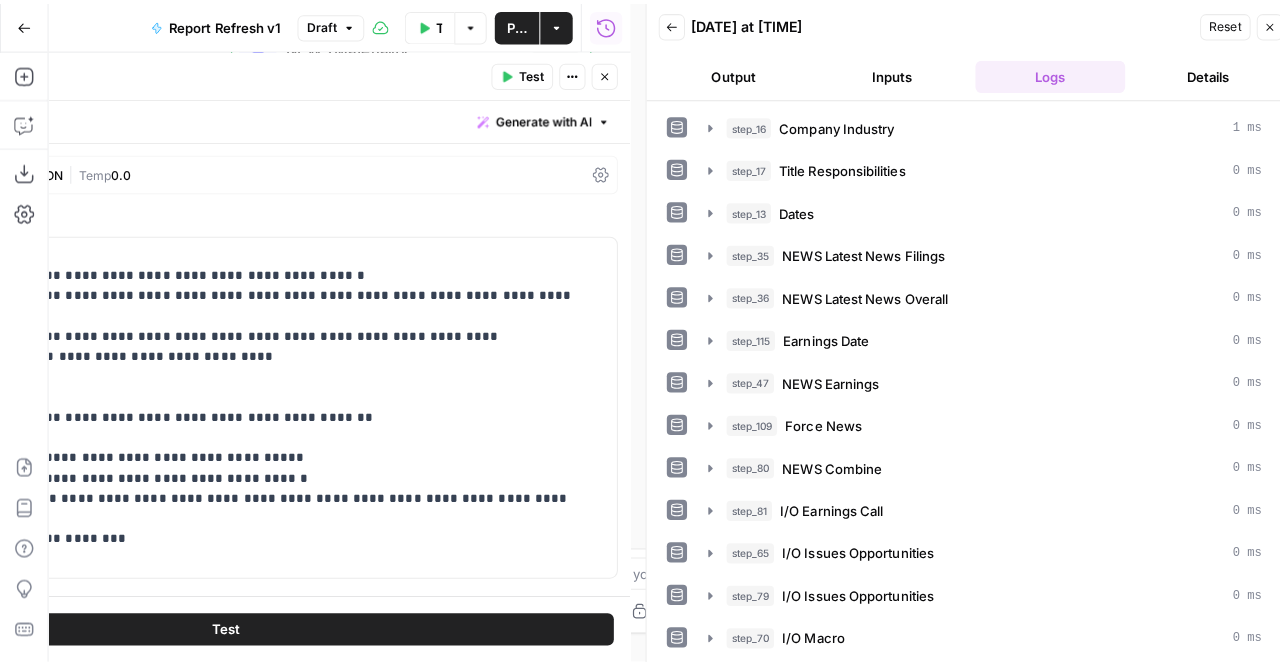 scroll, scrollTop: 0, scrollLeft: 0, axis: both 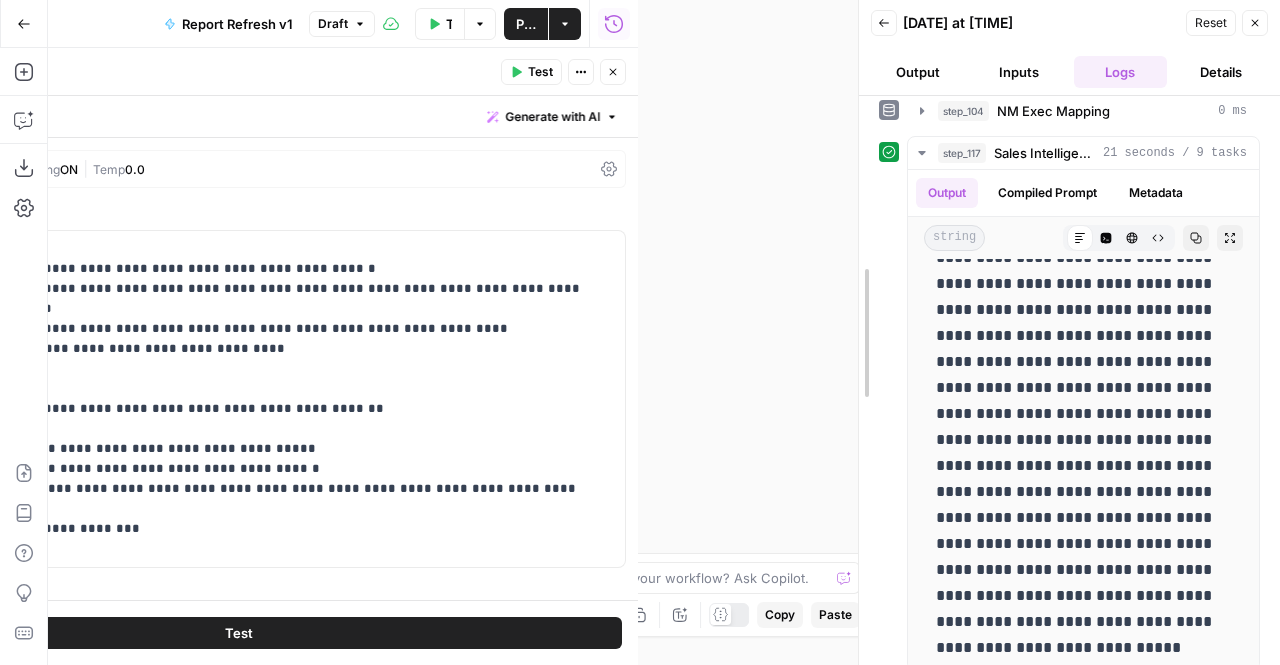 drag, startPoint x: 641, startPoint y: 186, endPoint x: 861, endPoint y: 200, distance: 220.445 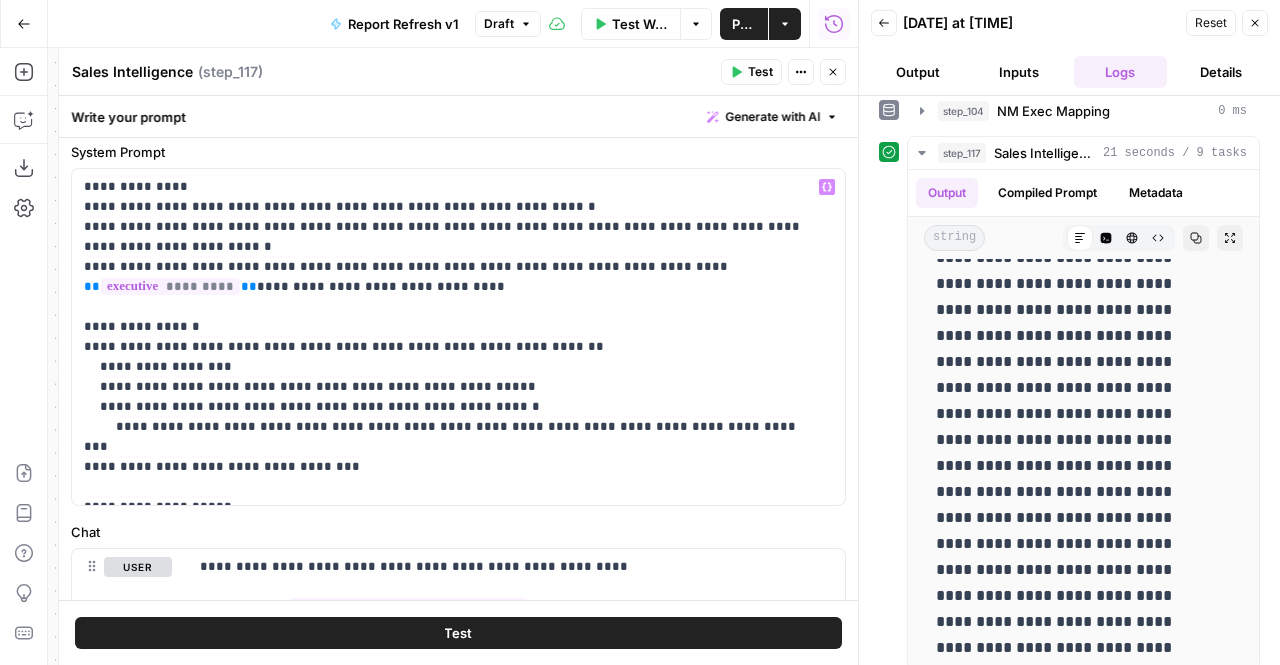 scroll, scrollTop: 23, scrollLeft: 0, axis: vertical 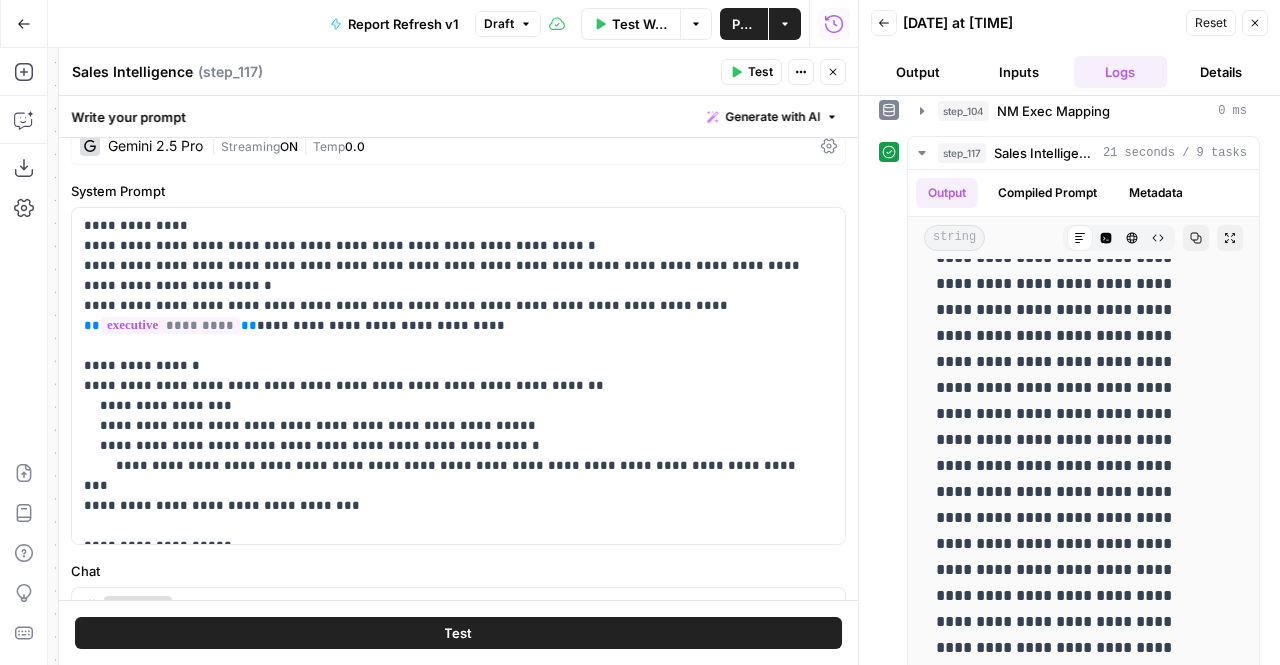 click on "Close" at bounding box center (833, 72) 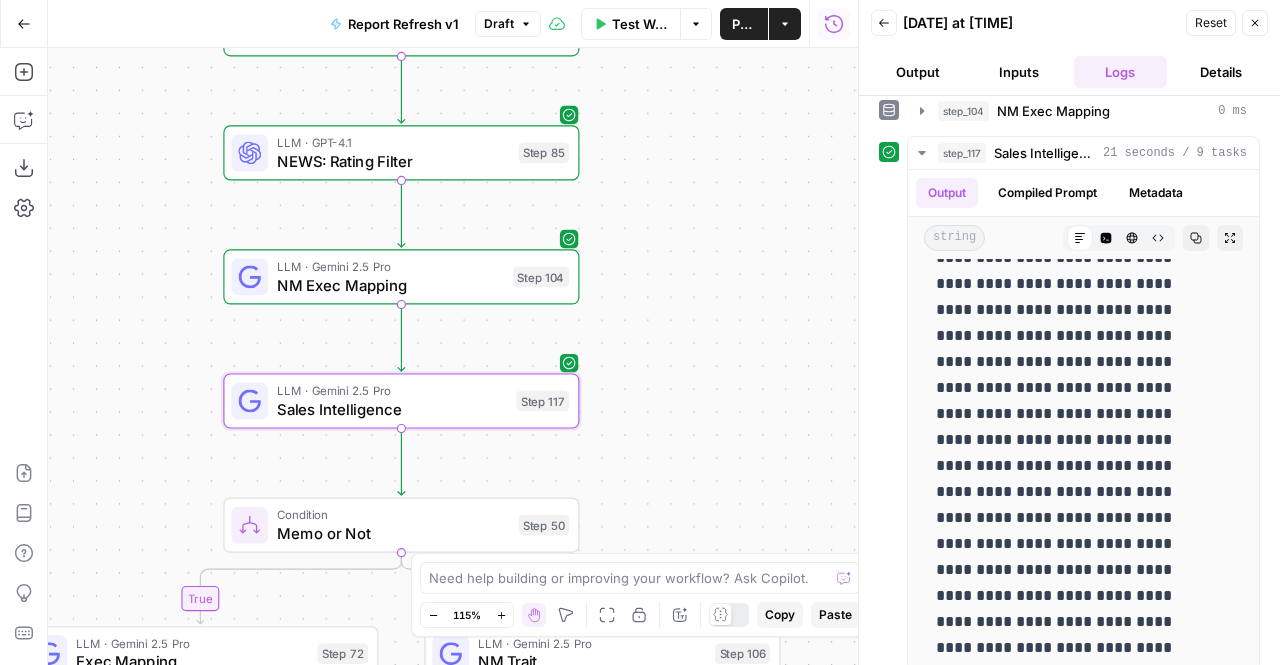 drag, startPoint x: 690, startPoint y: 517, endPoint x: 685, endPoint y: 380, distance: 137.09122 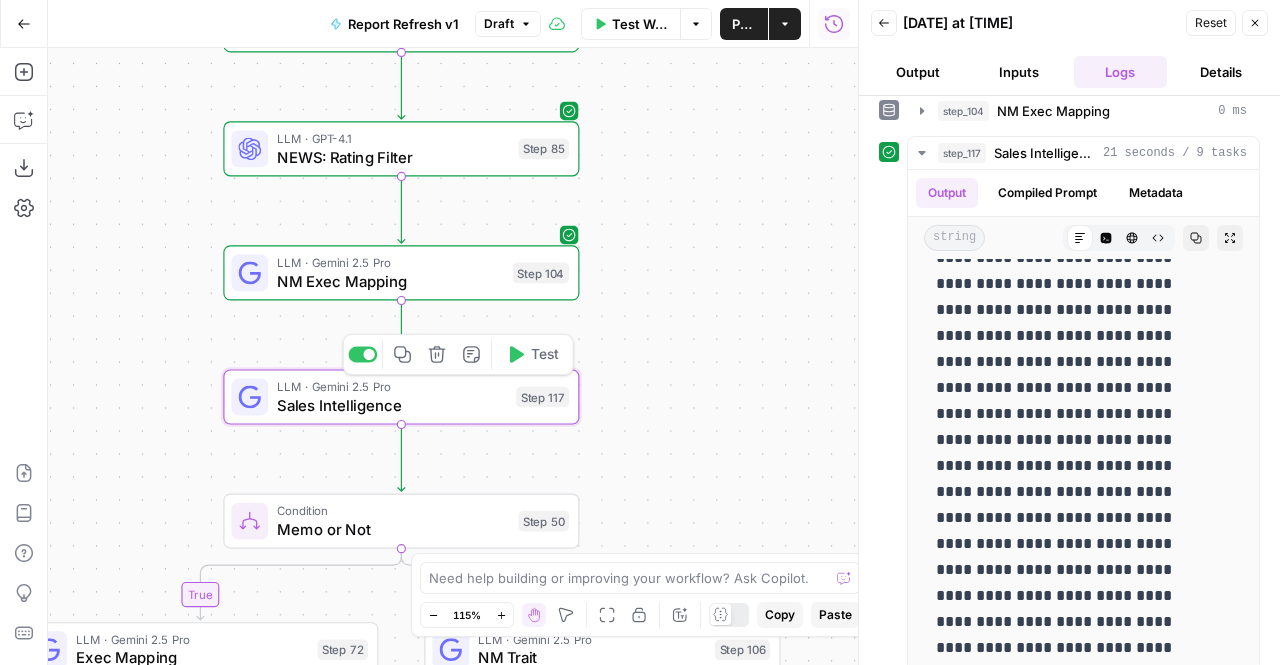 click 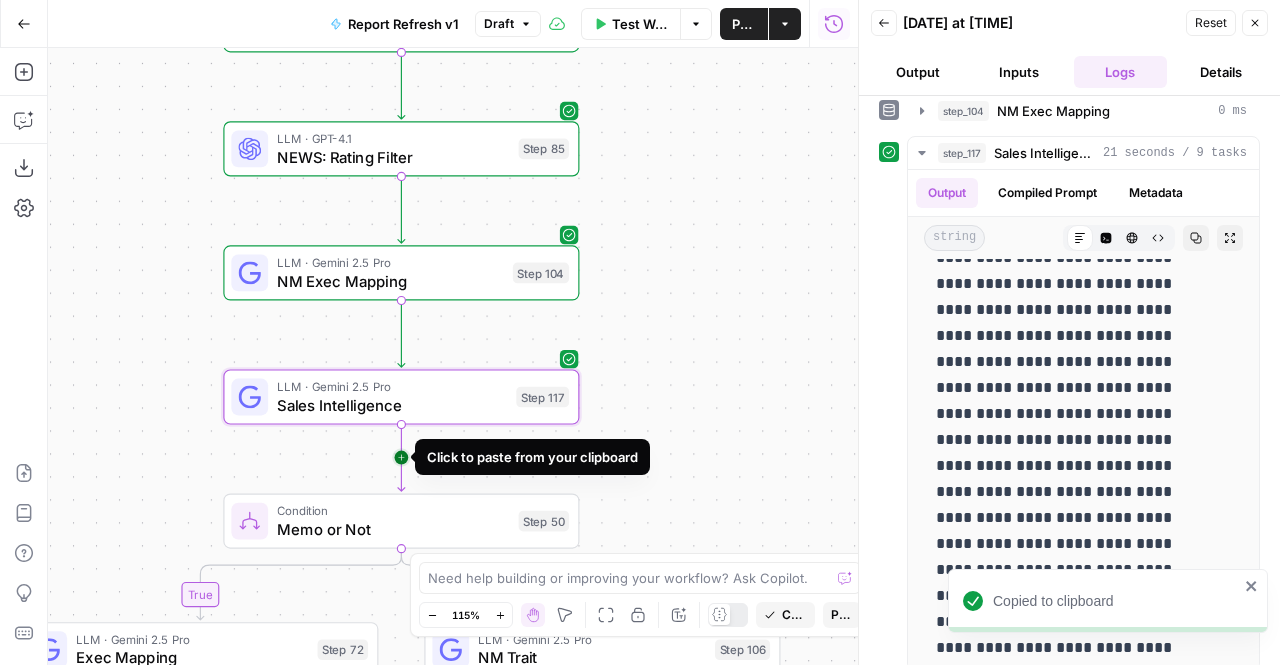 click 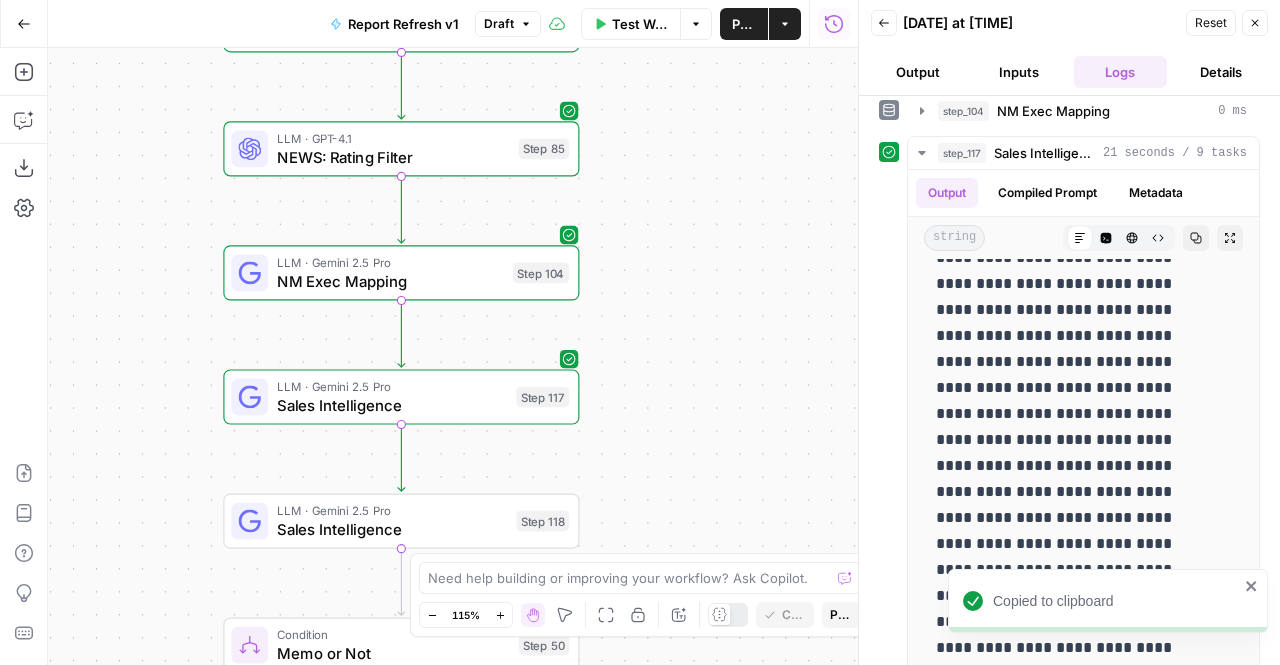 click on "Sales Intelligence" at bounding box center [392, 529] 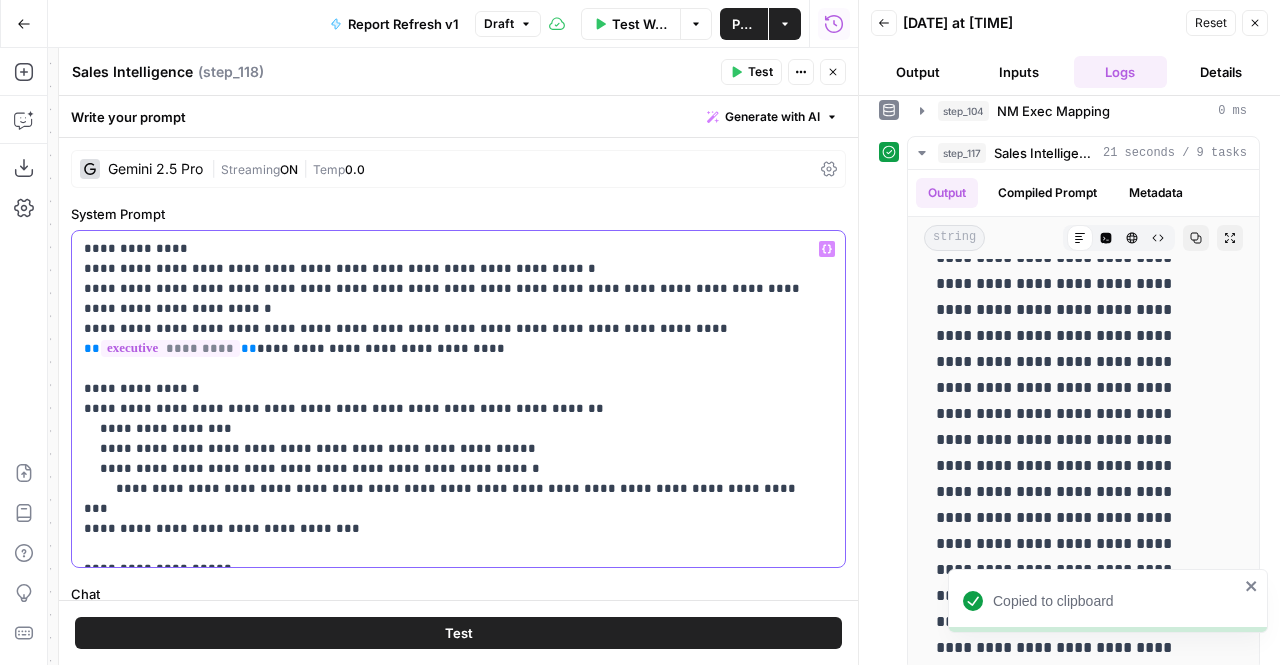 drag, startPoint x: 554, startPoint y: 264, endPoint x: 153, endPoint y: 269, distance: 401.03116 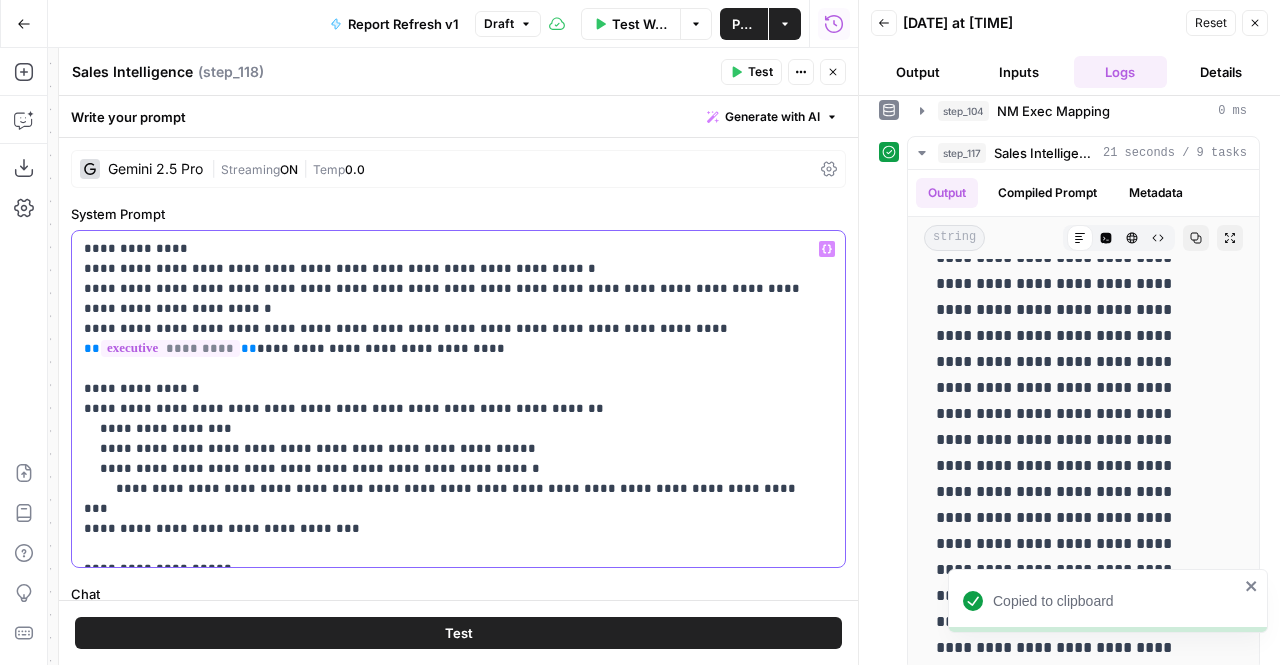 click on "**********" at bounding box center (451, 399) 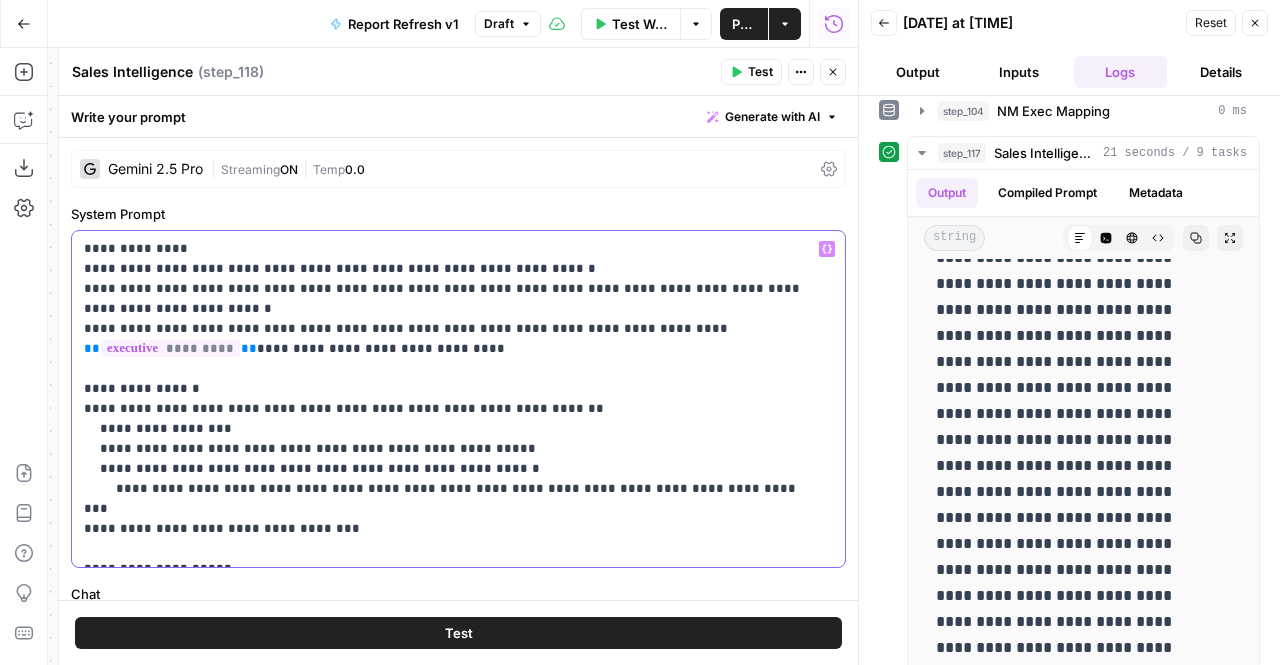 type 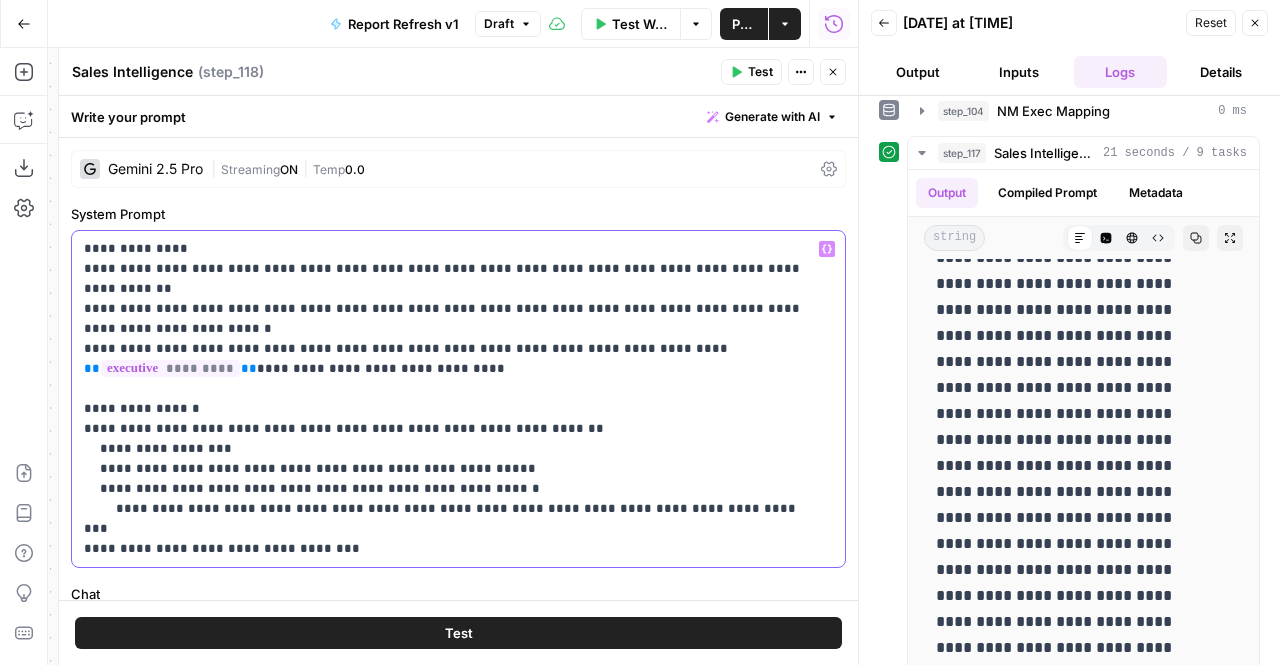 drag, startPoint x: 339, startPoint y: 355, endPoint x: 75, endPoint y: 291, distance: 271.64682 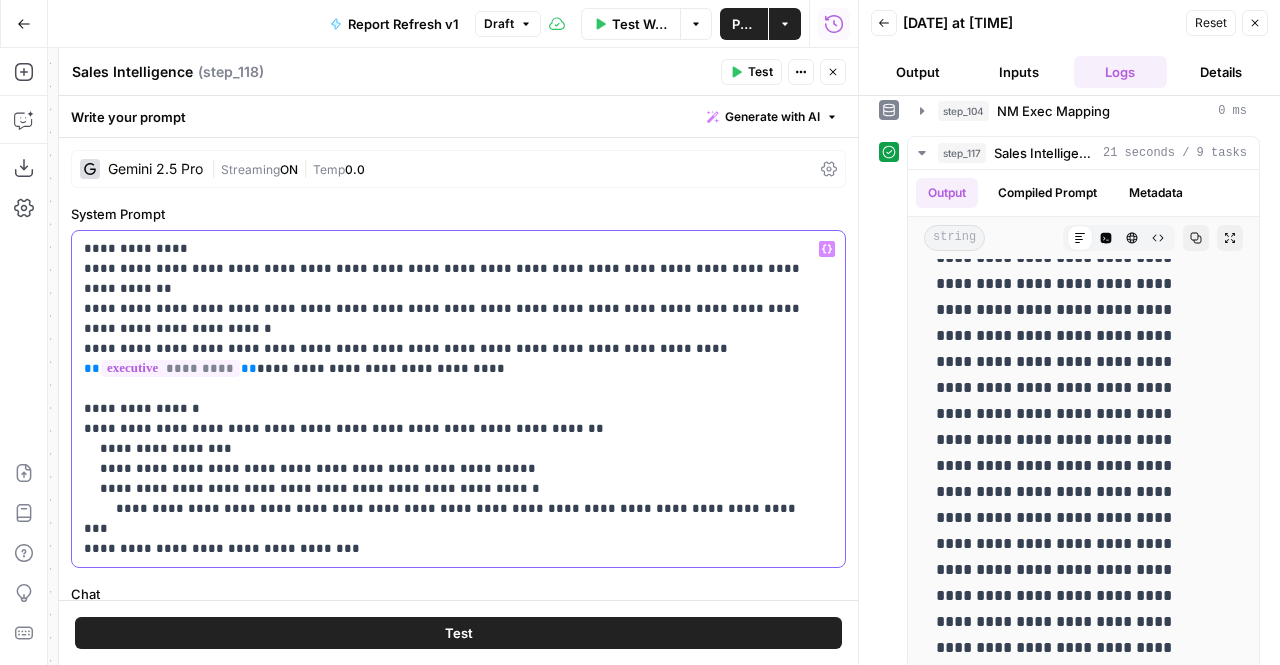 click on "**********" at bounding box center [458, 399] 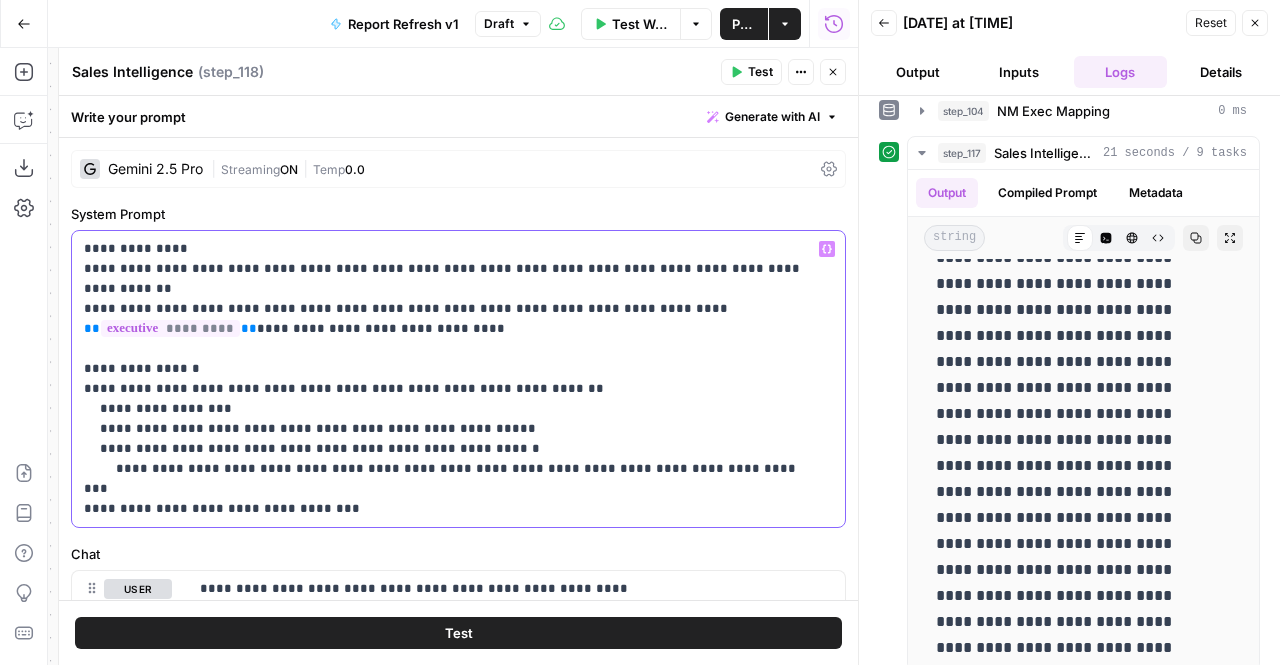 drag, startPoint x: 98, startPoint y: 386, endPoint x: 396, endPoint y: 465, distance: 308.2937 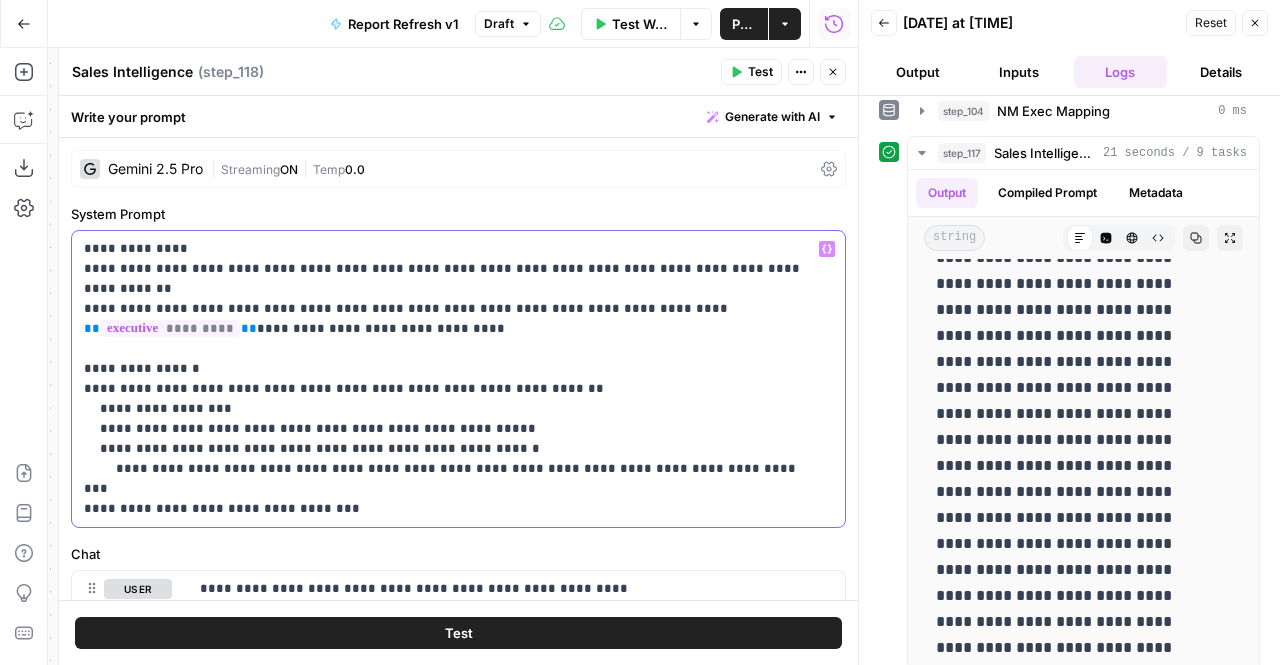 click on "**********" at bounding box center (451, 379) 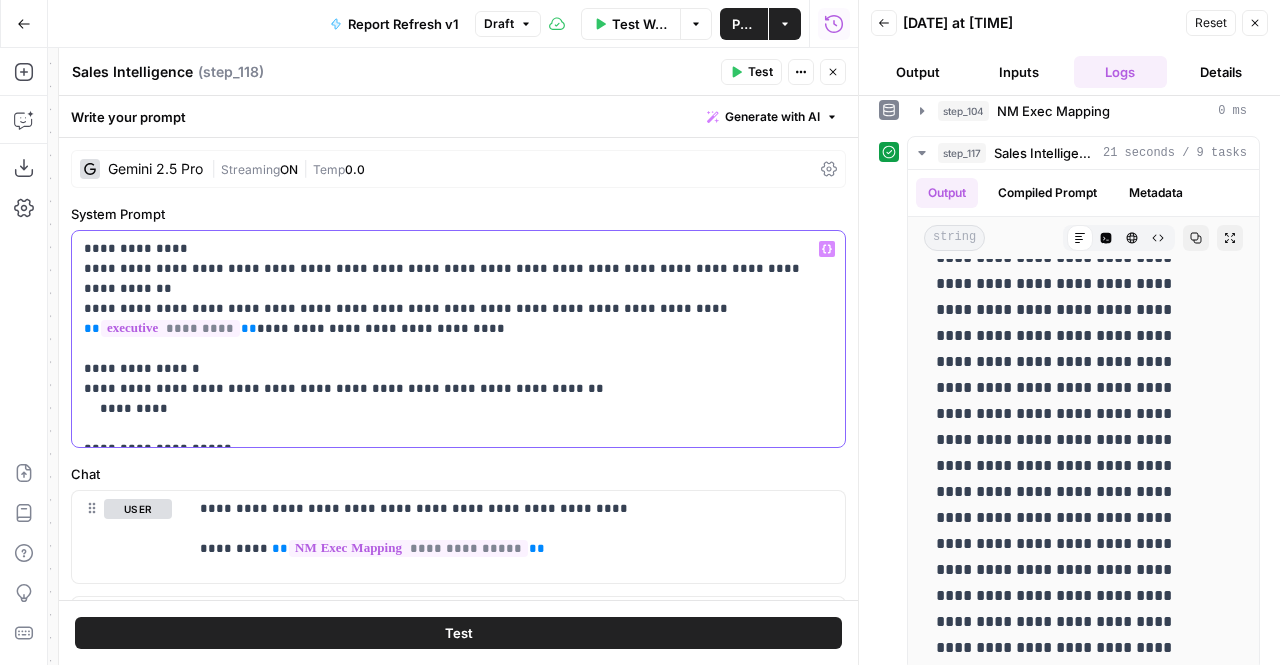 drag, startPoint x: 248, startPoint y: 393, endPoint x: 156, endPoint y: 376, distance: 93.55747 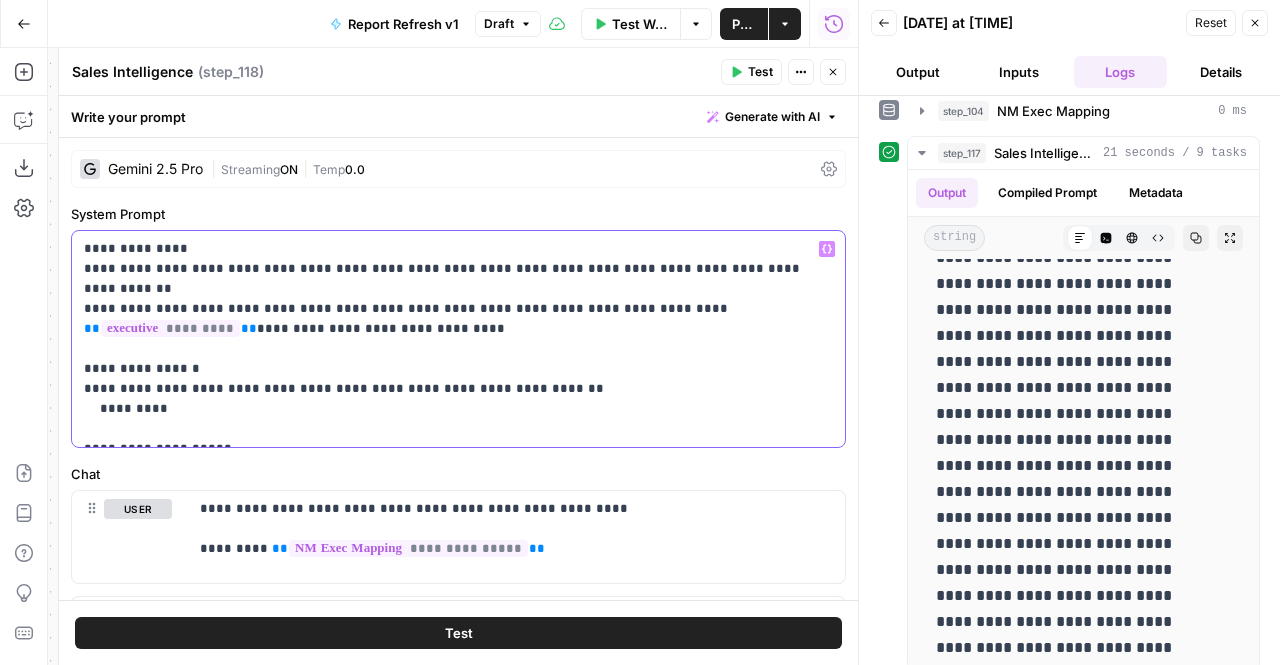 click on "**********" at bounding box center (451, 339) 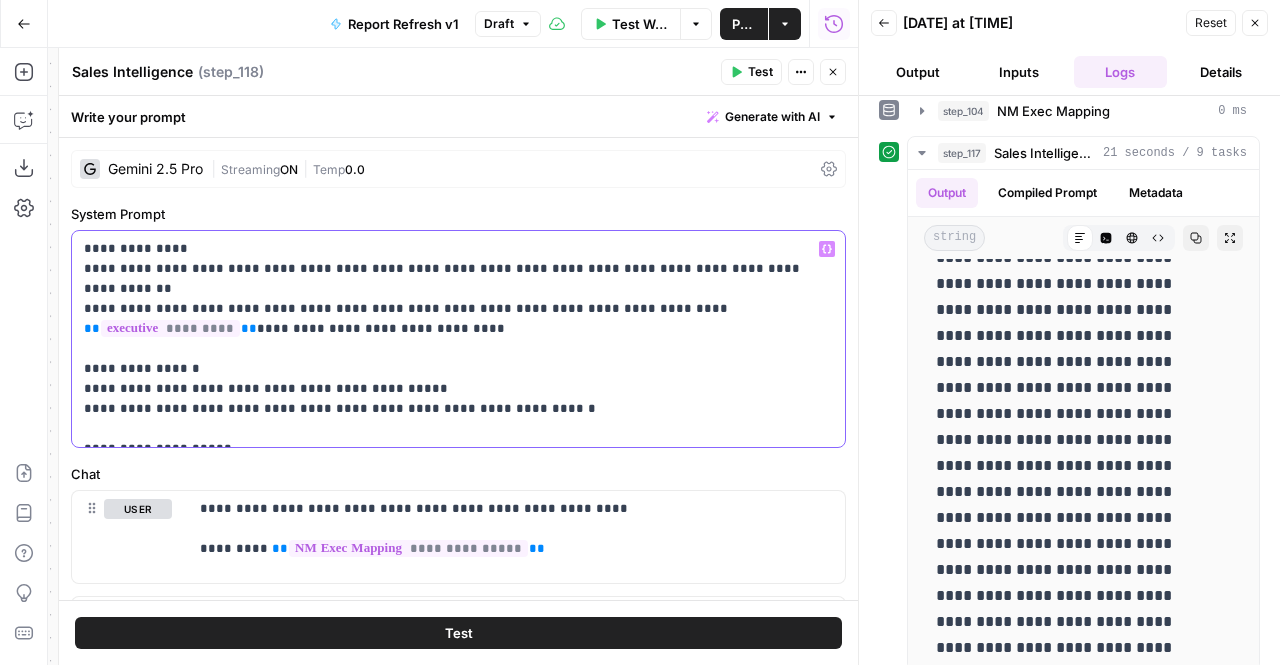 click on "**********" at bounding box center (451, 339) 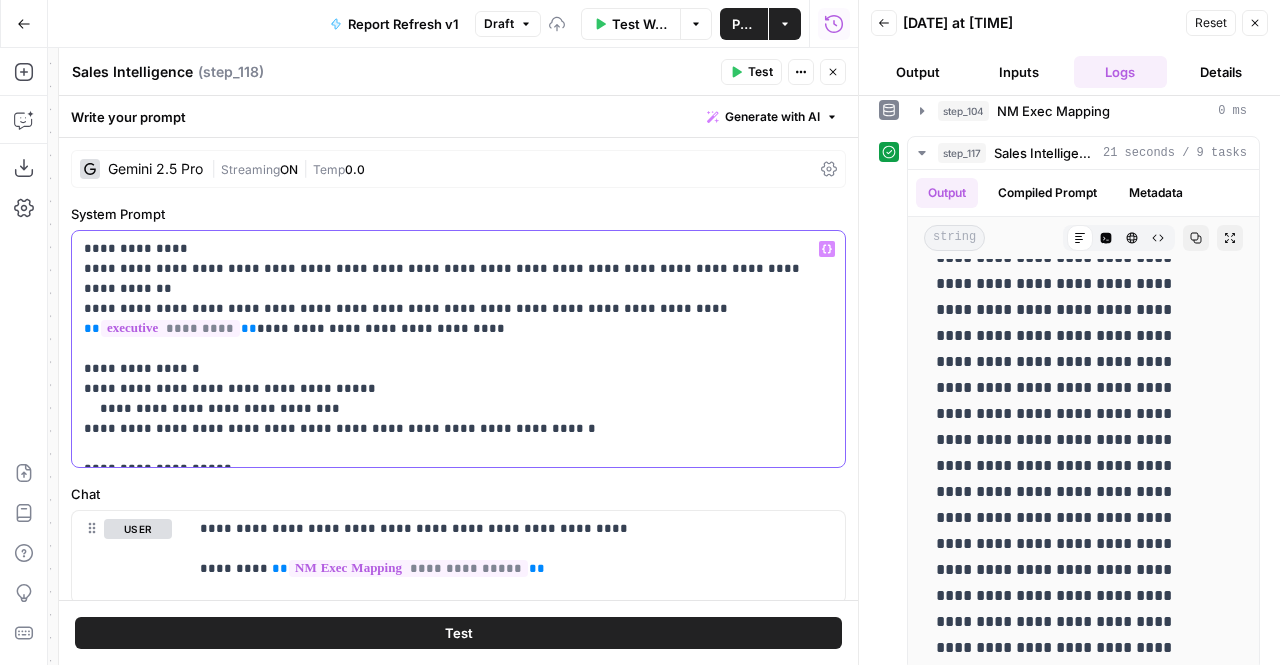 click on "**********" at bounding box center (451, 349) 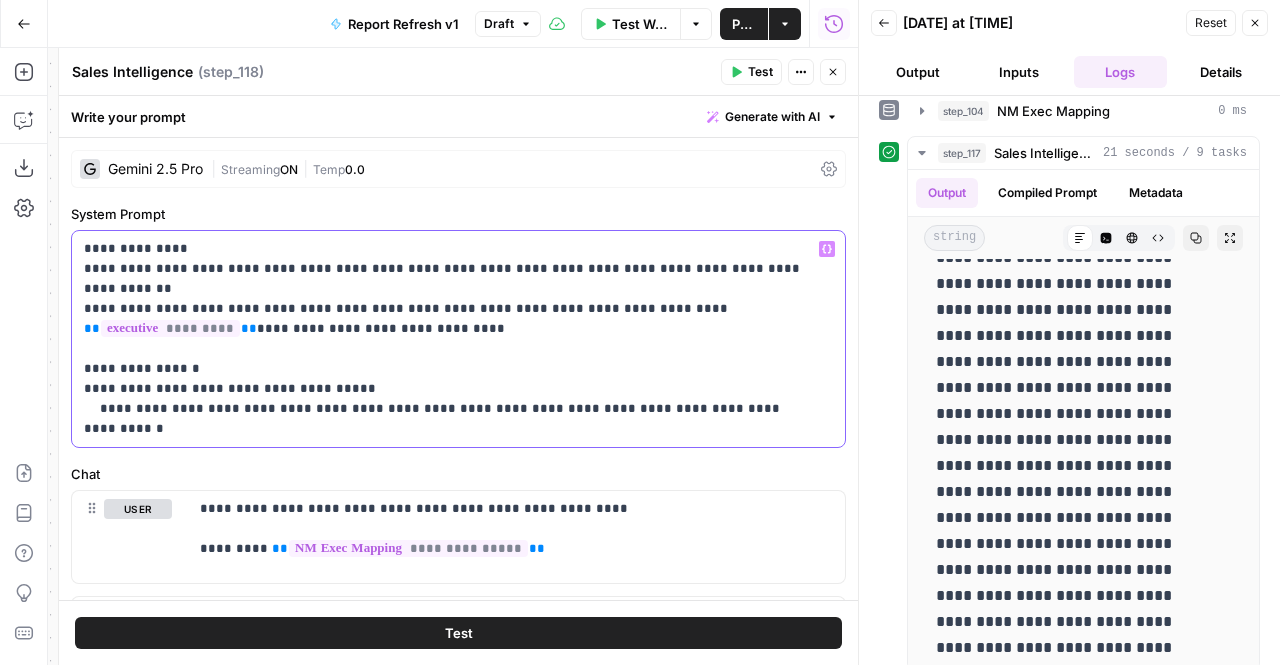 click on "**********" at bounding box center [451, 339] 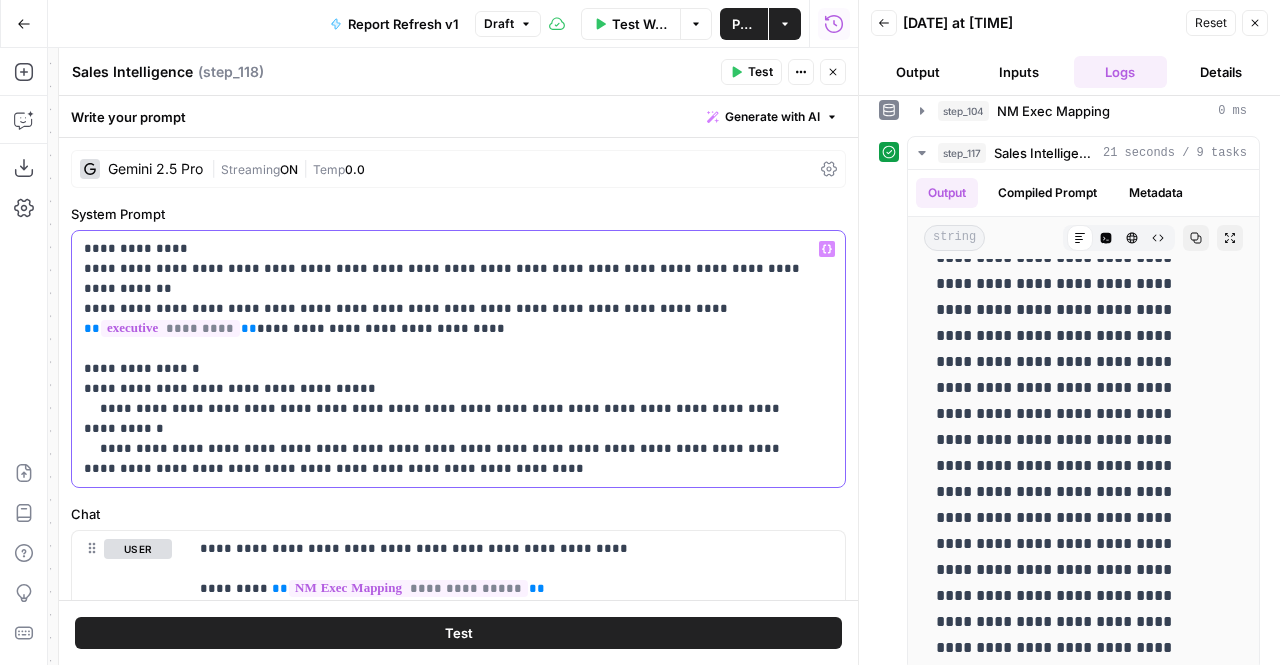 scroll, scrollTop: 130, scrollLeft: 0, axis: vertical 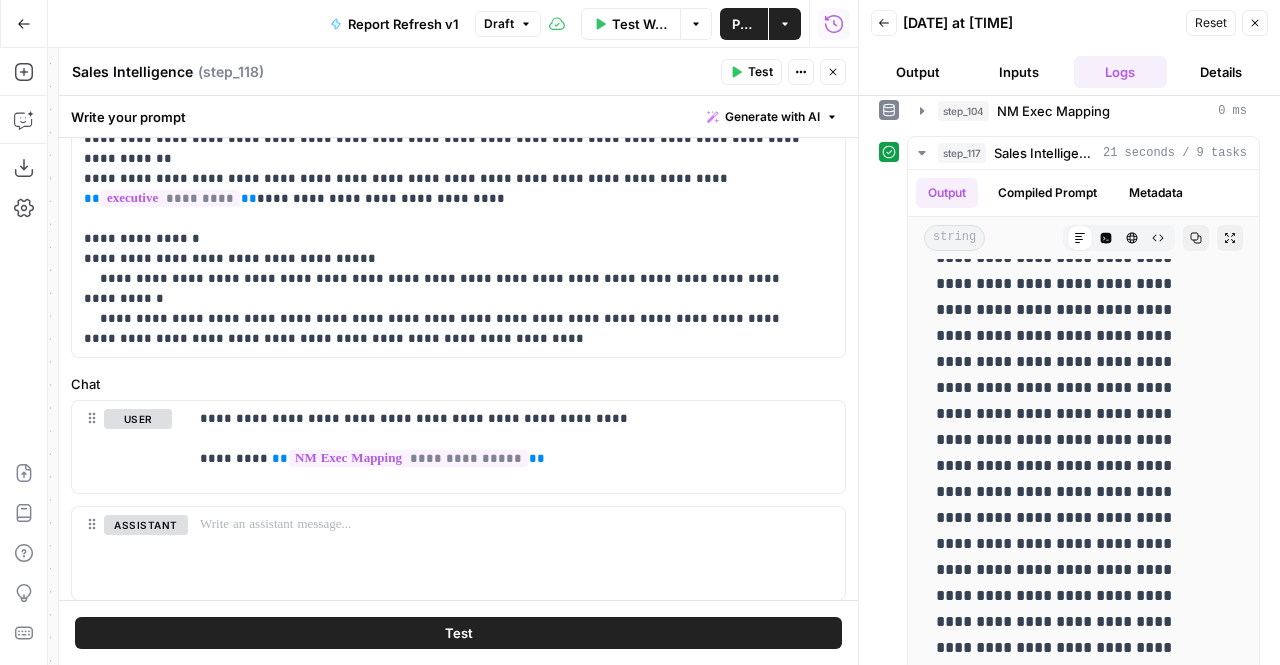 click on "Test" at bounding box center [458, 633] 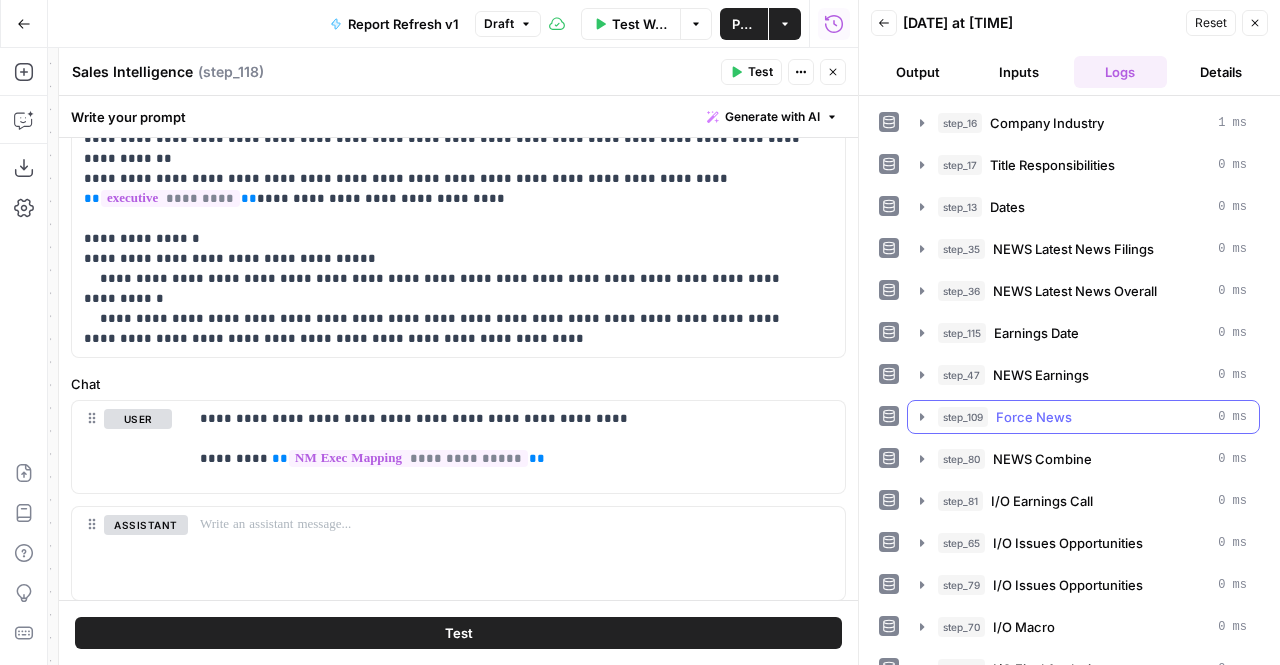 scroll, scrollTop: 893, scrollLeft: 0, axis: vertical 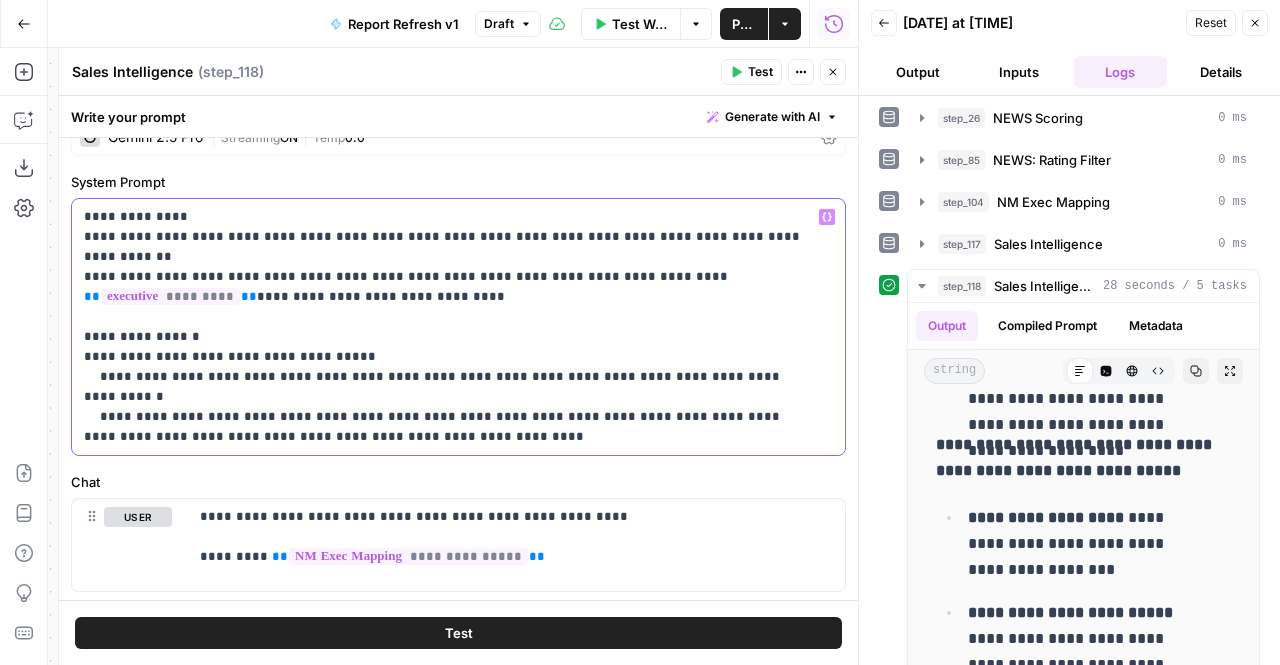 click on "**********" at bounding box center (451, 327) 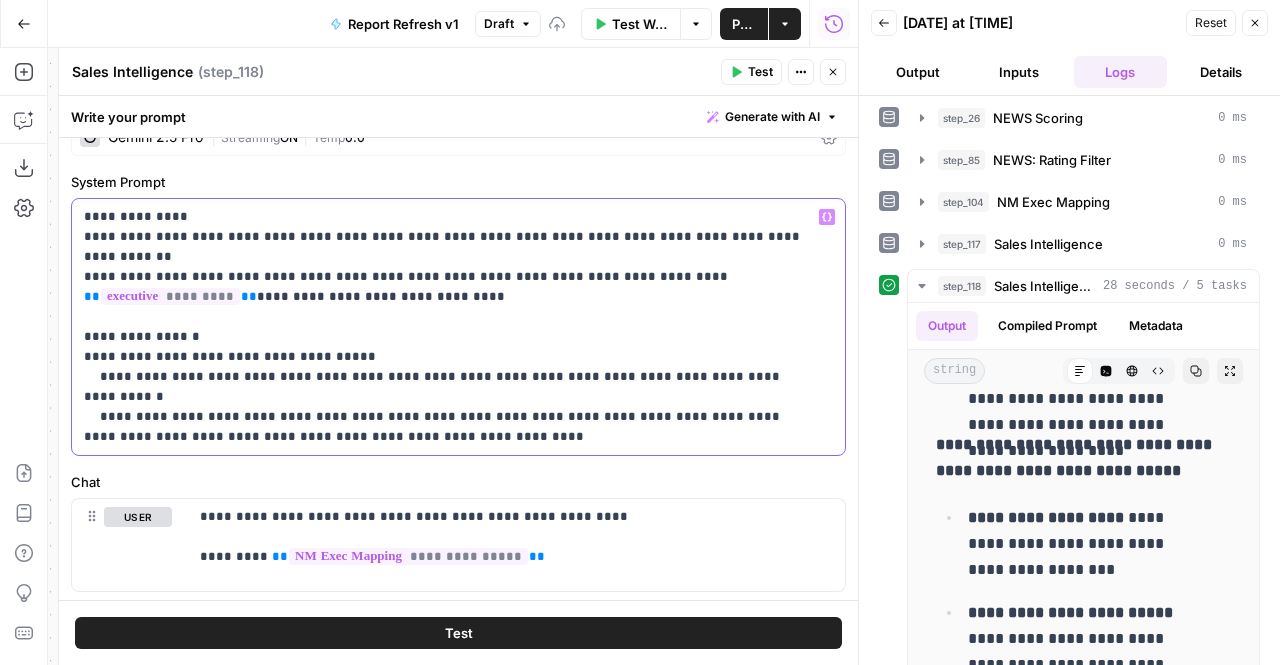 click on "**********" at bounding box center [451, 327] 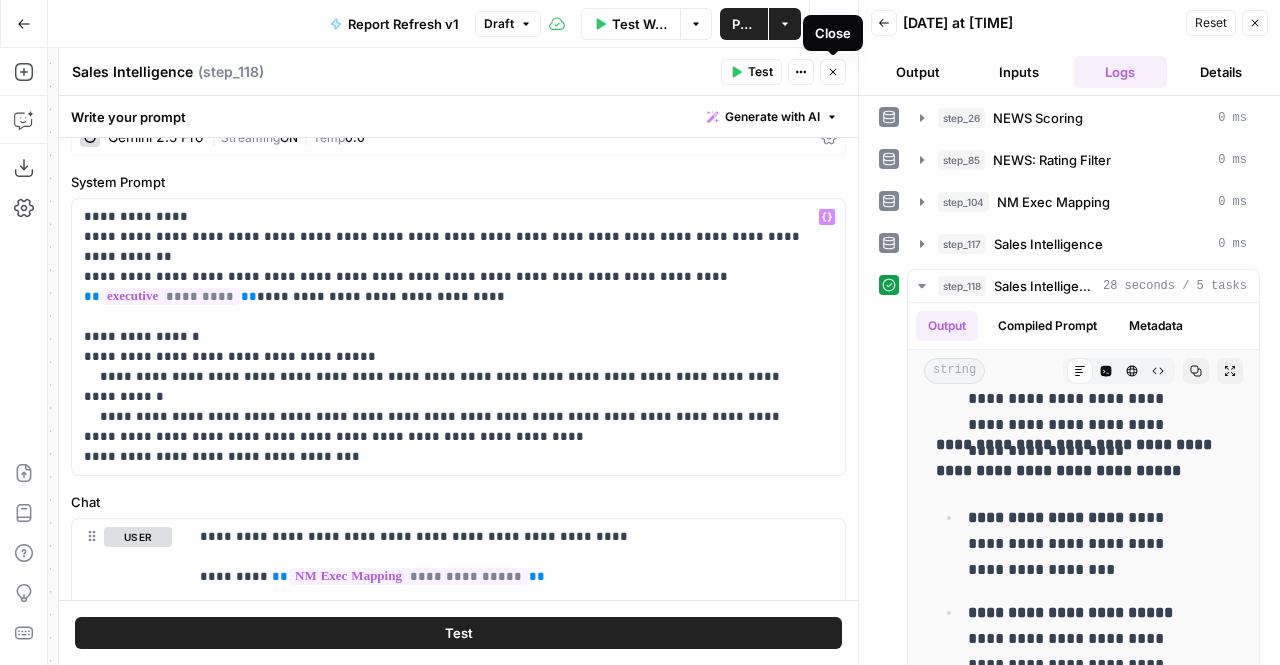click 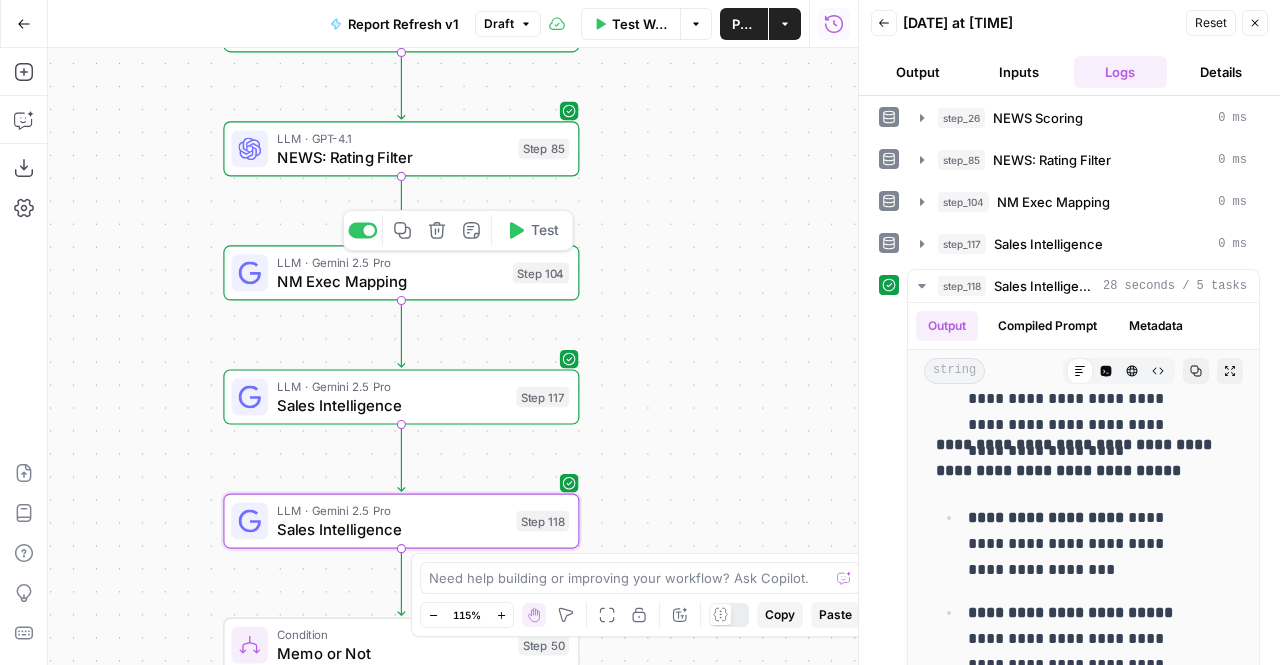 click 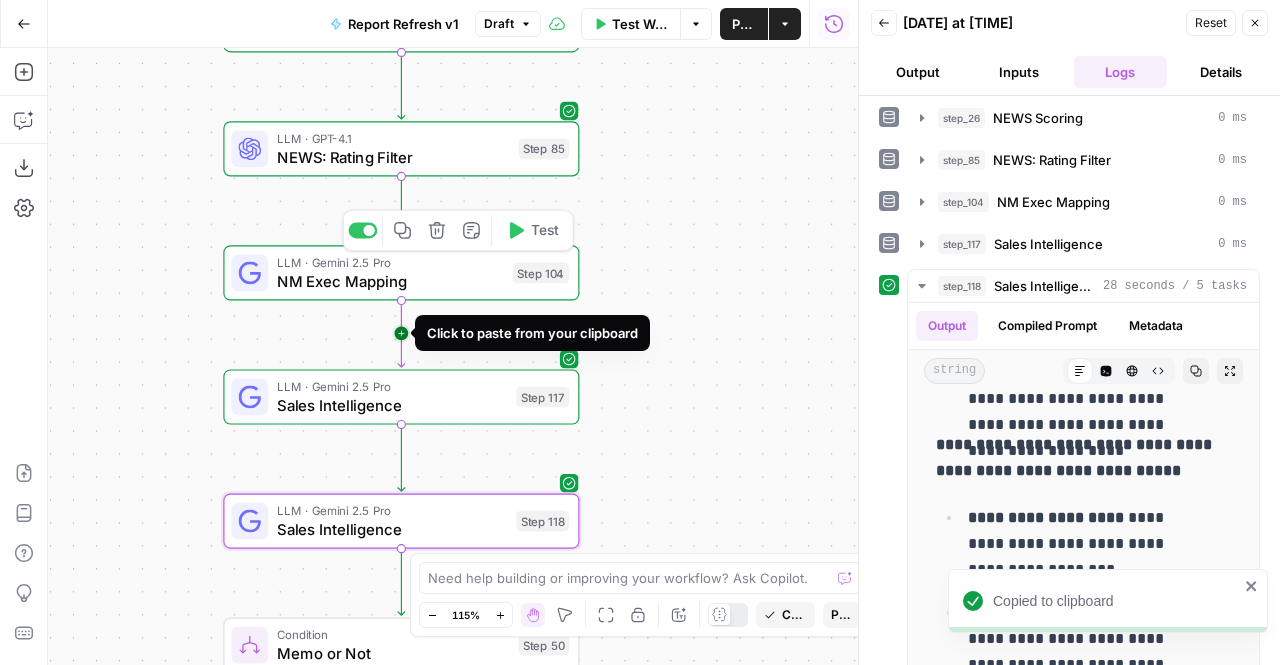 click 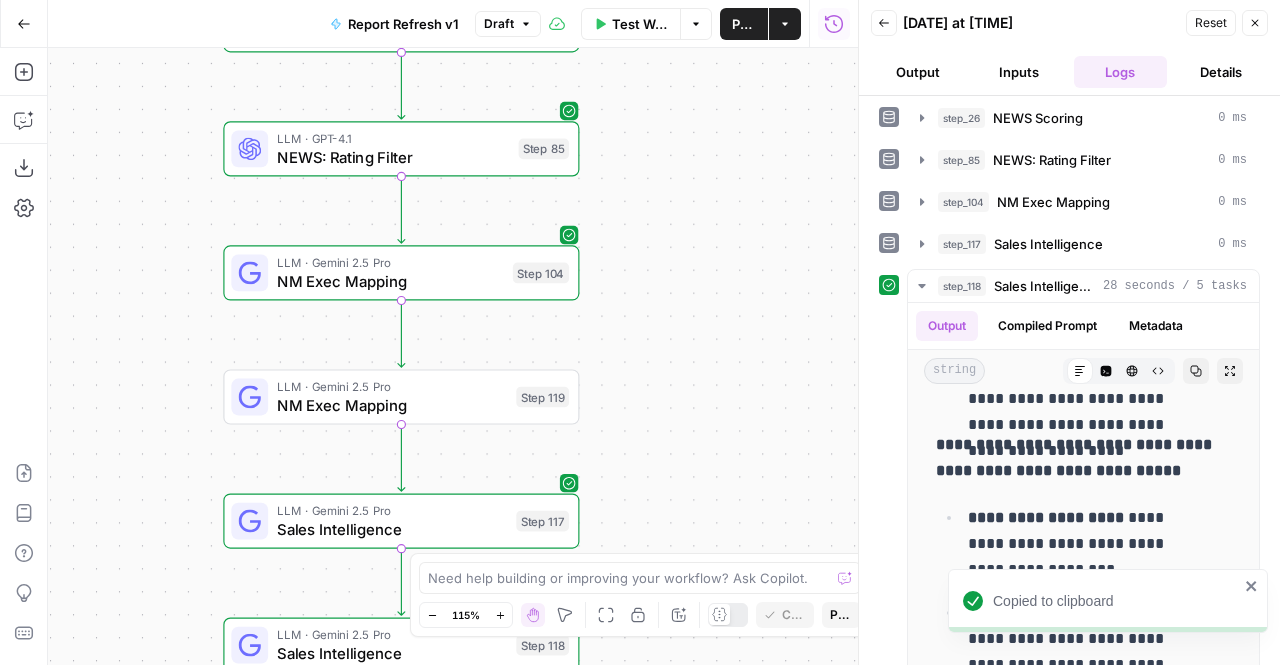 click on "Sales Intelligence" at bounding box center [392, 653] 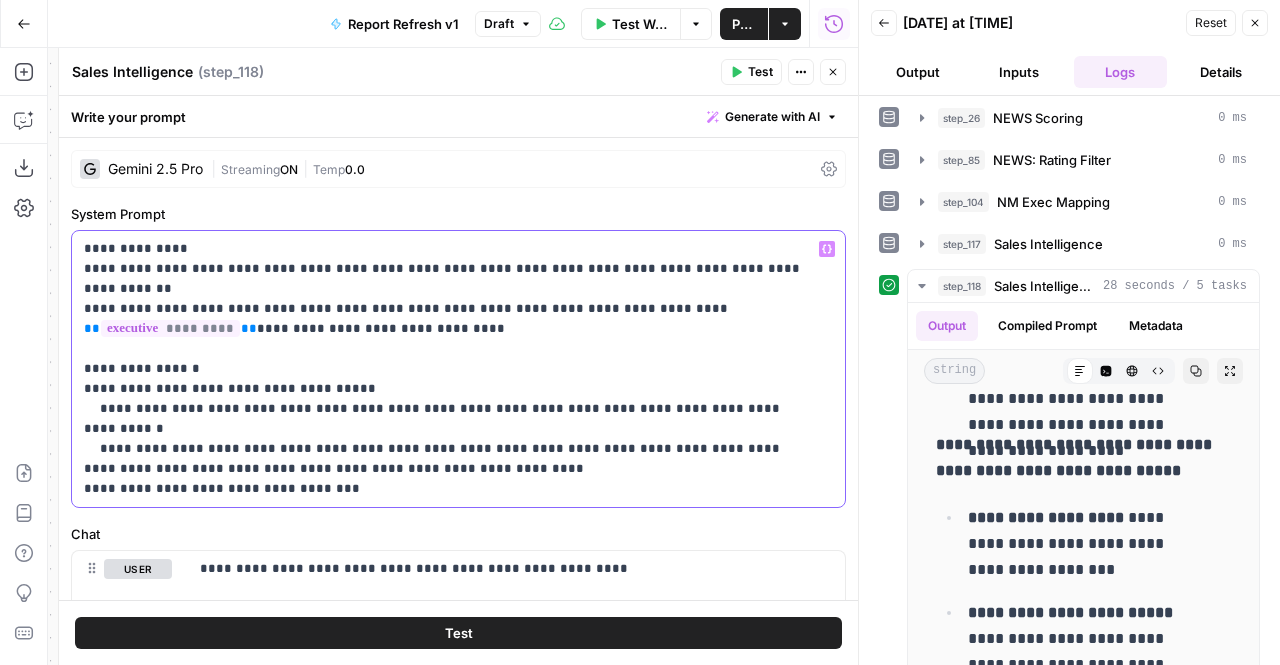 drag, startPoint x: 328, startPoint y: 450, endPoint x: 69, endPoint y: 349, distance: 277.9964 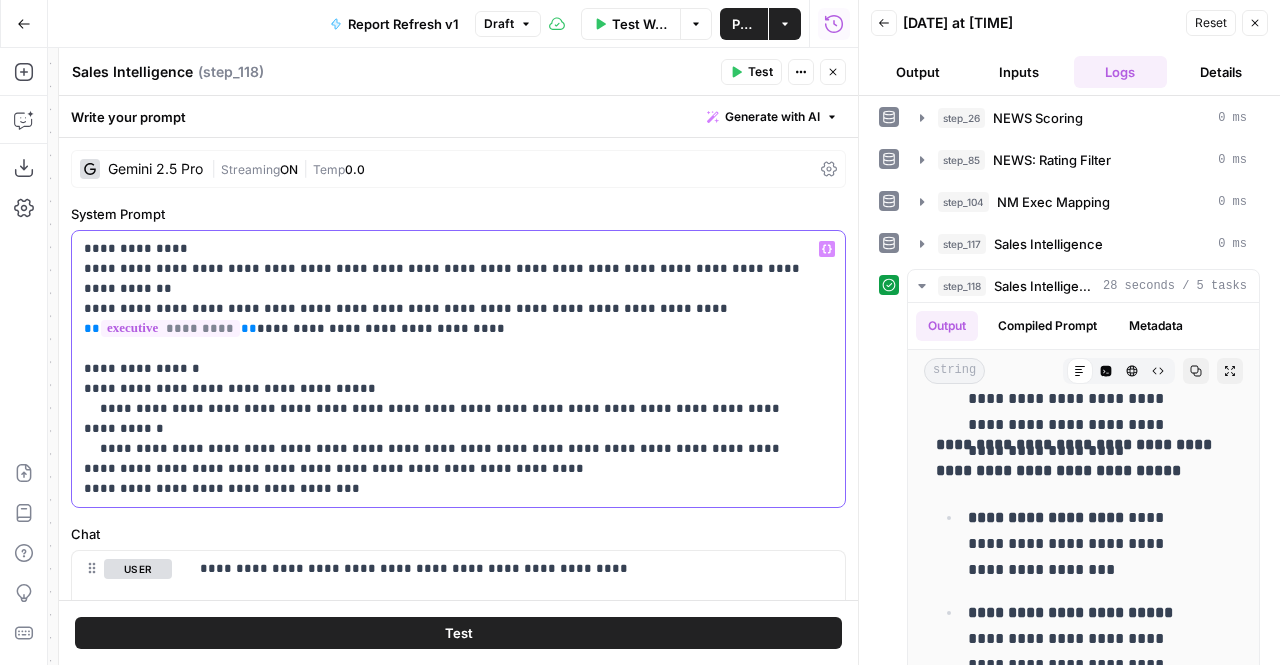 click on "**********" at bounding box center [458, 369] 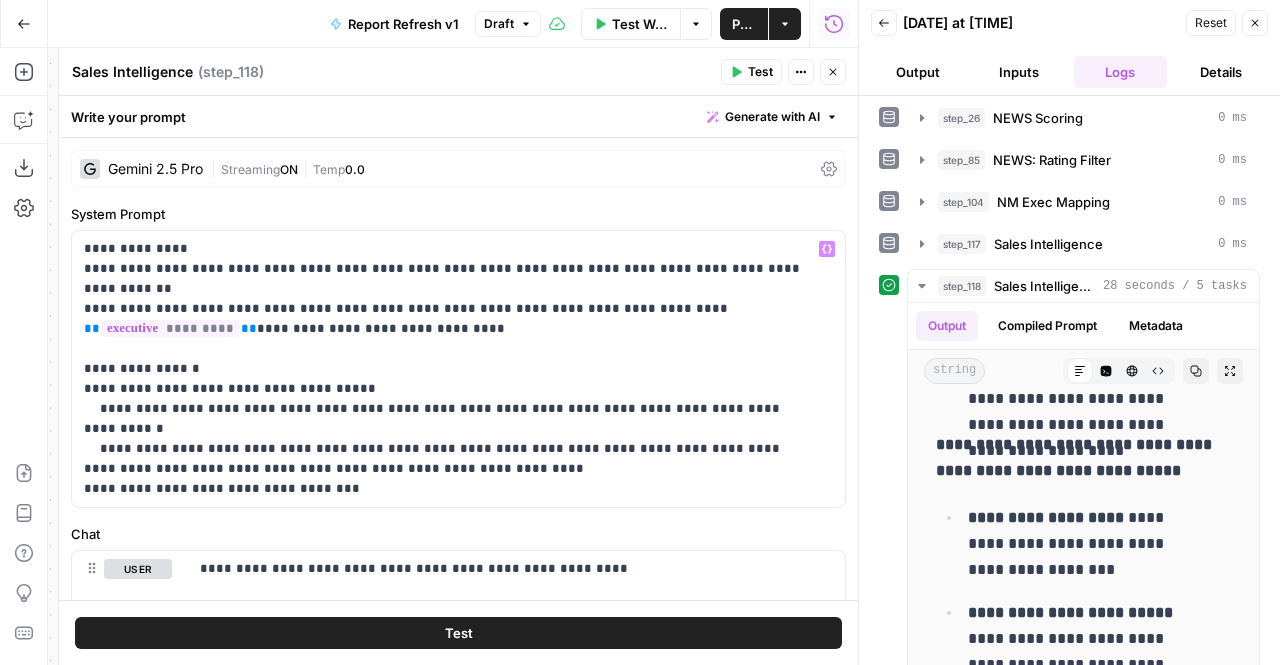 click 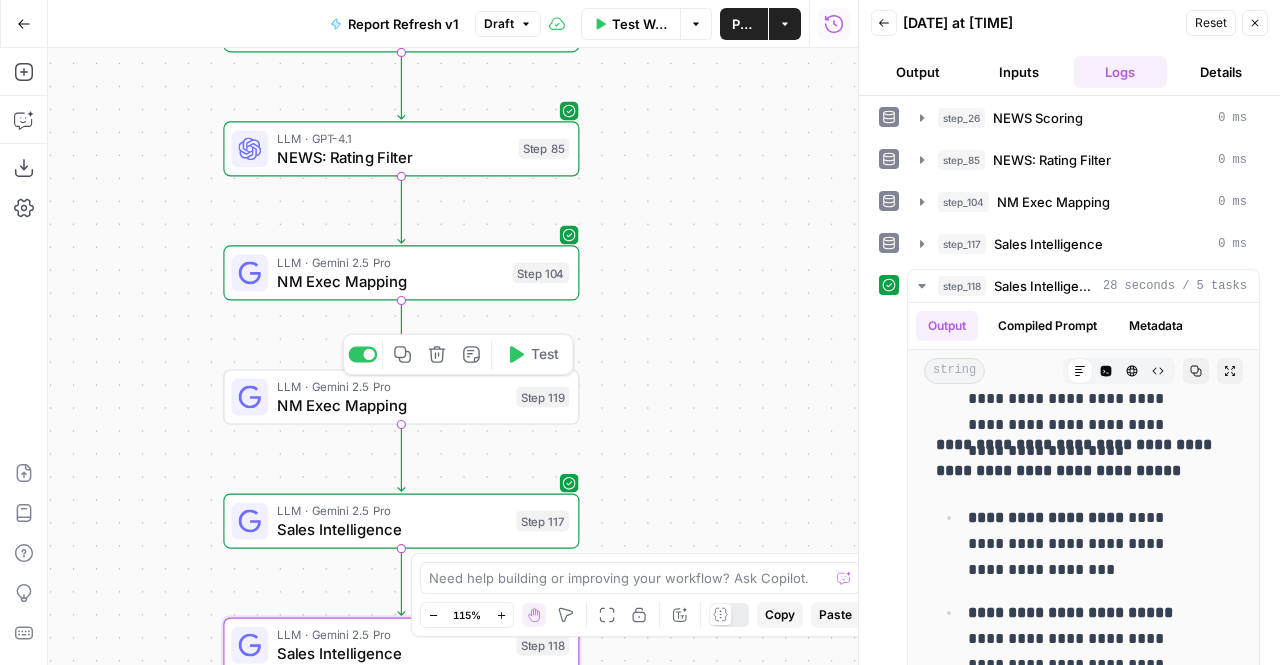 click on "NM Exec Mapping" at bounding box center (392, 405) 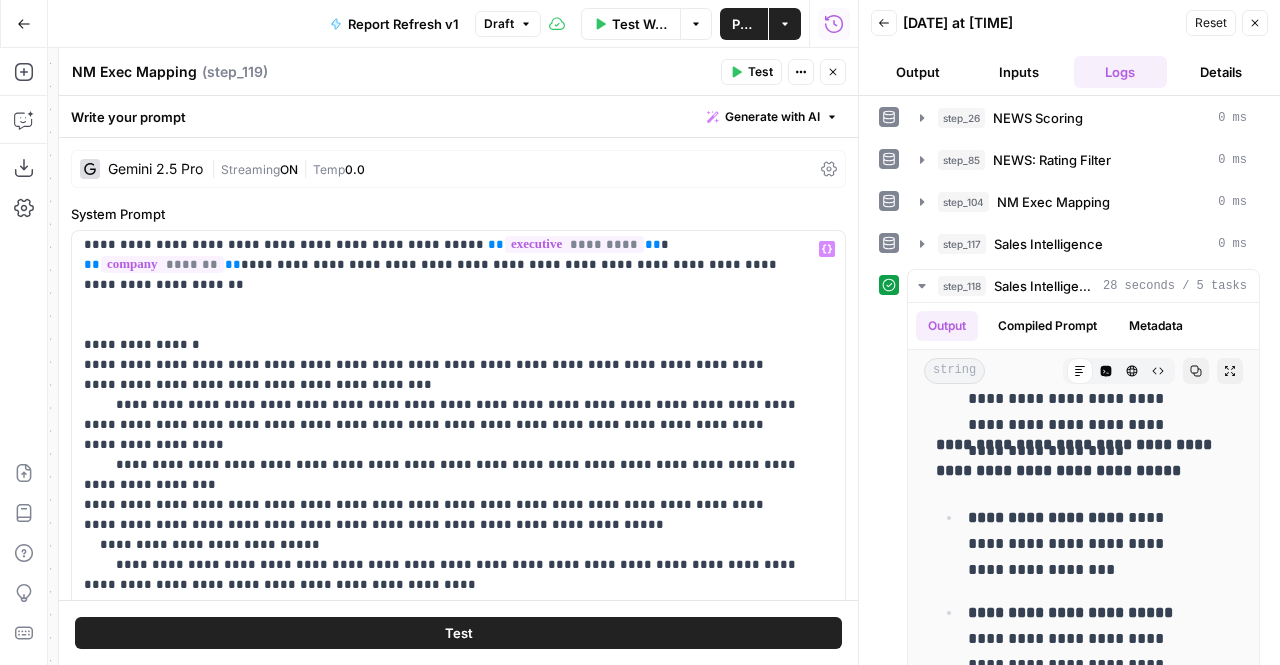 scroll, scrollTop: 244, scrollLeft: 0, axis: vertical 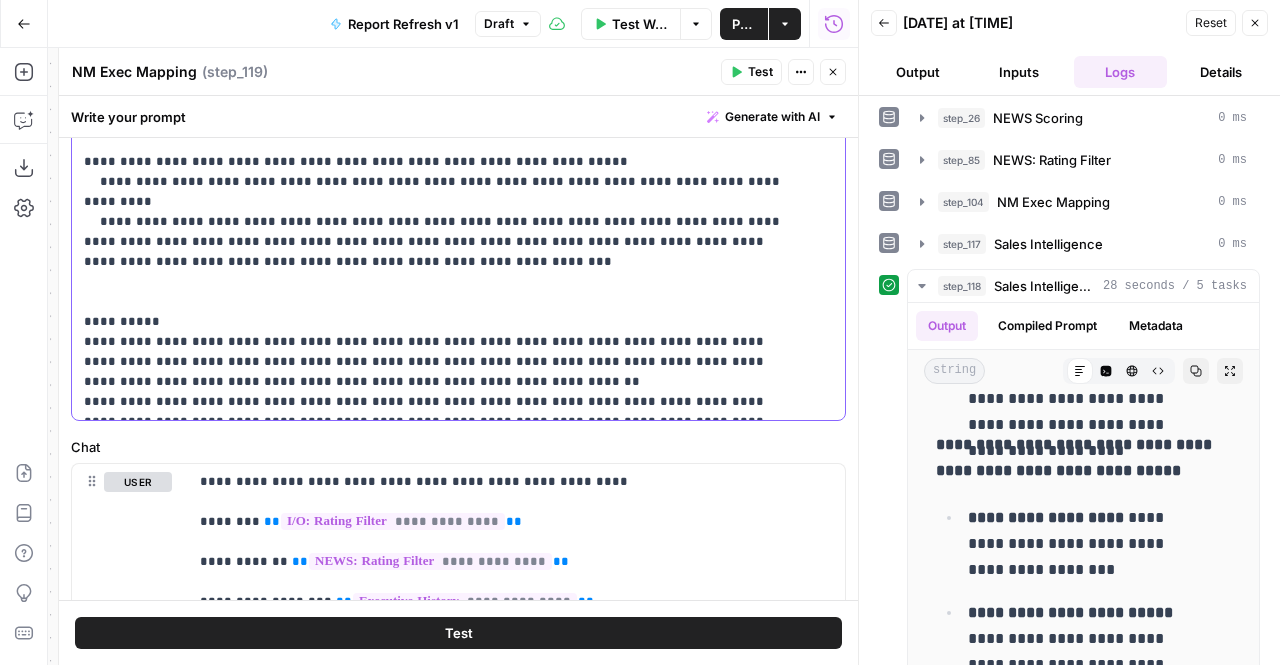 drag, startPoint x: 81, startPoint y: 326, endPoint x: 314, endPoint y: 410, distance: 247.67923 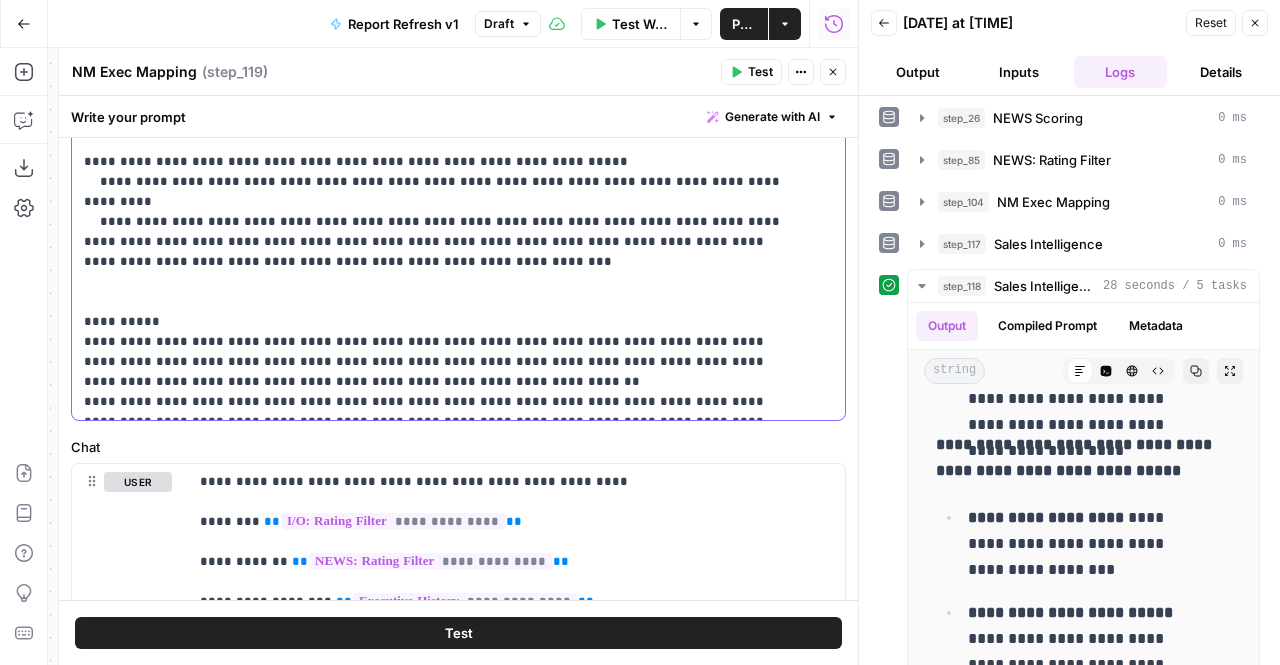 click on "**********" at bounding box center (451, 12) 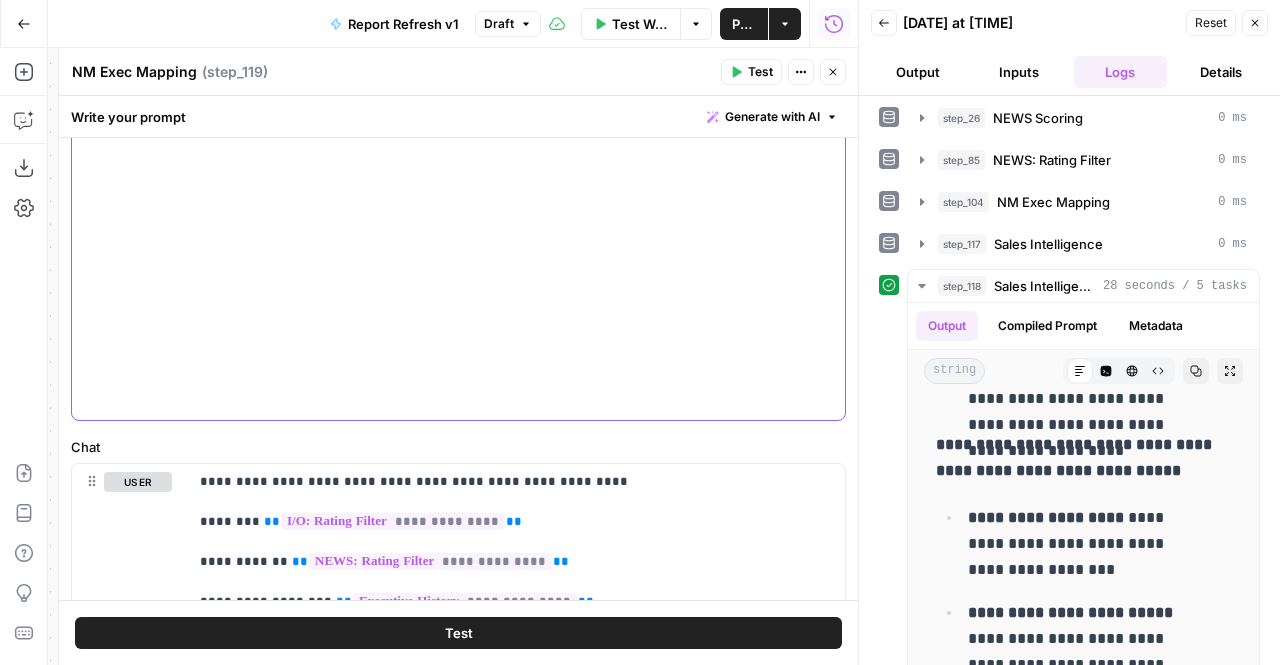 scroll, scrollTop: 0, scrollLeft: 0, axis: both 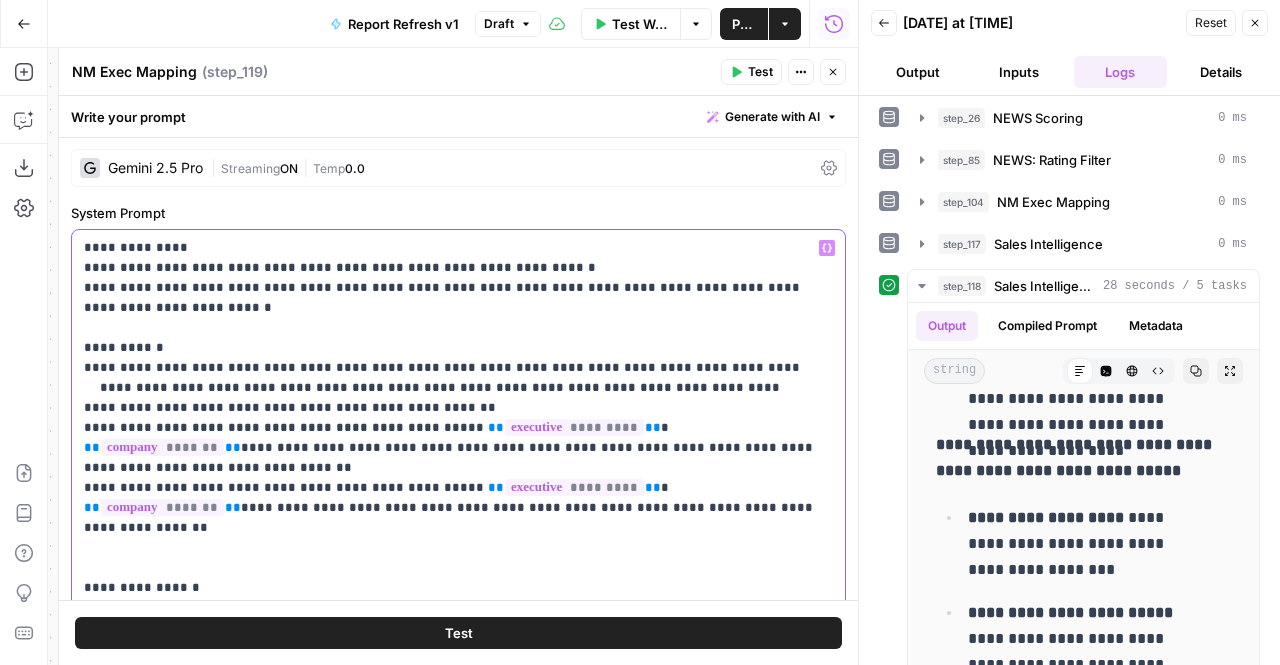 drag, startPoint x: 194, startPoint y: 540, endPoint x: 72, endPoint y: 540, distance: 122 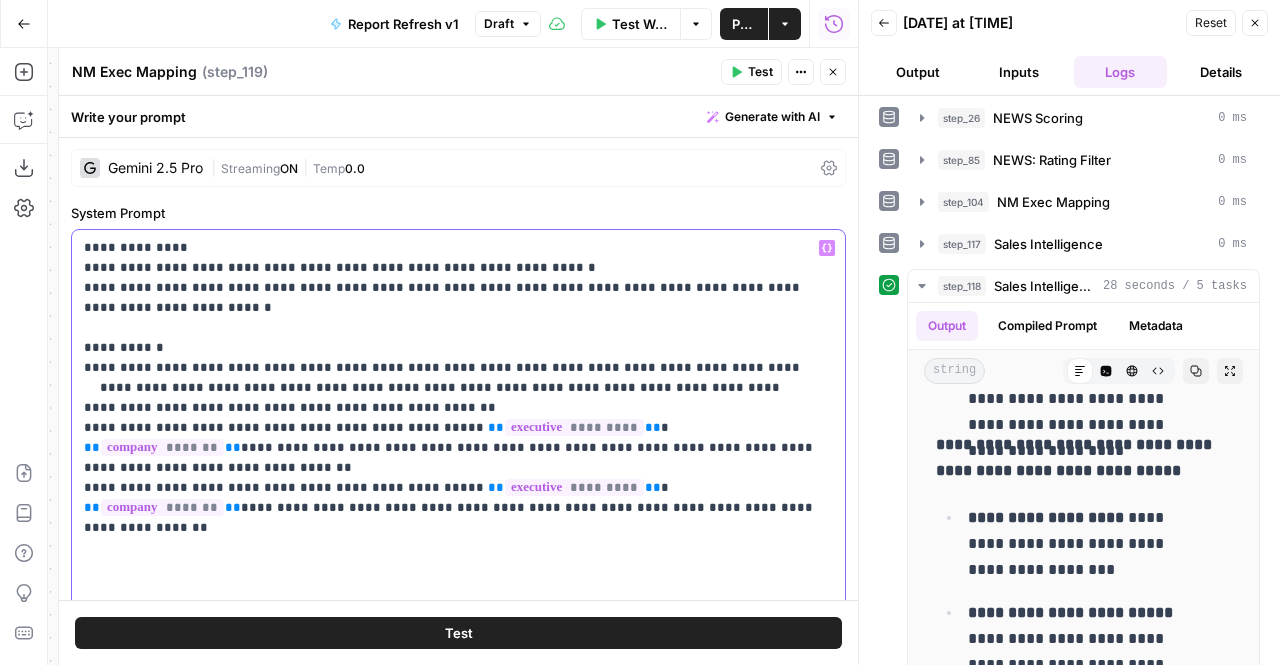 drag, startPoint x: 690, startPoint y: 489, endPoint x: 70, endPoint y: 467, distance: 620.3902 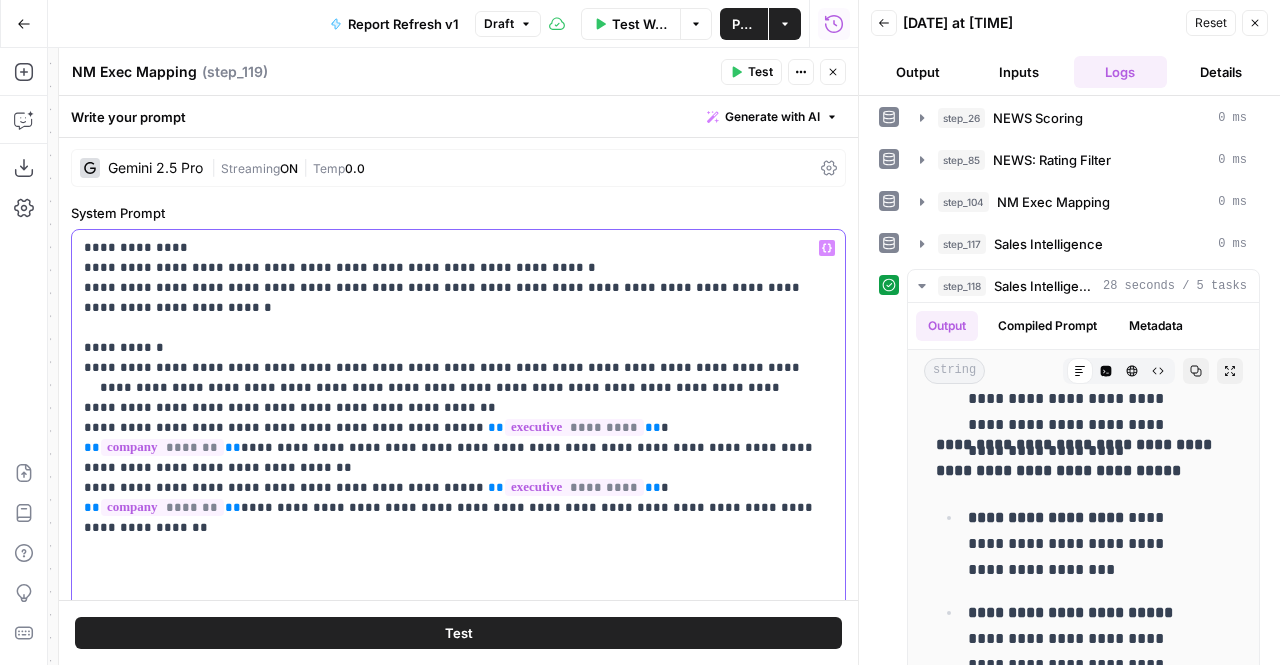 click on "**********" at bounding box center (458, 369) 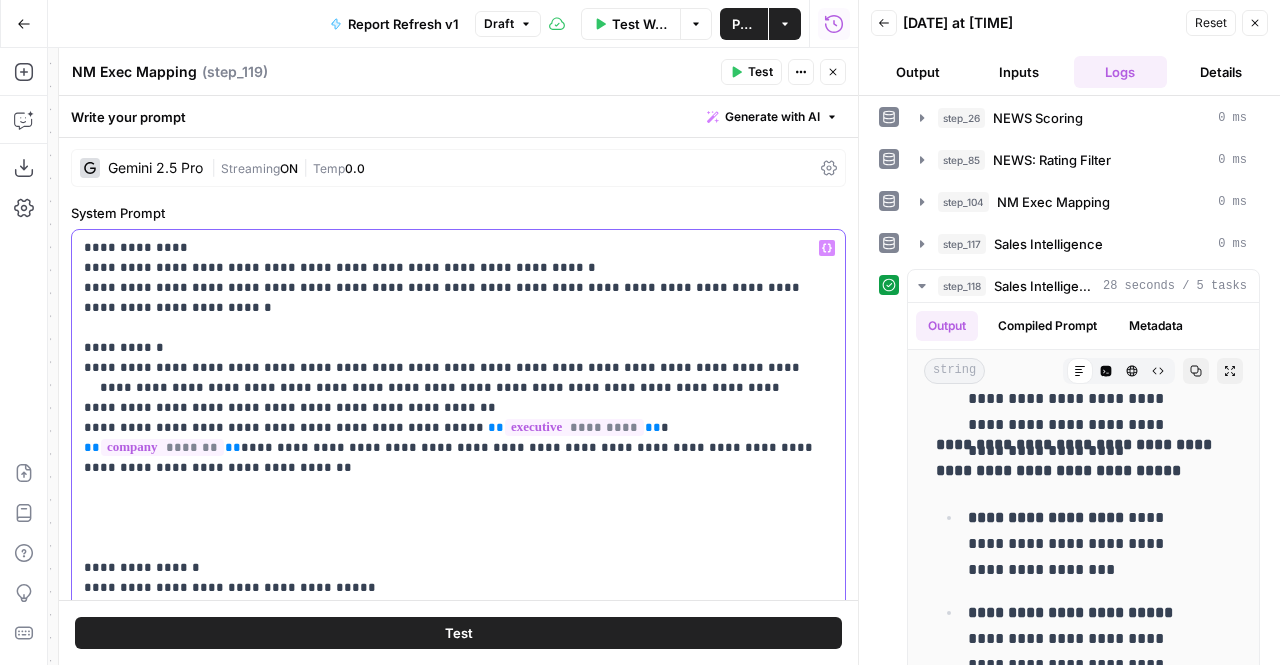 scroll, scrollTop: 449, scrollLeft: 0, axis: vertical 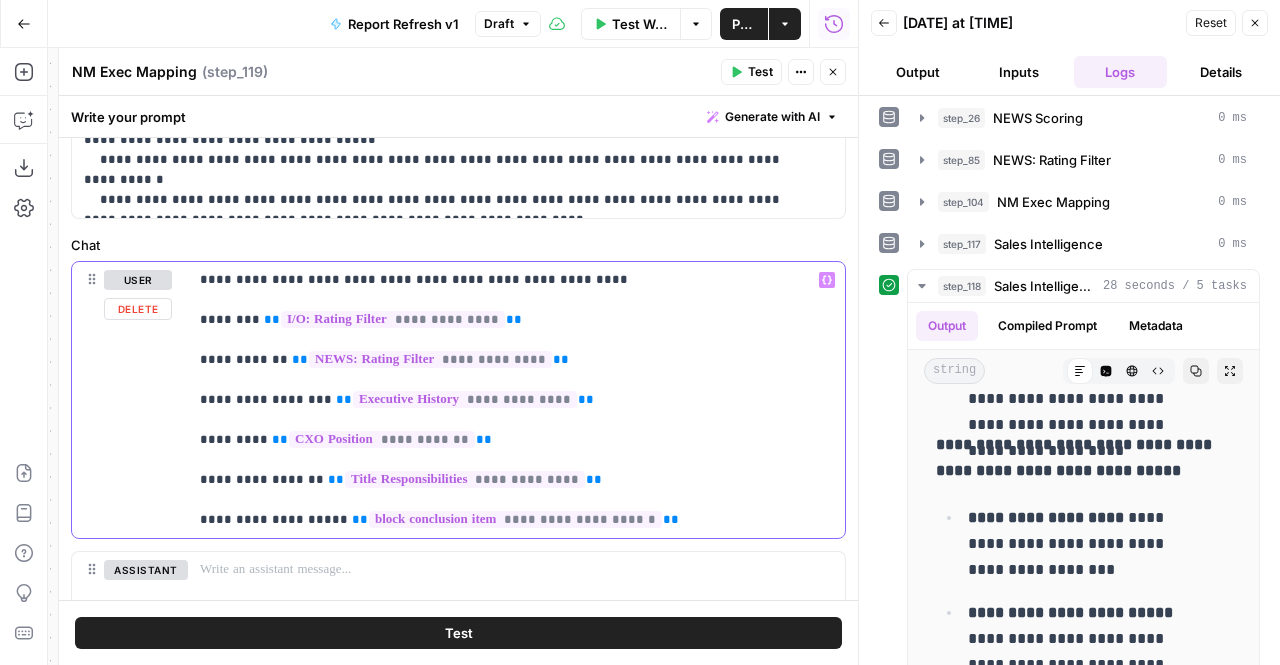 drag, startPoint x: 557, startPoint y: 363, endPoint x: 196, endPoint y: 359, distance: 361.02216 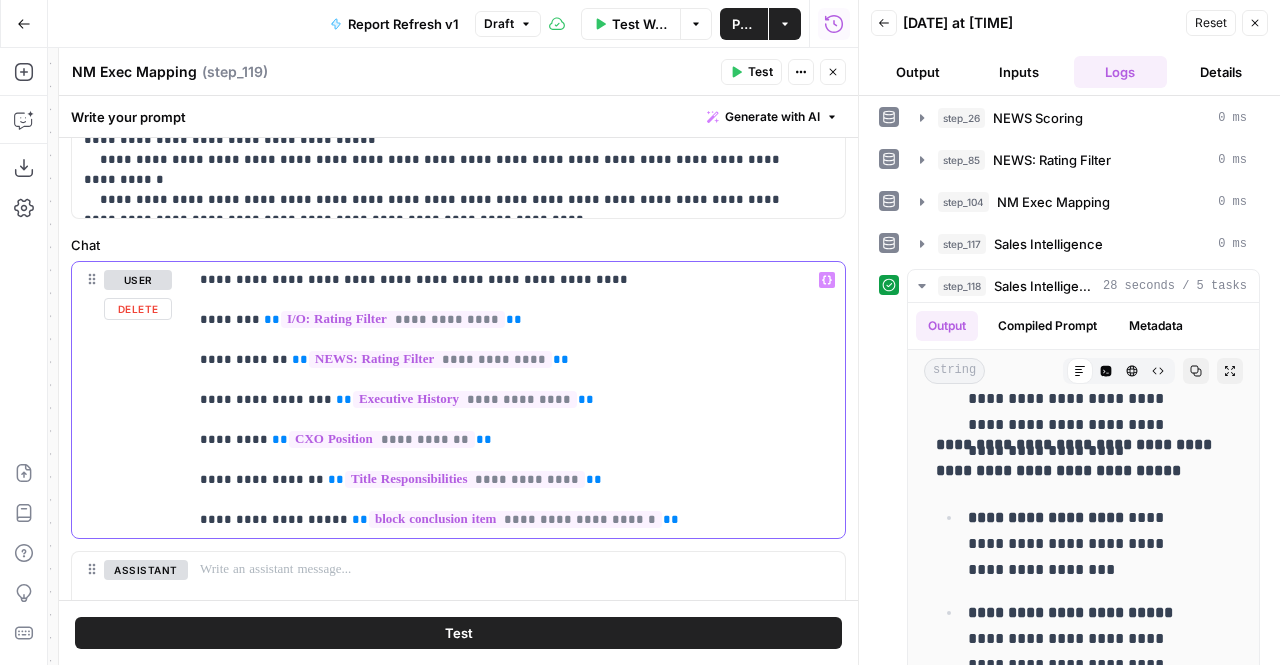 click on "**********" at bounding box center [516, 400] 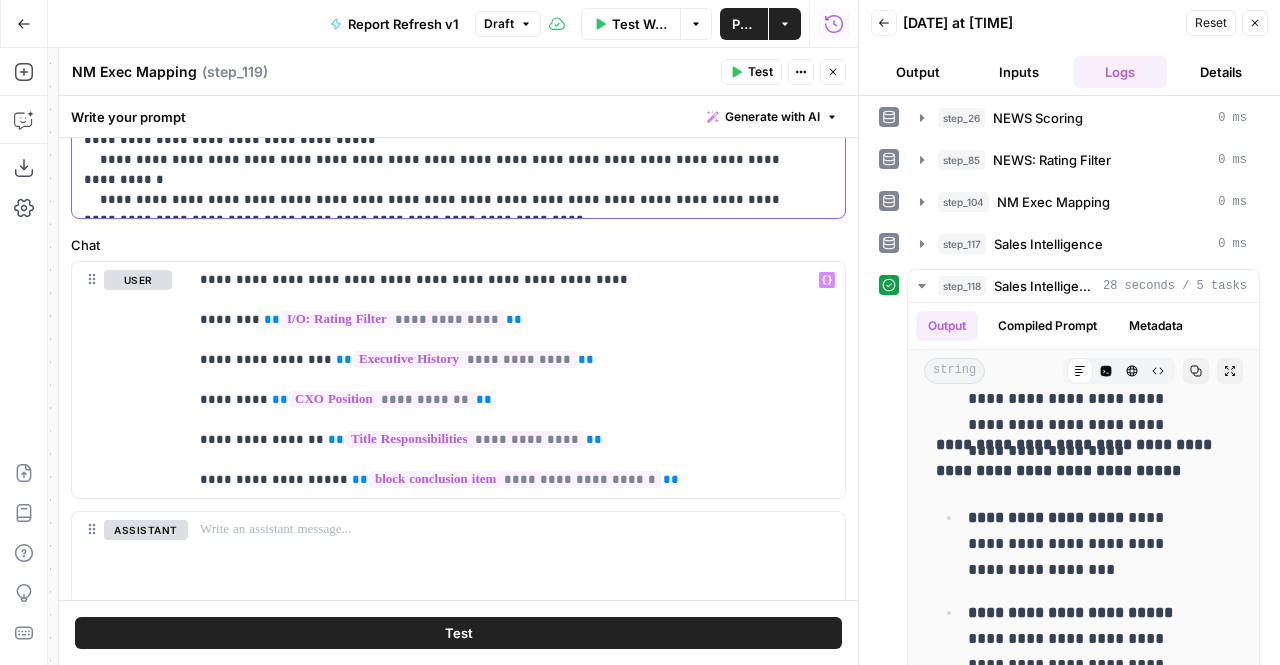 click on "**********" at bounding box center [451, 0] 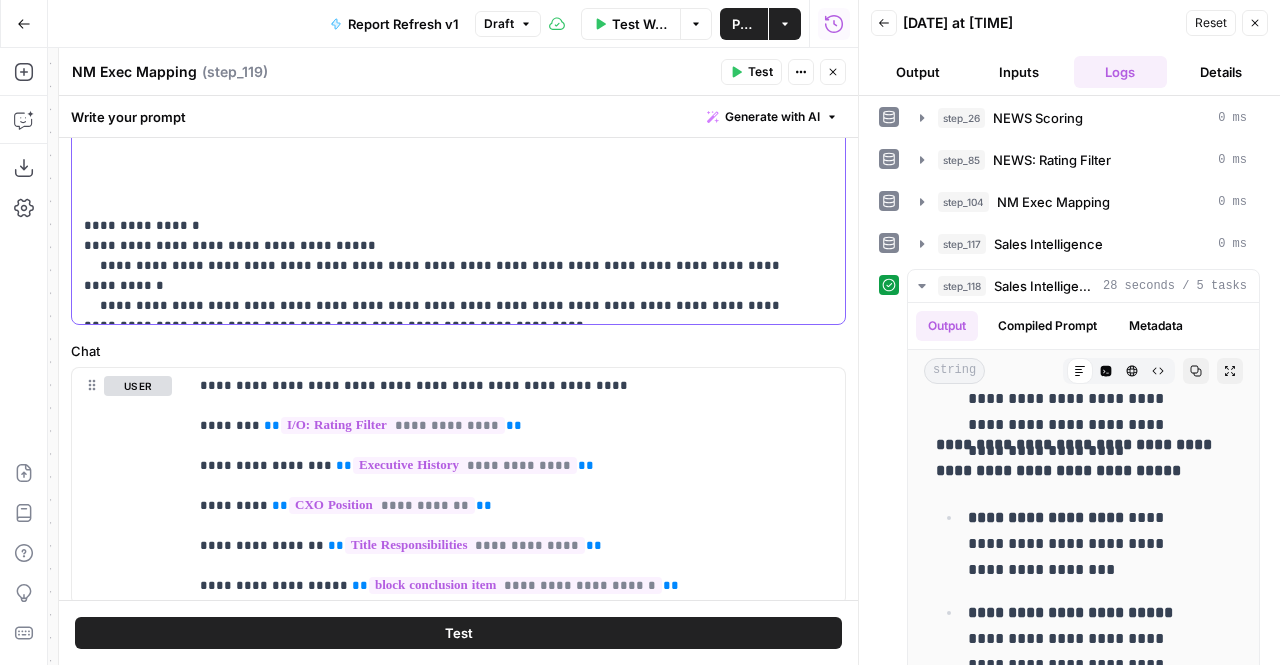 scroll, scrollTop: 226, scrollLeft: 0, axis: vertical 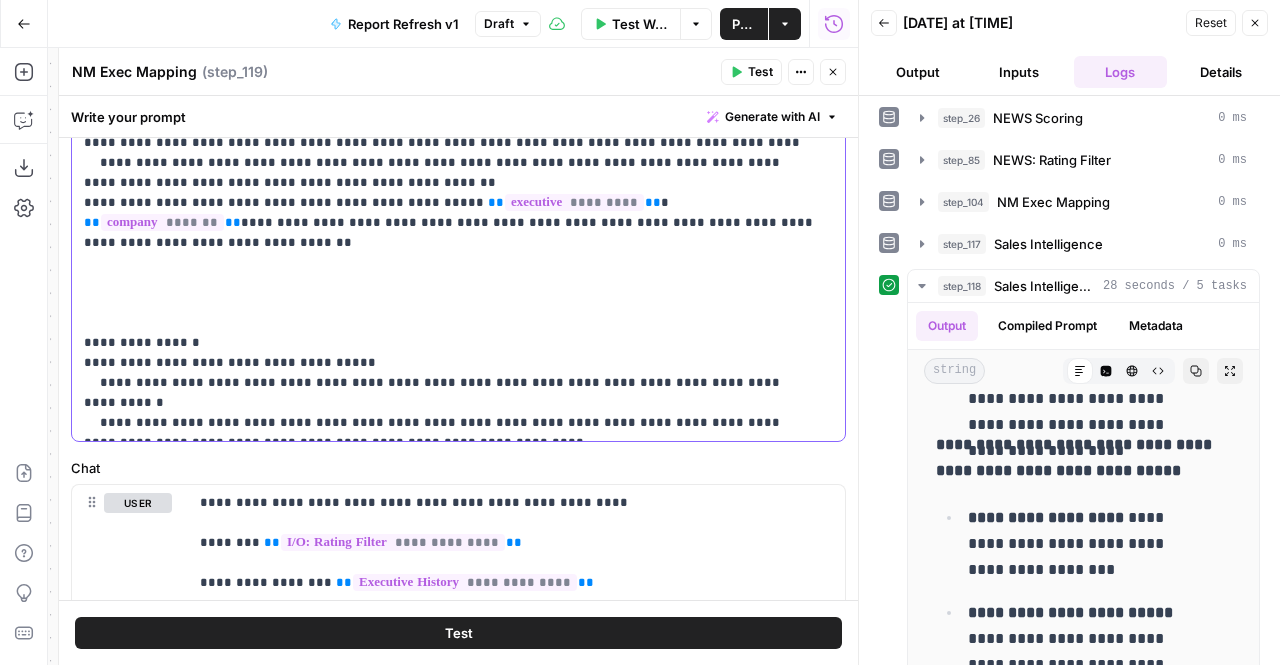 type 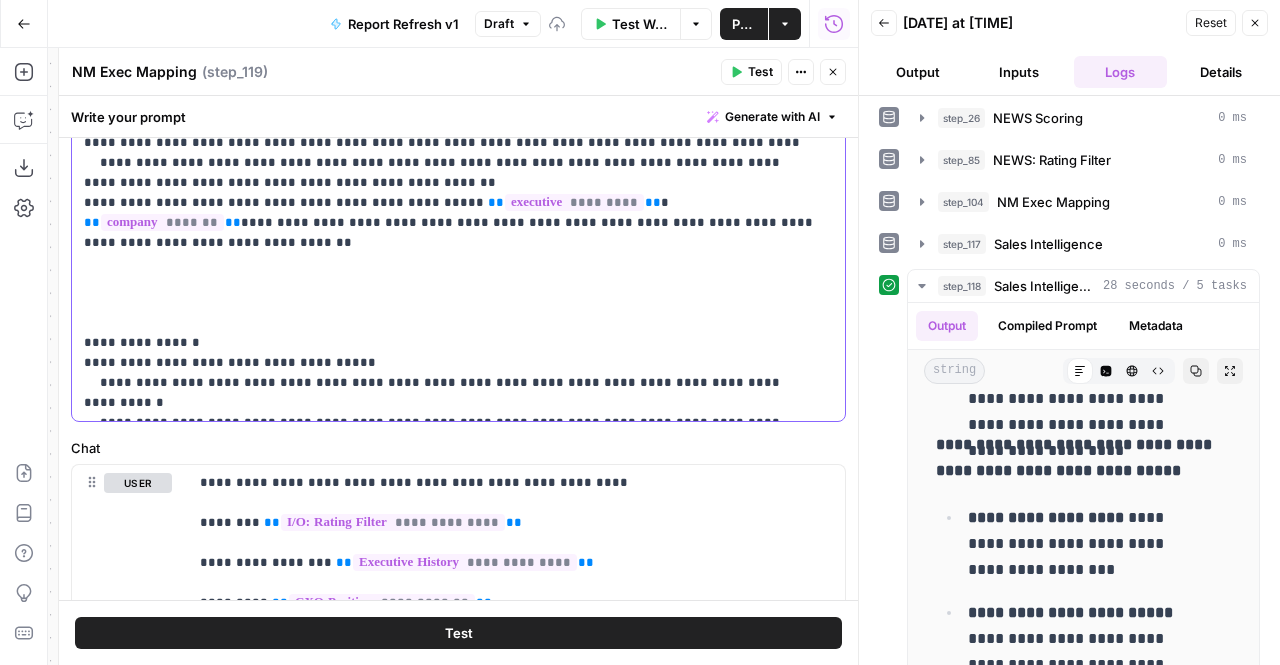 scroll, scrollTop: 123, scrollLeft: 0, axis: vertical 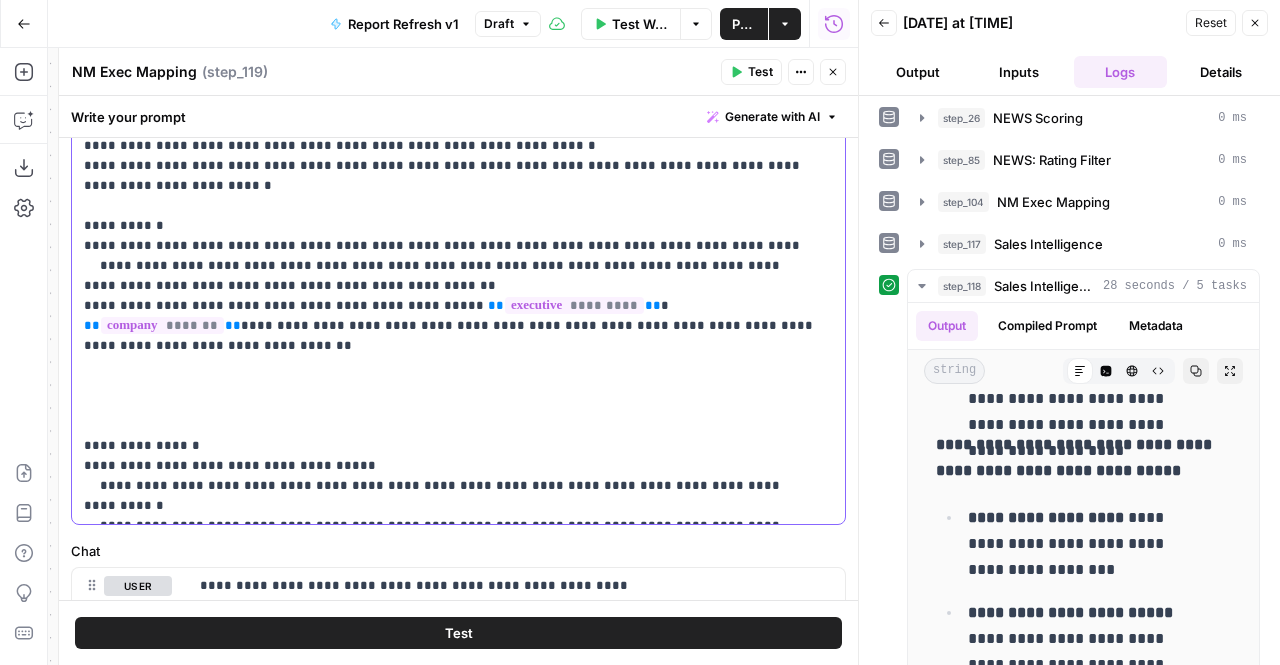 click on "**********" at bounding box center [451, 316] 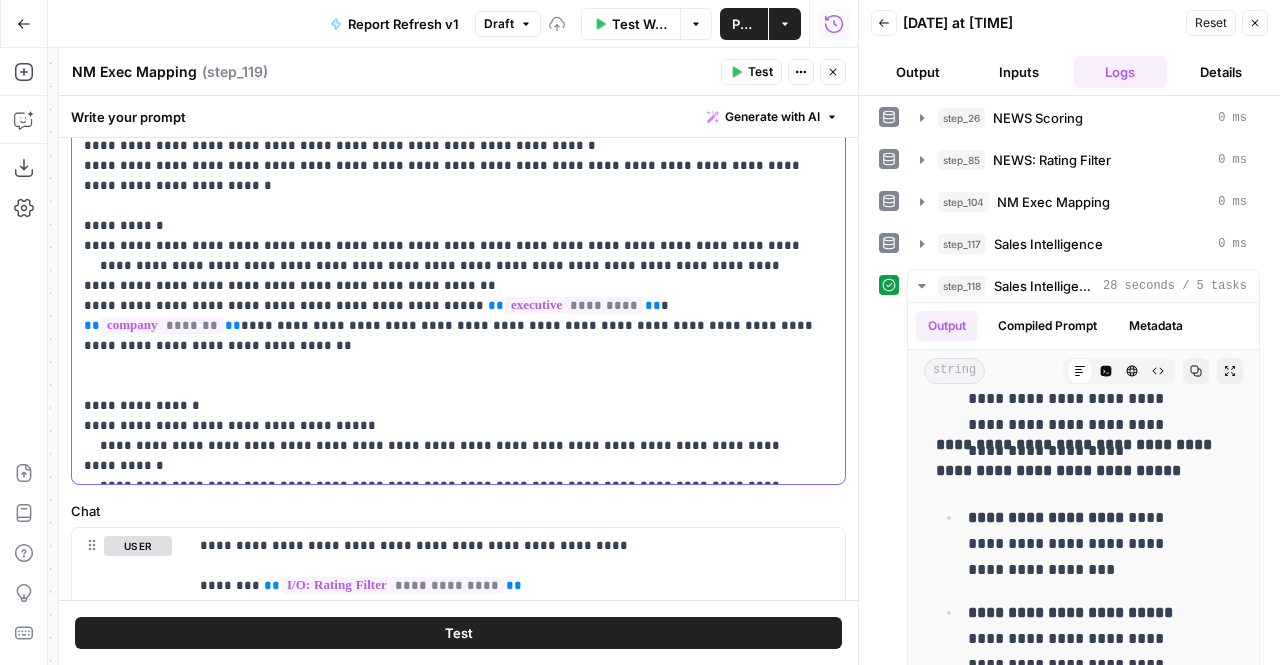 click on "**********" at bounding box center (451, 296) 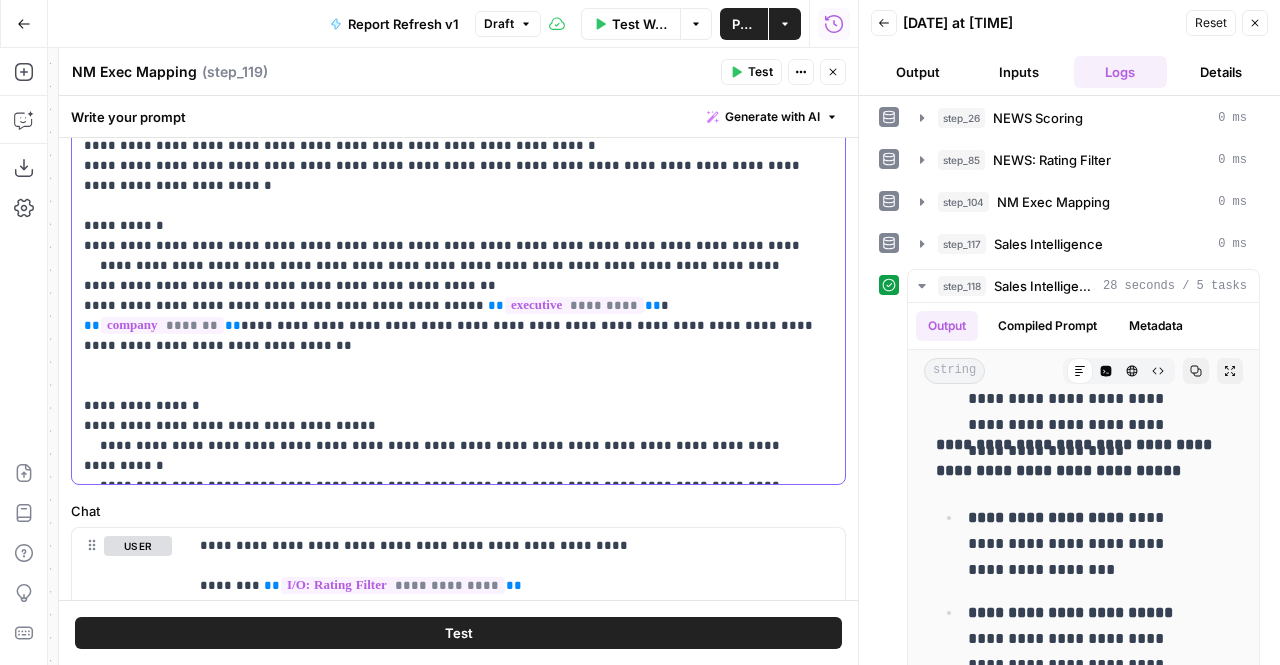 scroll, scrollTop: 0, scrollLeft: 0, axis: both 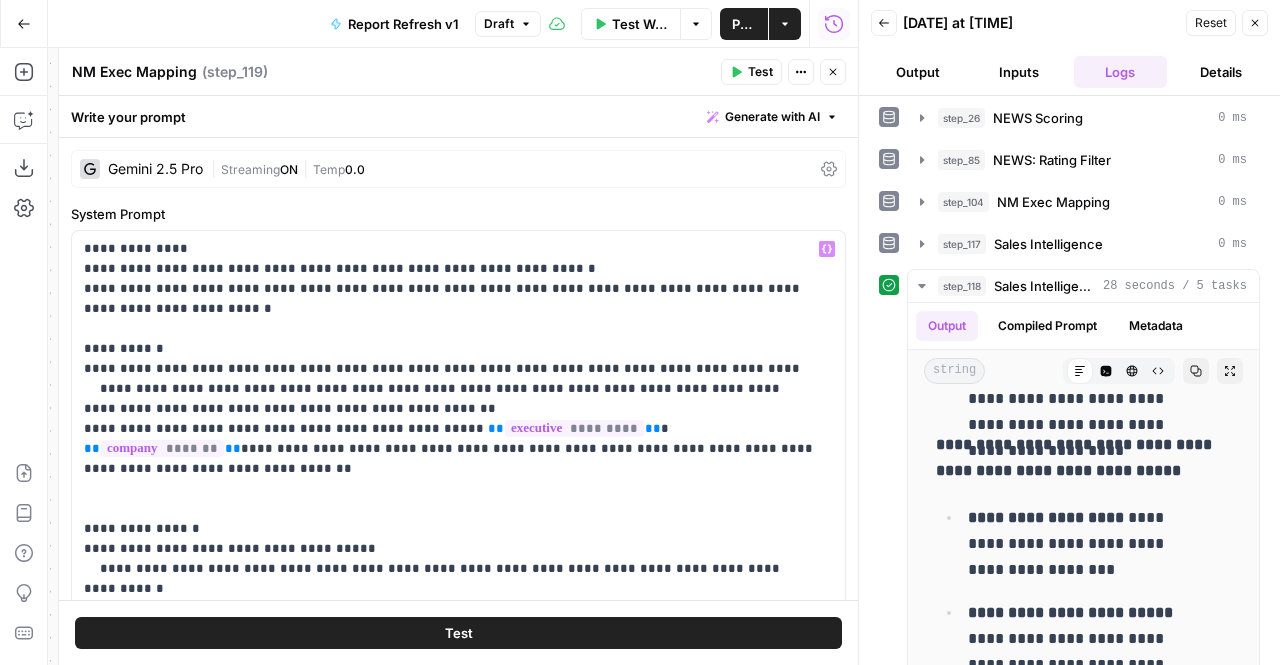 click 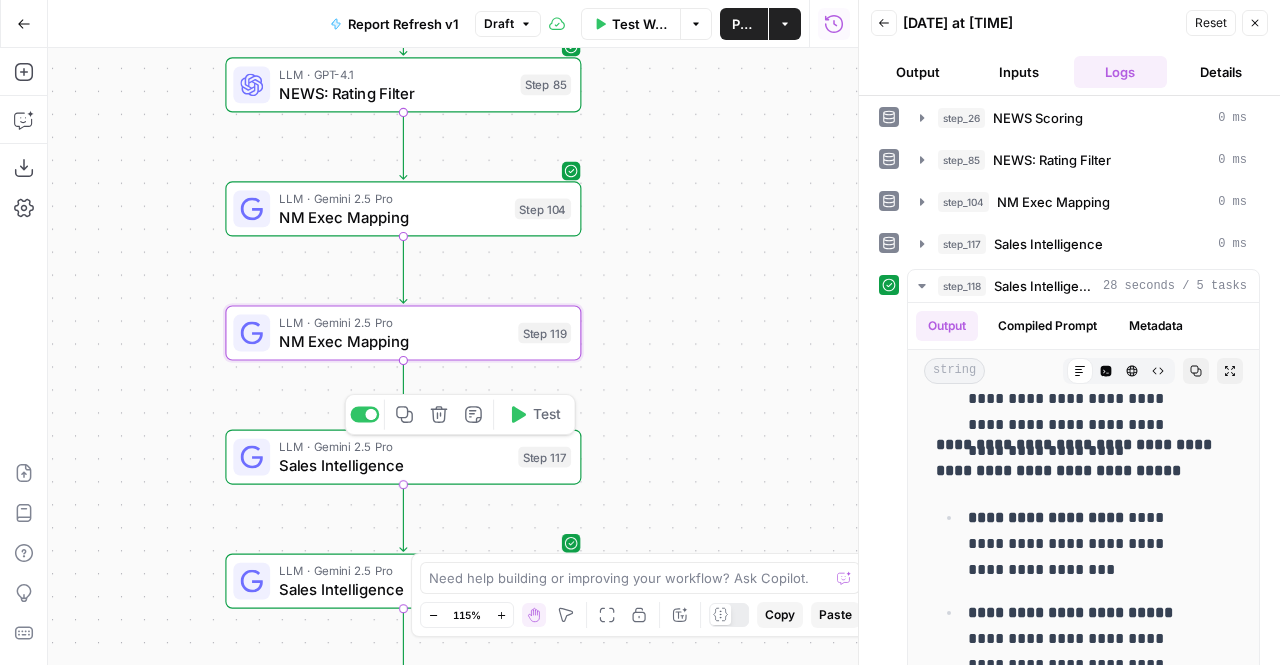click on "LLM · Gemini 2.5 Pro Sales Intelligence Step 118 Copy step Delete step Add Note Test" at bounding box center [403, 581] 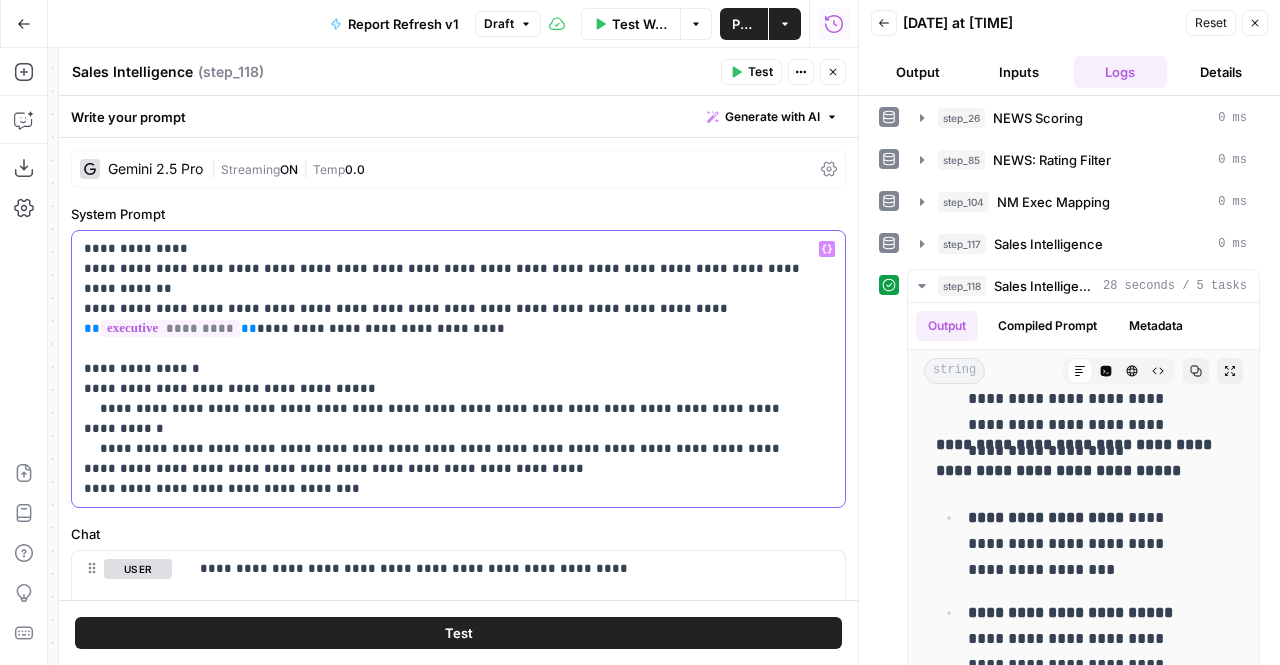 drag, startPoint x: 781, startPoint y: 267, endPoint x: 70, endPoint y: 268, distance: 711.00073 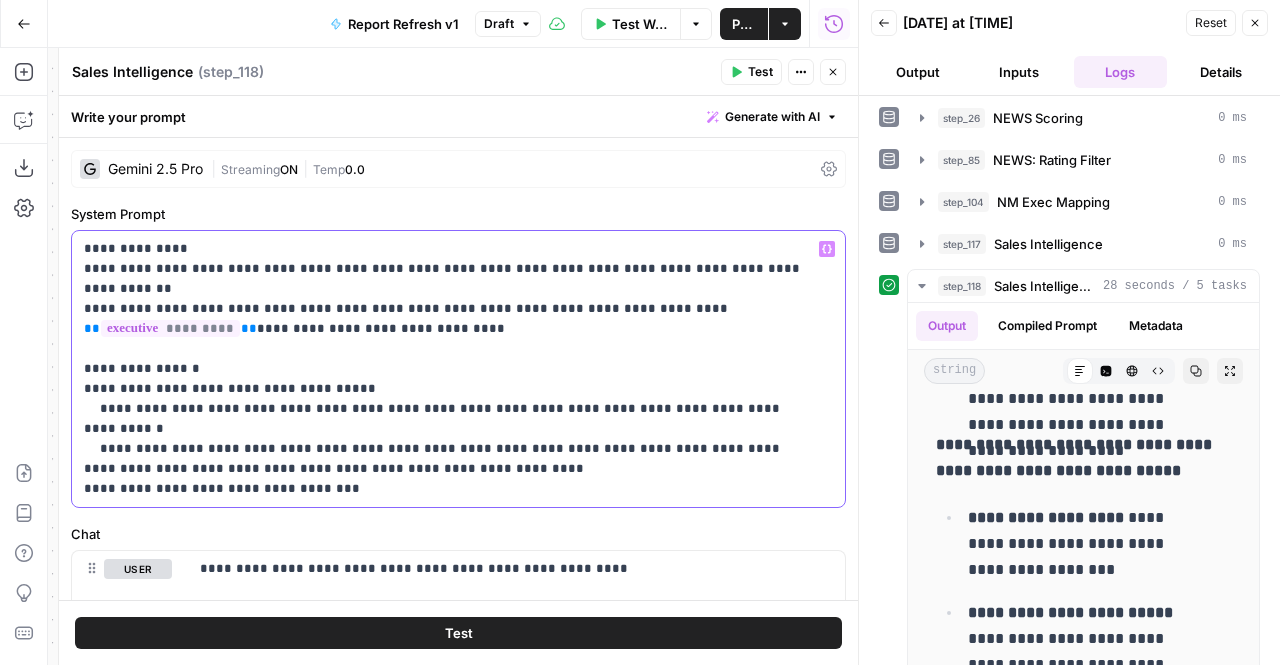 click on "**********" at bounding box center (458, 369) 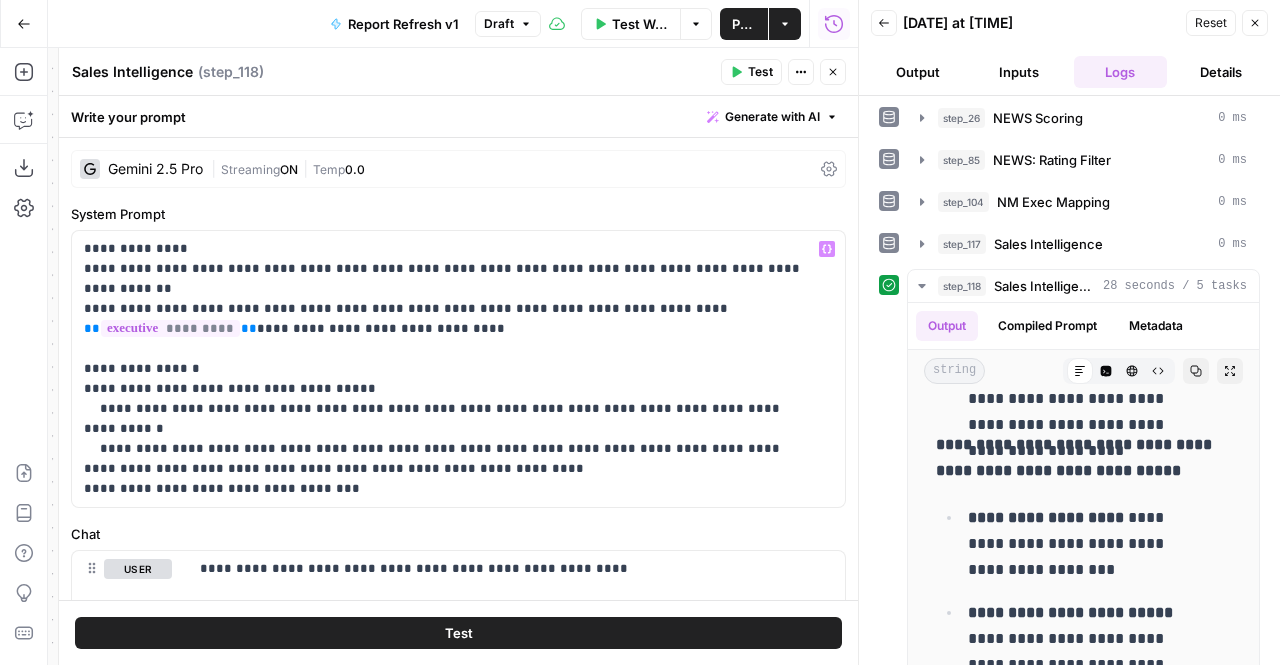 click on "Close" at bounding box center [833, 72] 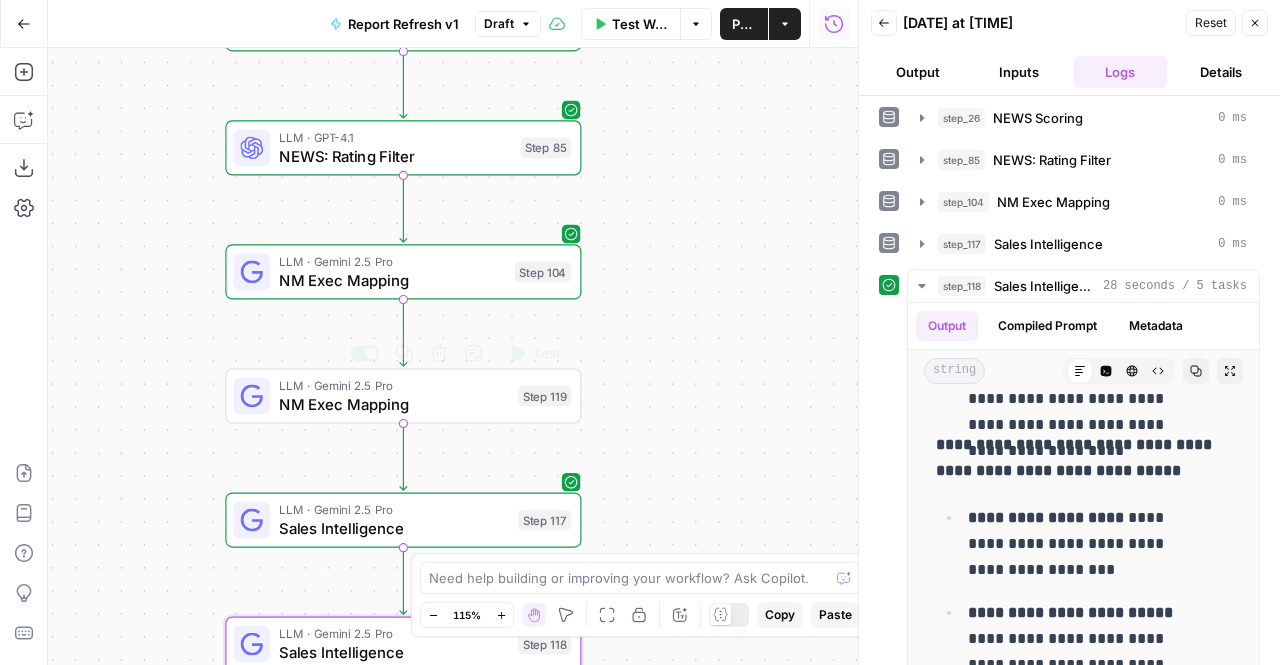 click on "NM Exec Mapping" at bounding box center [394, 404] 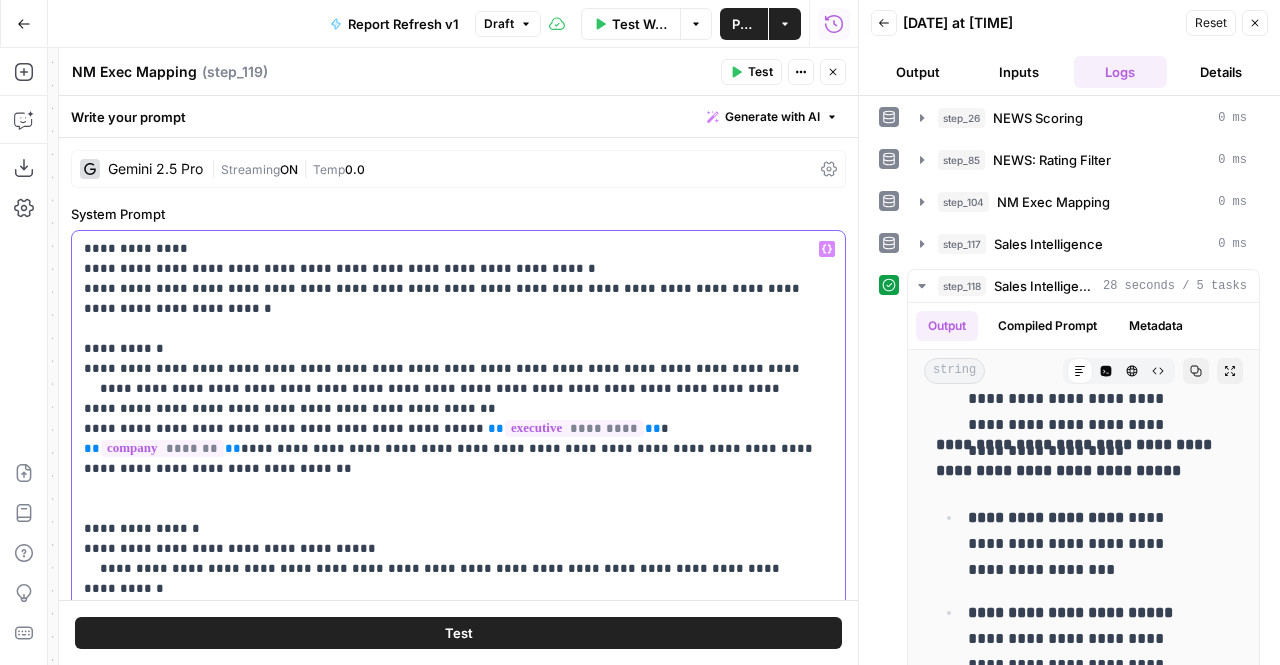 drag, startPoint x: 547, startPoint y: 267, endPoint x: 72, endPoint y: 260, distance: 475.05157 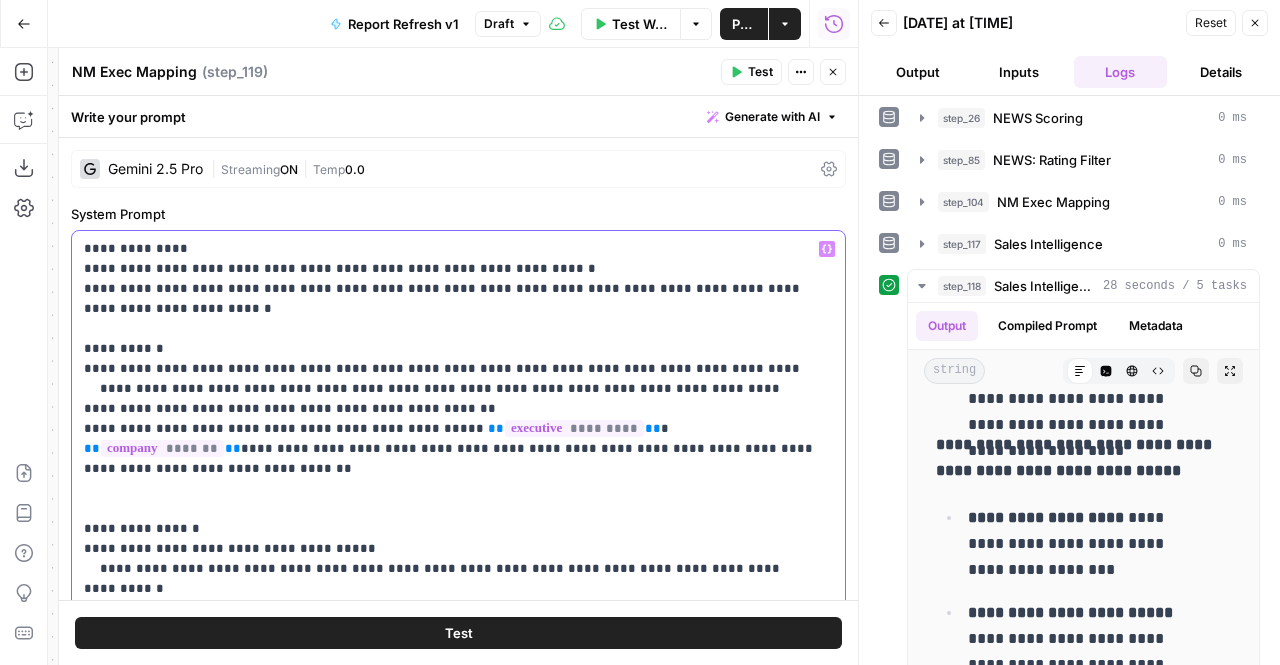 click on "**********" at bounding box center (458, 419) 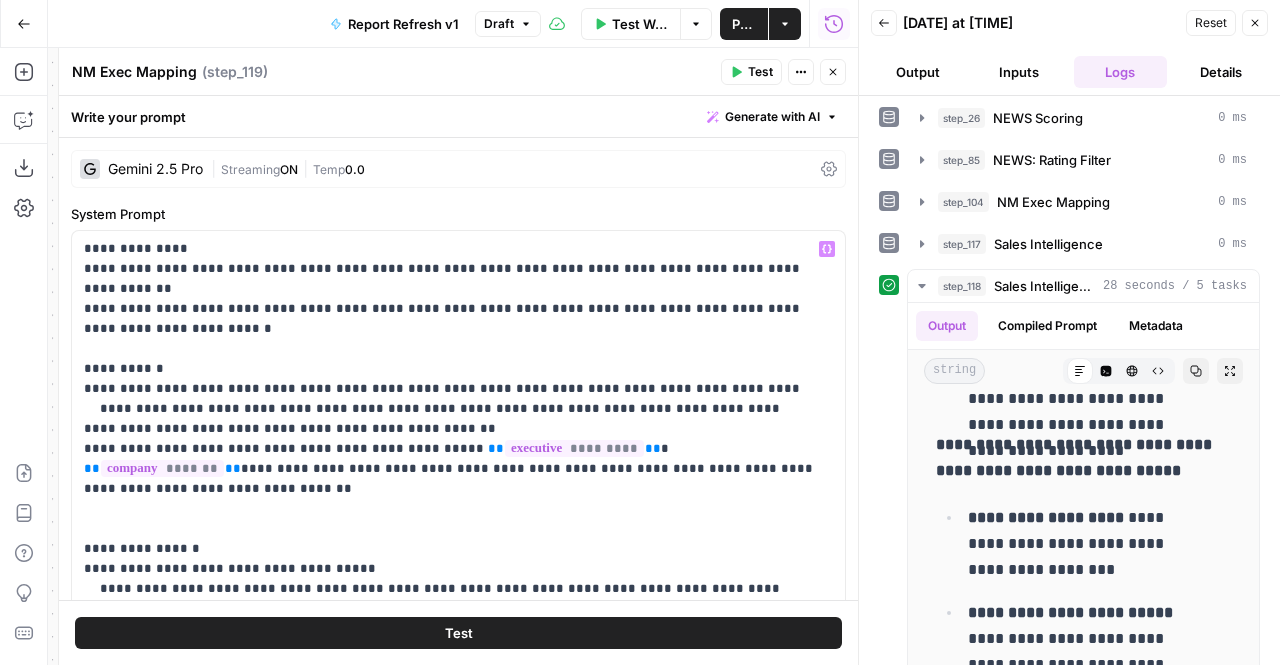 click on "Test" at bounding box center (459, 633) 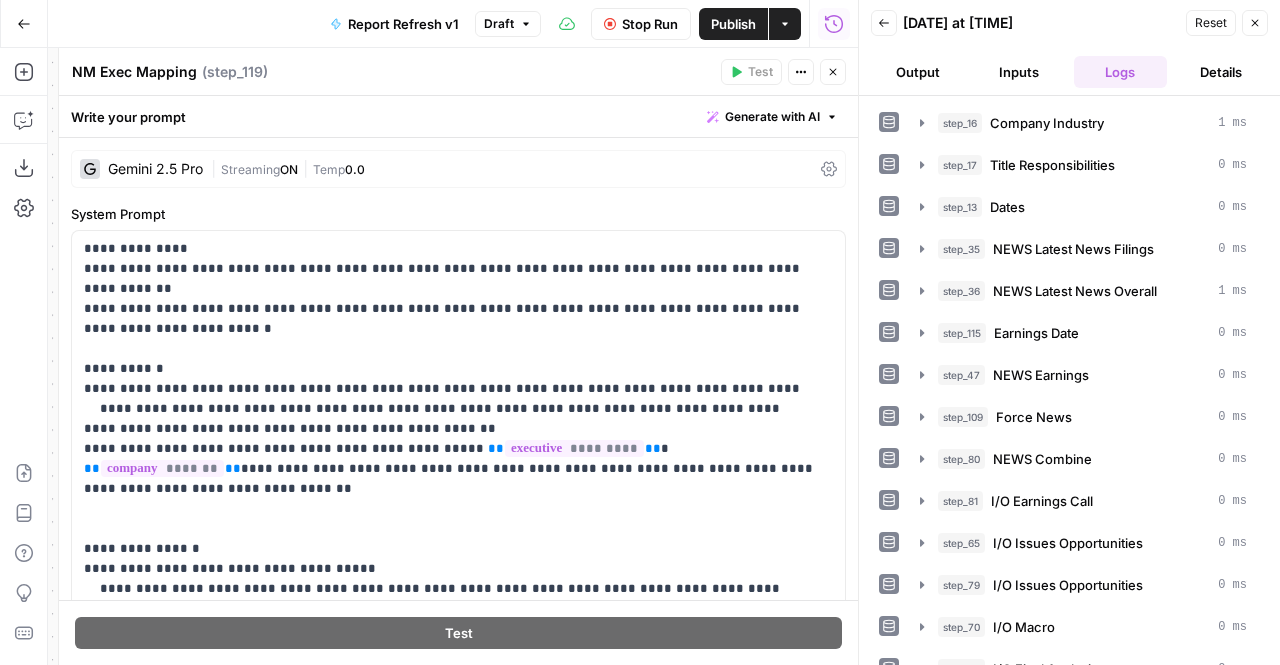 scroll, scrollTop: 346, scrollLeft: 0, axis: vertical 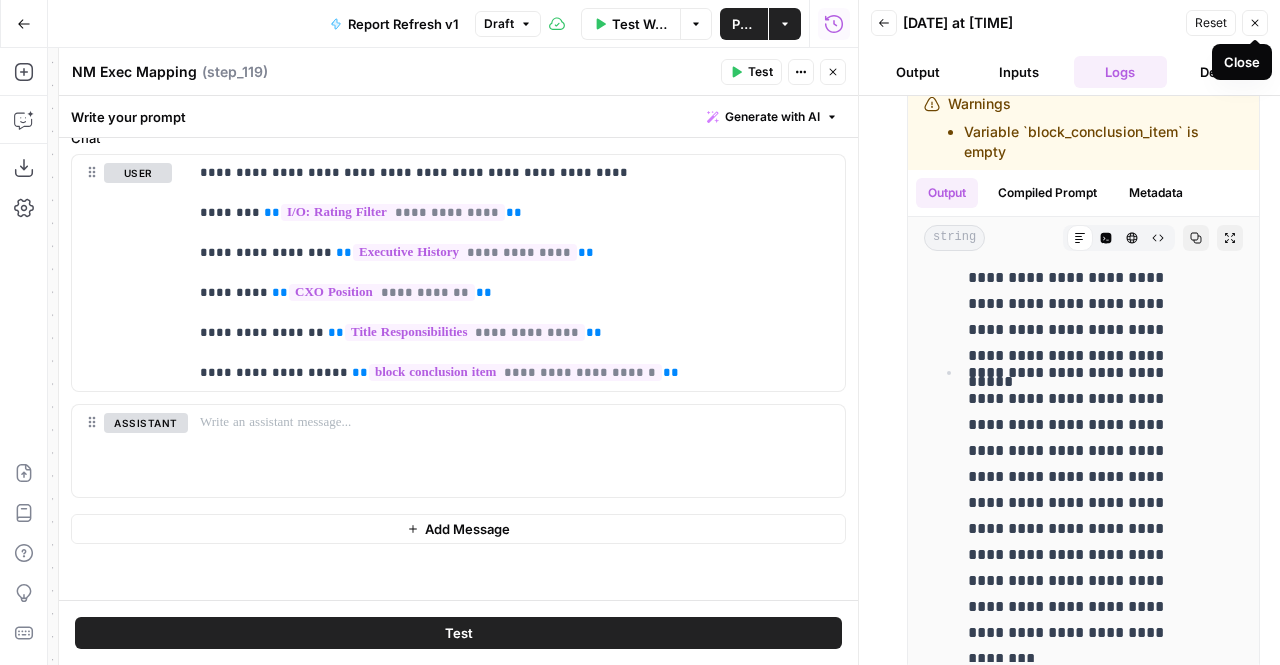 click on "Close" at bounding box center (1255, 23) 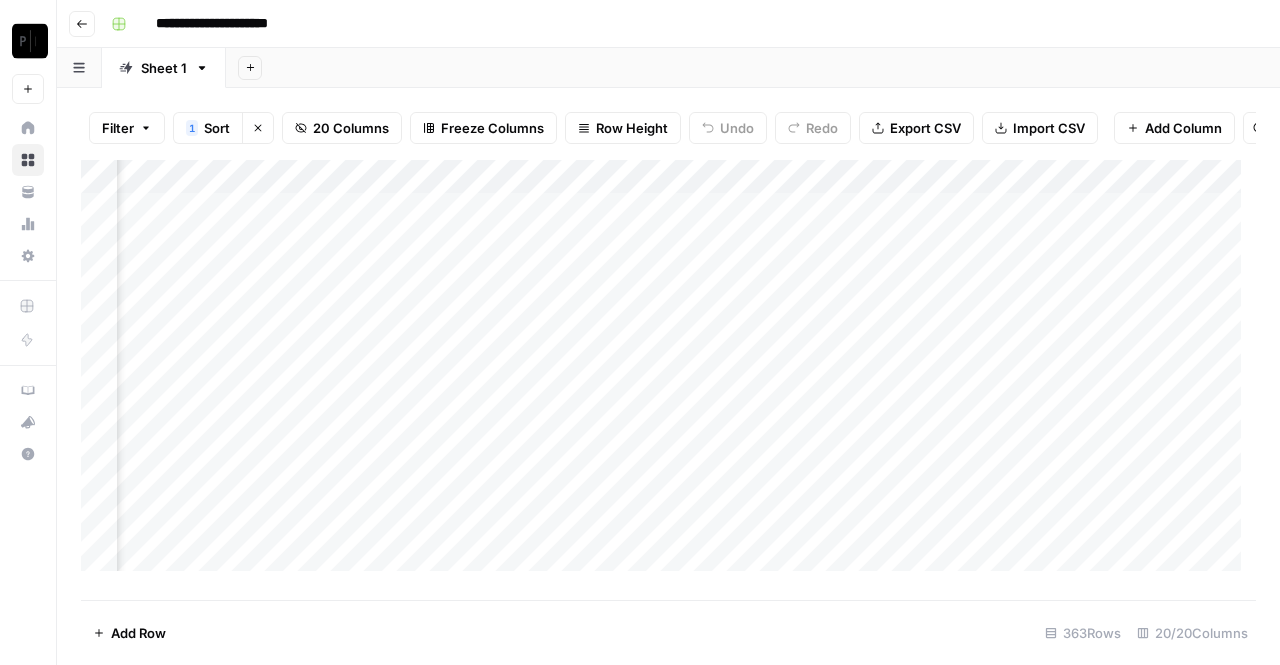 scroll, scrollTop: 0, scrollLeft: 0, axis: both 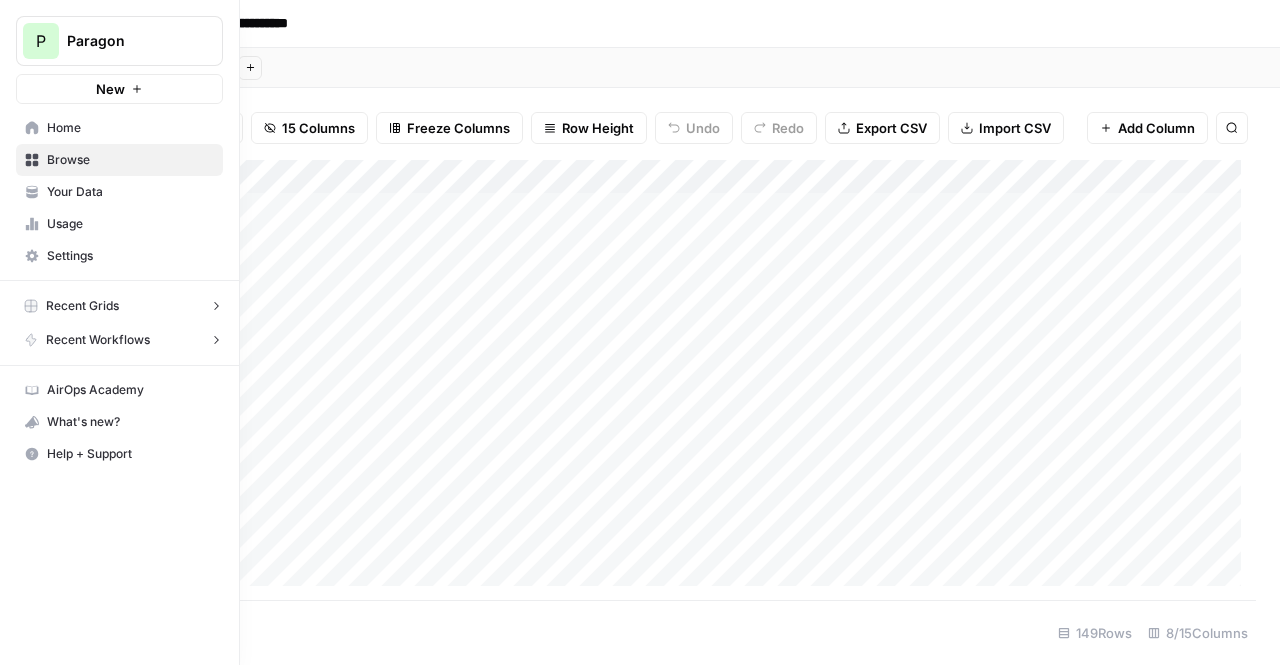 click on "P" at bounding box center [41, 41] 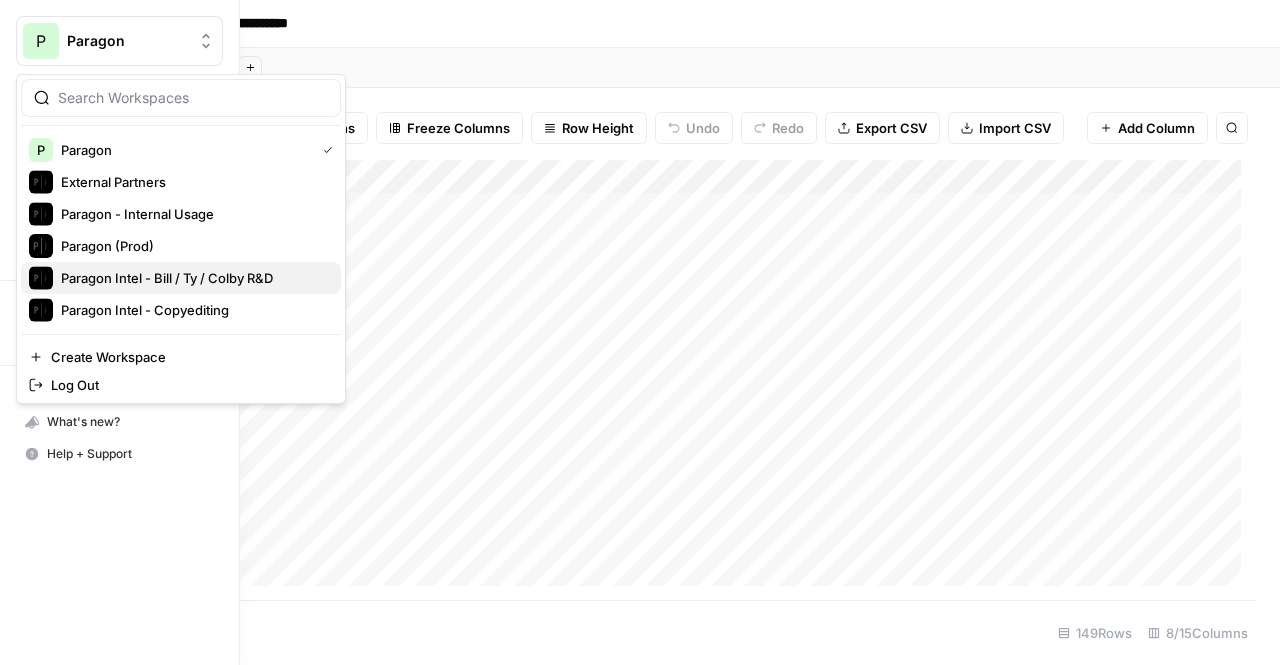 click on "Paragon Intel - Bill / Ty / Colby R&D" at bounding box center [193, 278] 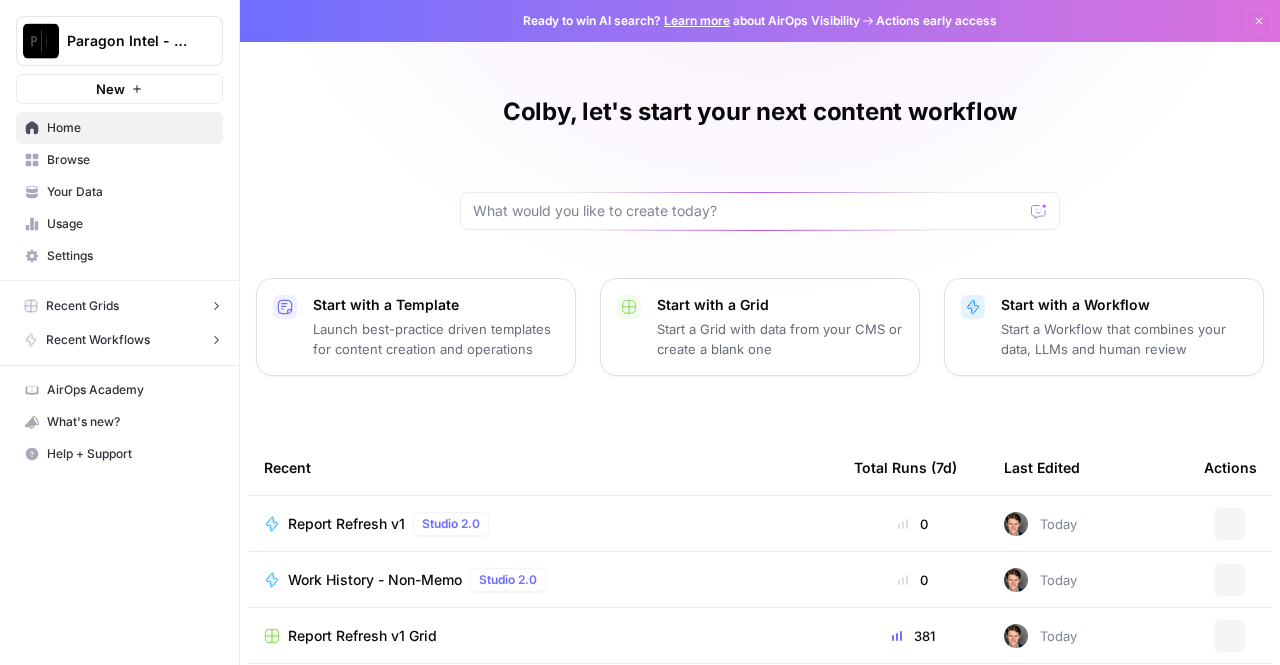 scroll, scrollTop: 0, scrollLeft: 0, axis: both 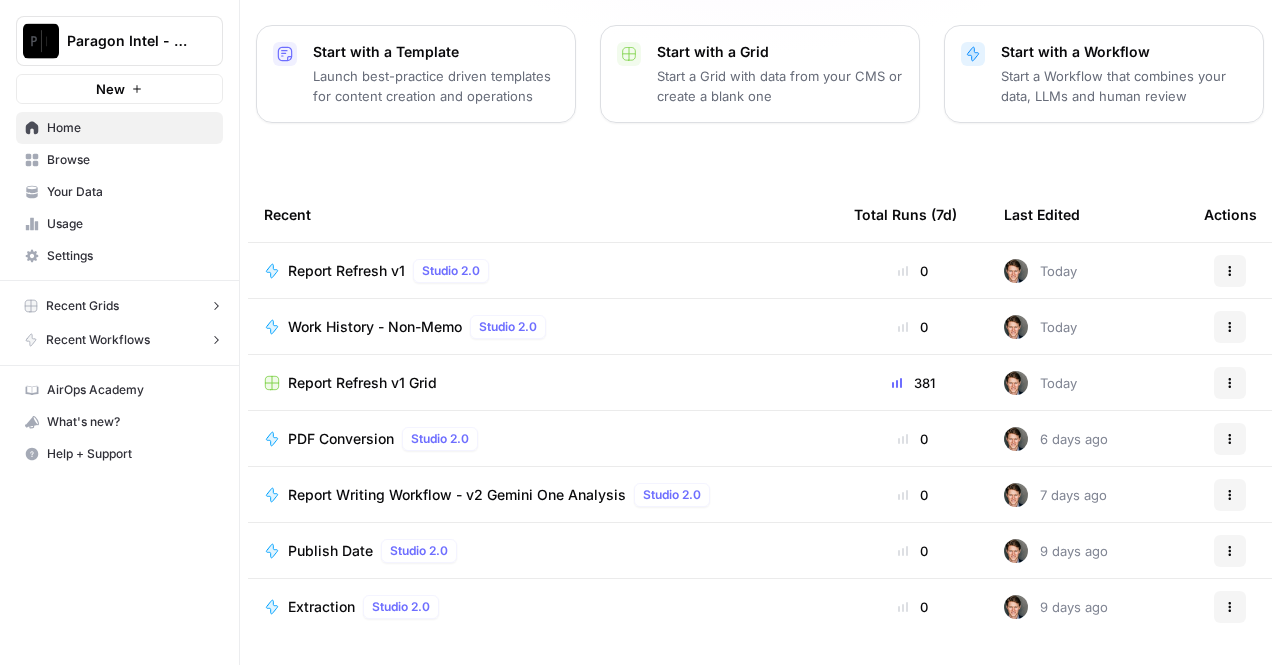 click on "Browse" at bounding box center (130, 160) 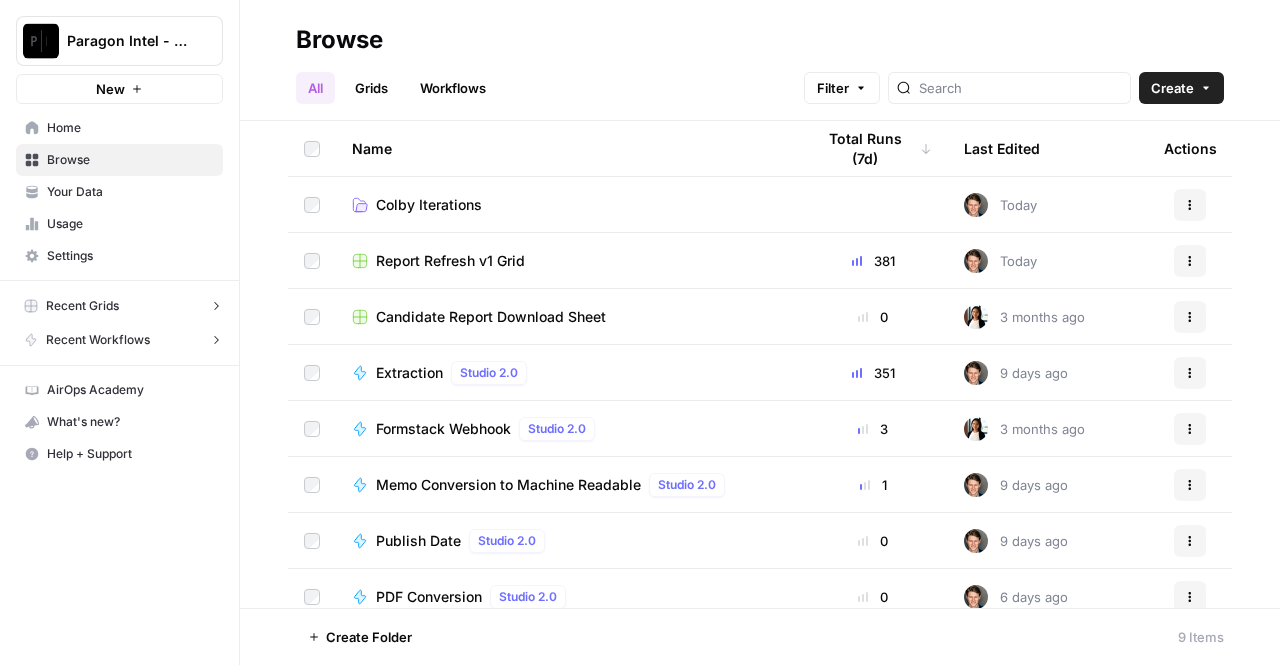 click on "Colby Iterations" at bounding box center (567, 205) 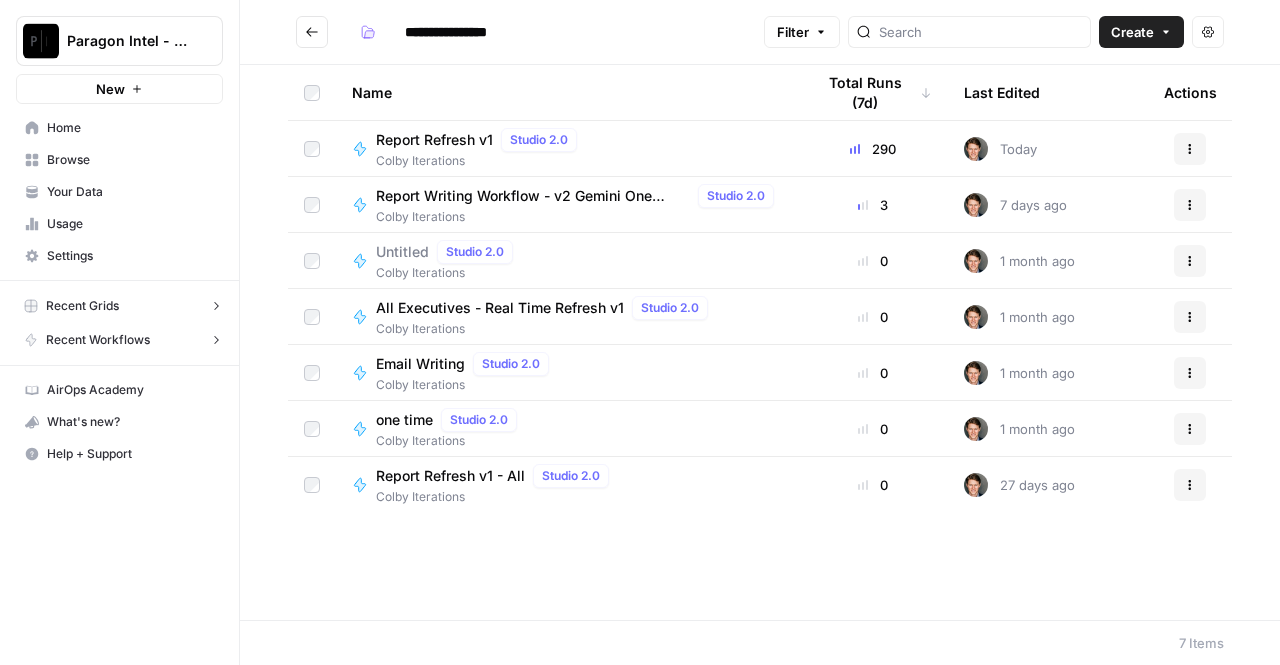 click on "Report Writing Workflow - v2 Gemini One Analysis" at bounding box center (533, 196) 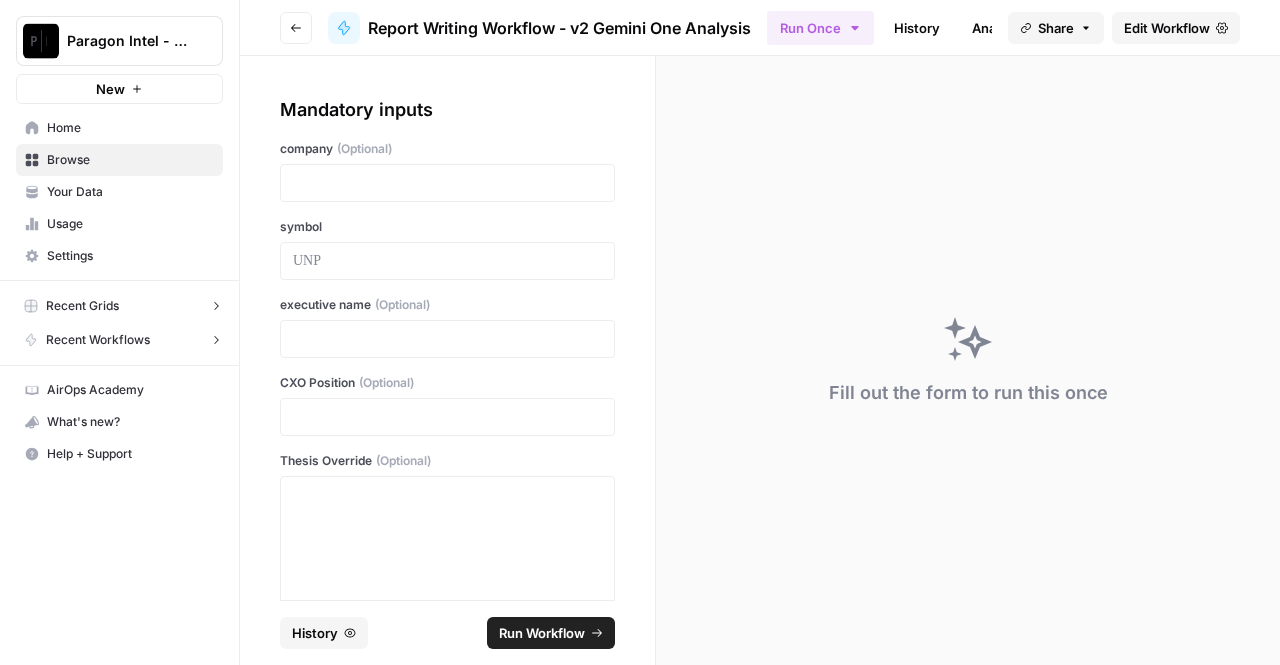 click 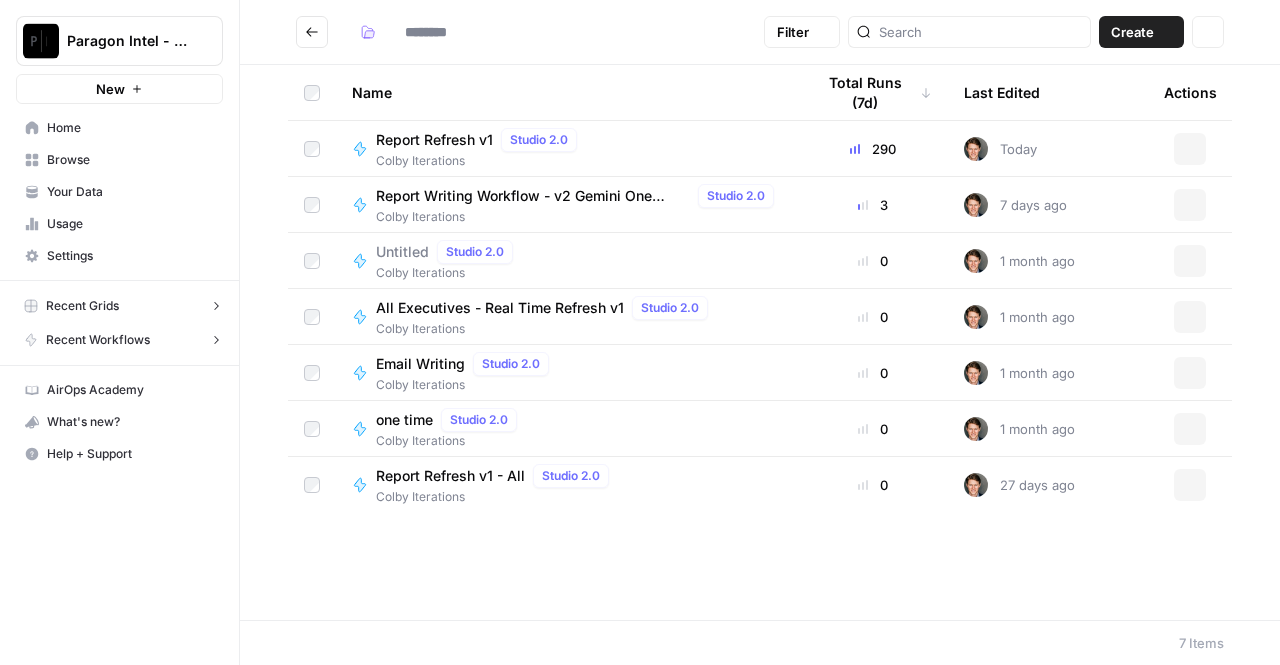 type on "**********" 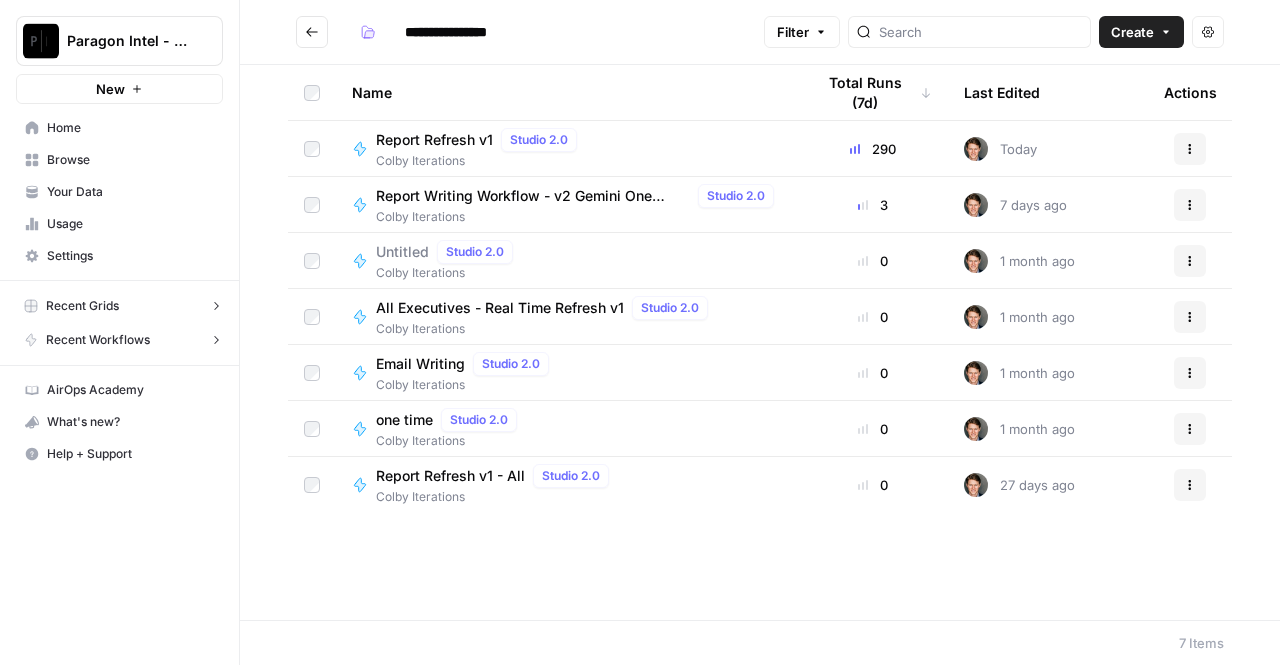 click on "Paragon Intel - Bill / Ty / Colby R&D" at bounding box center (127, 41) 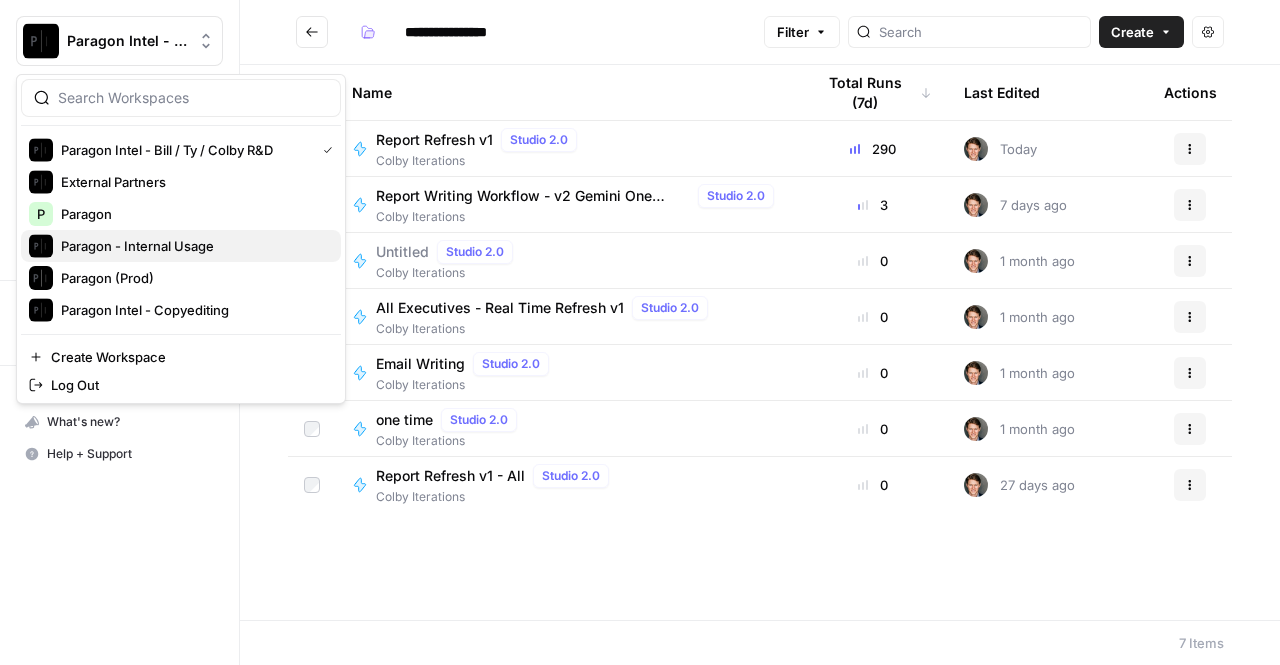 click on "Paragon - Internal Usage" at bounding box center [193, 246] 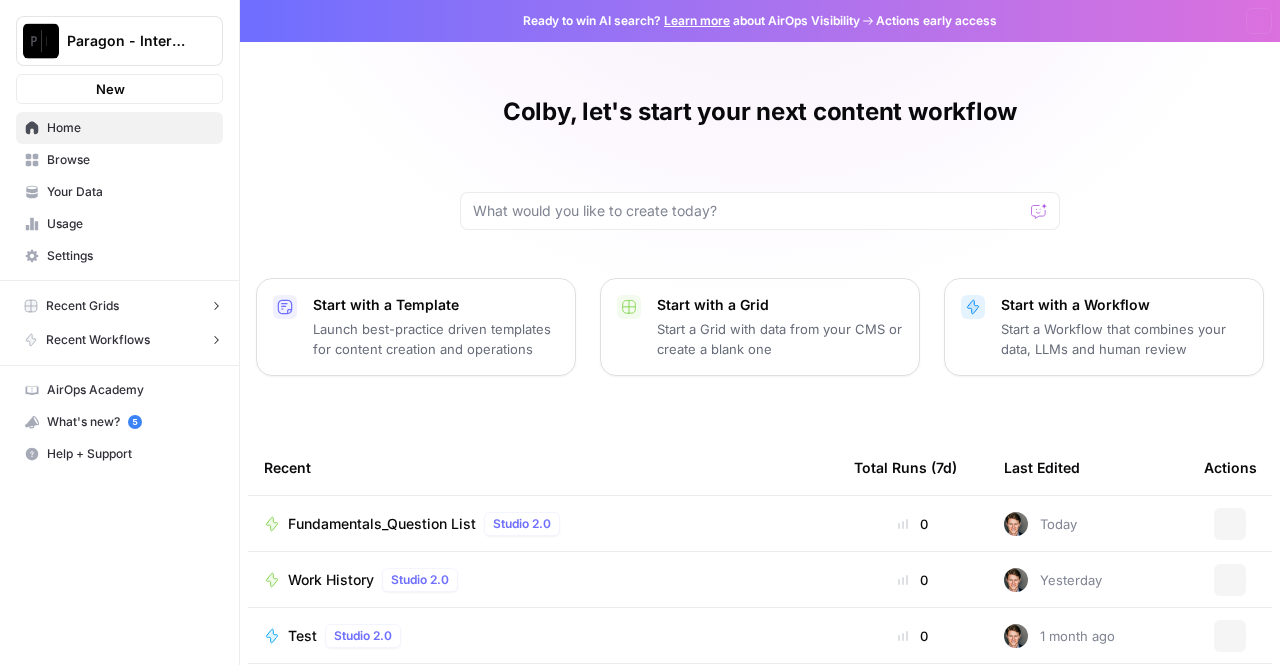 scroll, scrollTop: 0, scrollLeft: 0, axis: both 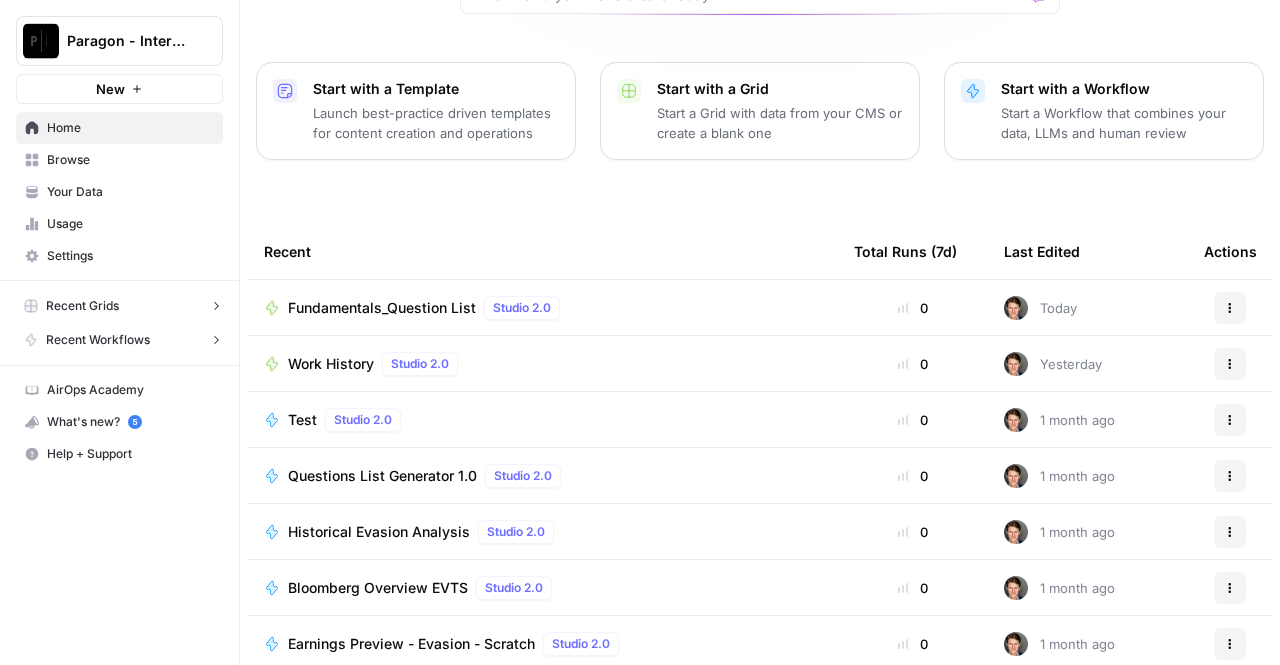 click on "Fundamentals_Question List" at bounding box center (382, 308) 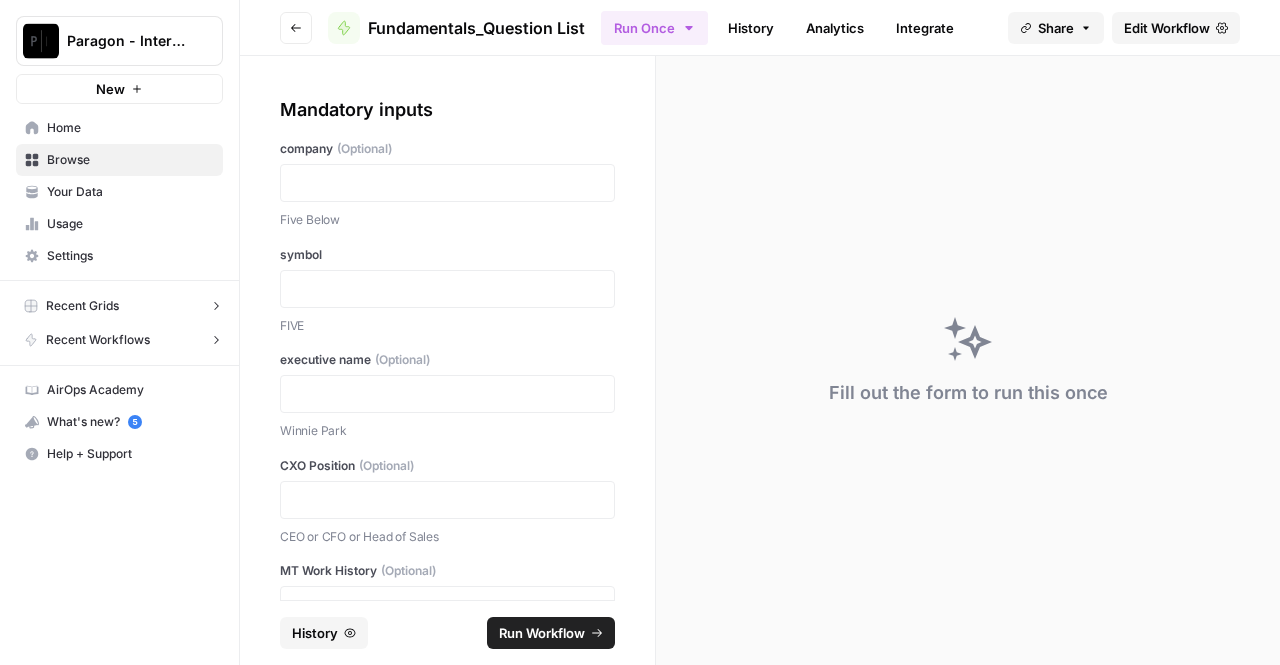 click on "History" at bounding box center [751, 28] 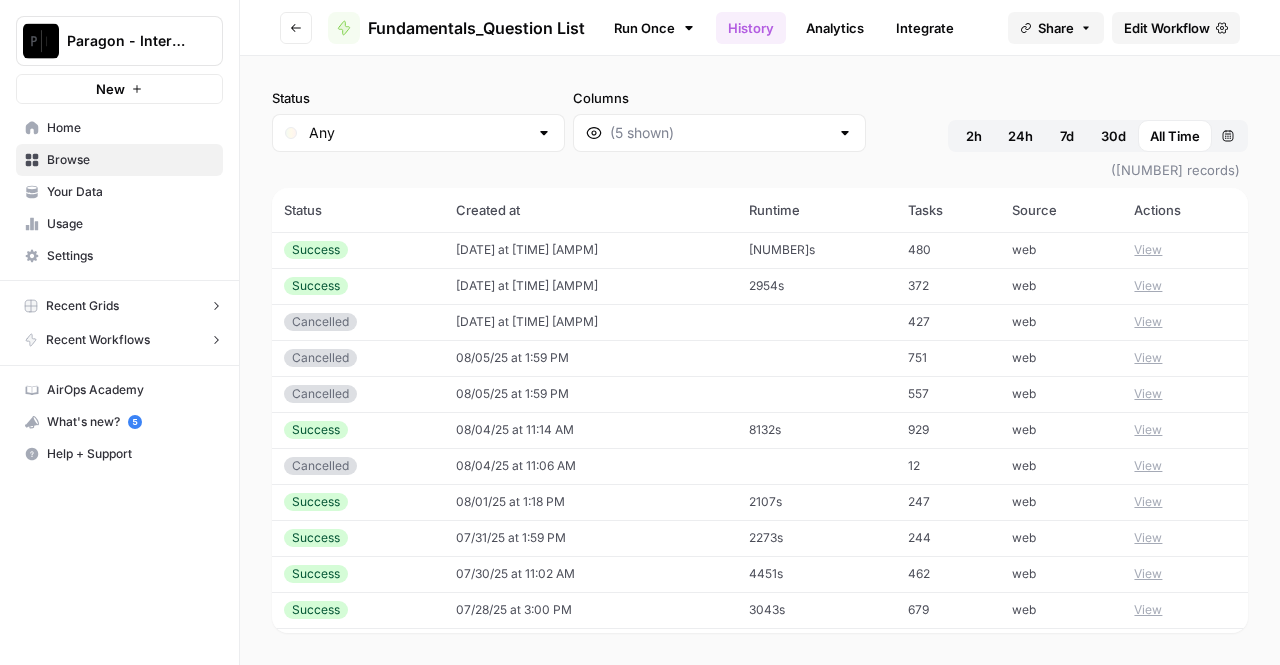 click on "View" at bounding box center [1148, 250] 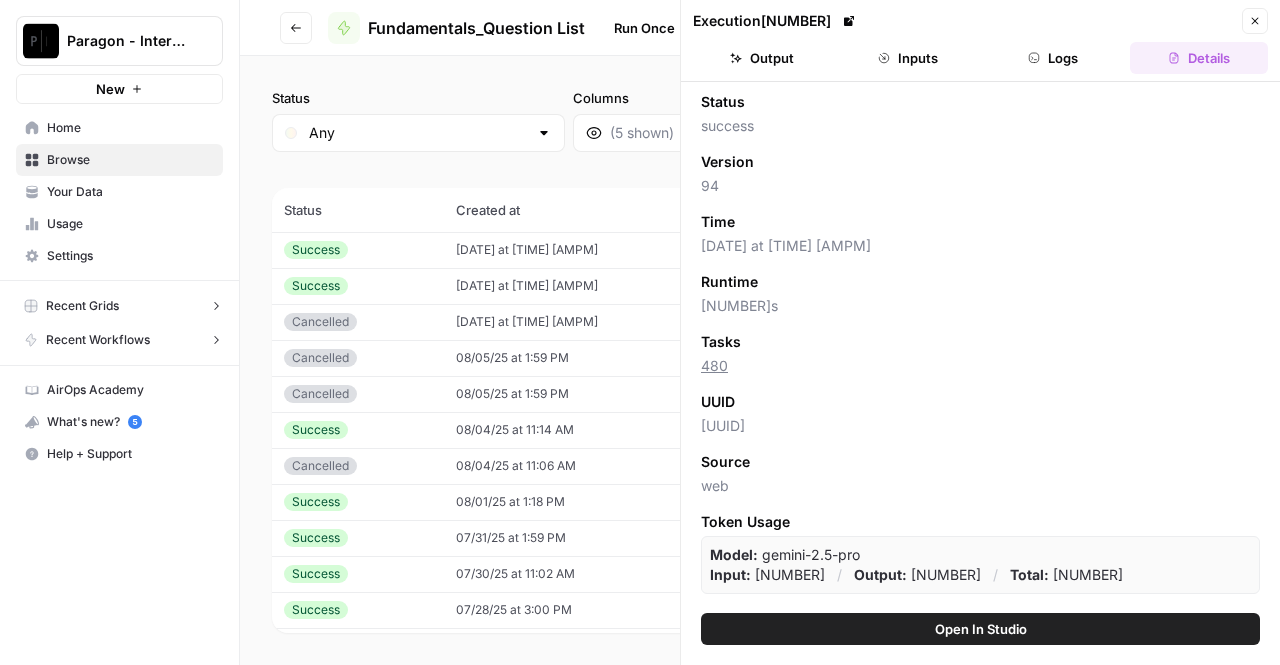 scroll, scrollTop: 117, scrollLeft: 0, axis: vertical 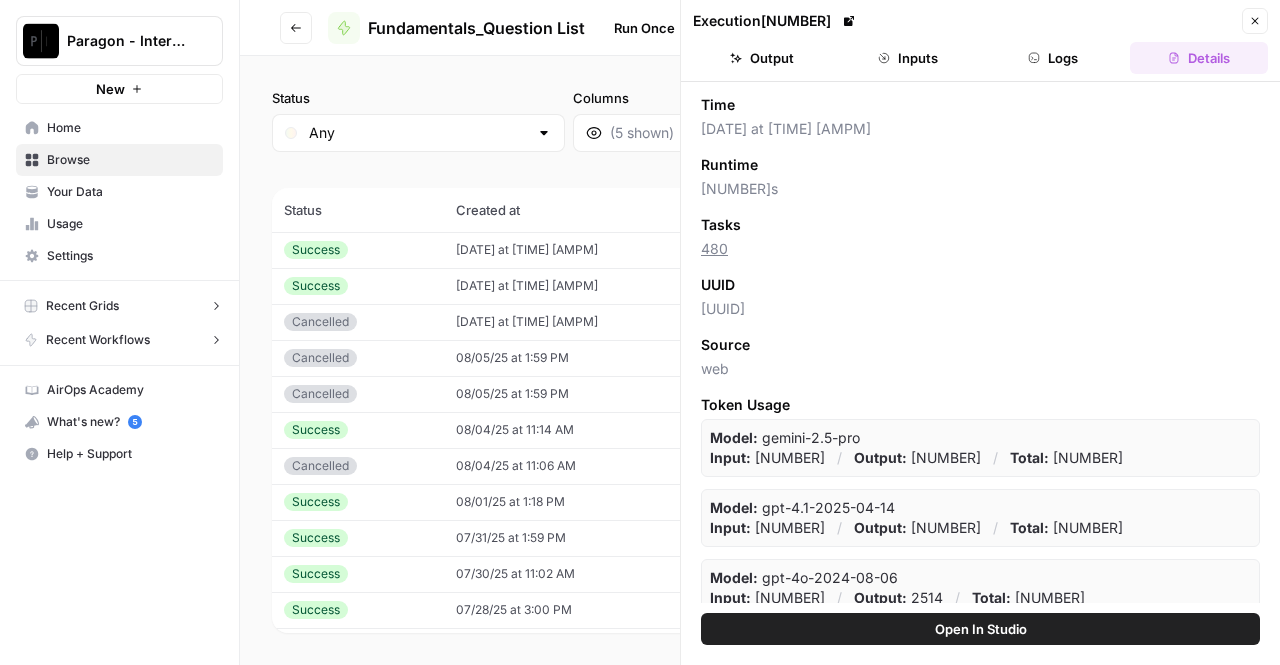 click on "Output" at bounding box center (762, 58) 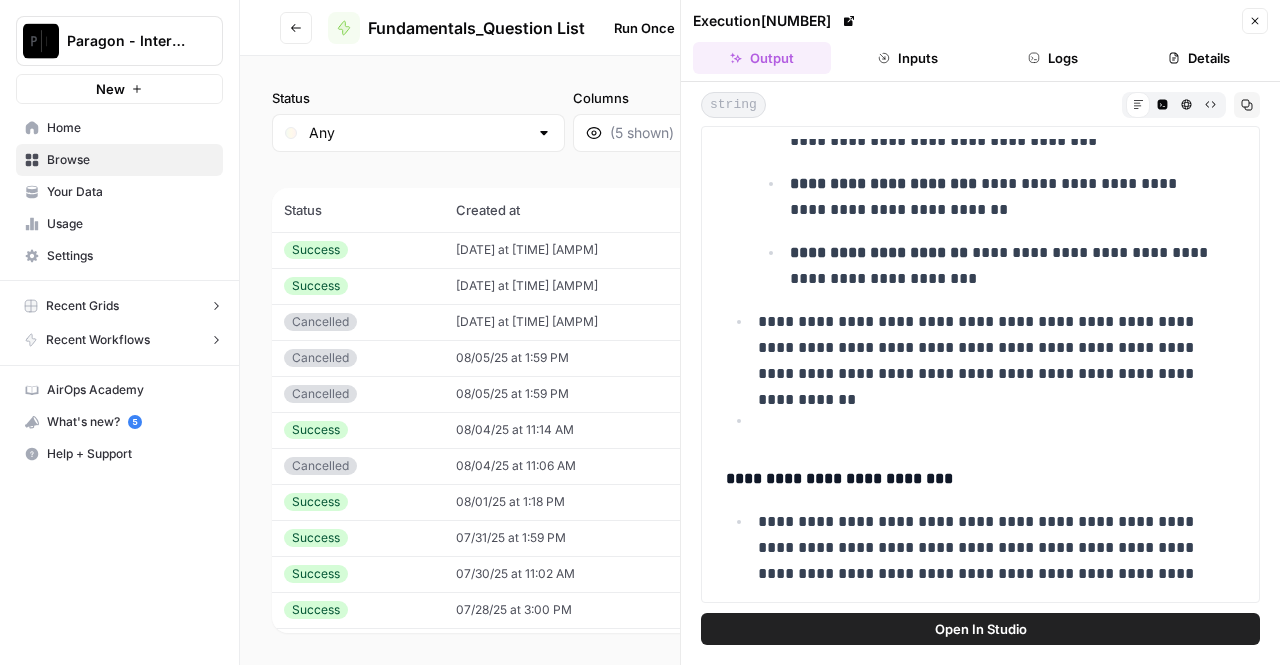 scroll, scrollTop: 2886, scrollLeft: 0, axis: vertical 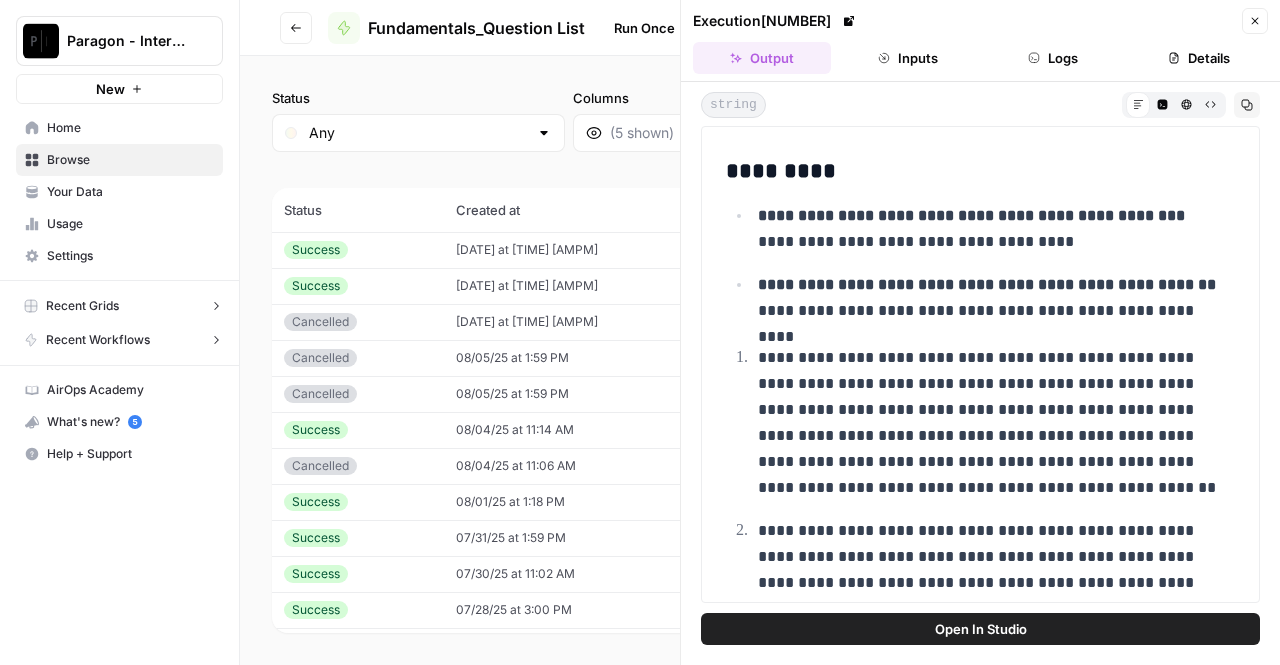 drag, startPoint x: 1198, startPoint y: 513, endPoint x: 760, endPoint y: 315, distance: 480.67453 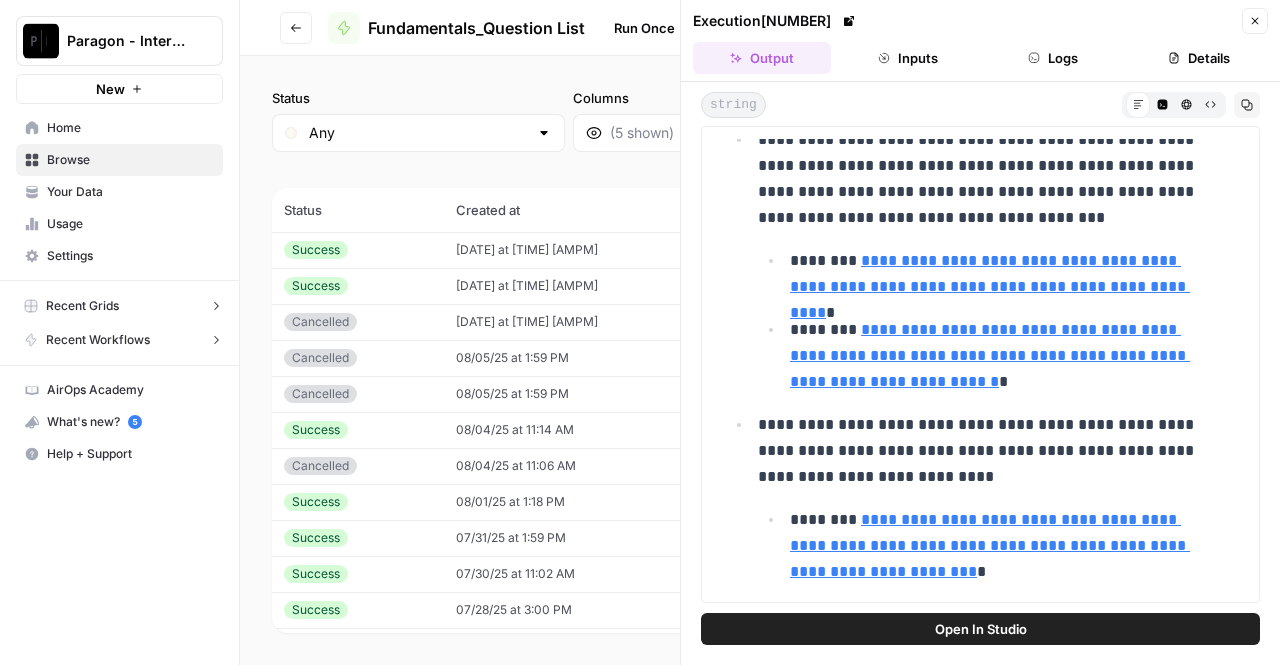 scroll, scrollTop: 7445, scrollLeft: 0, axis: vertical 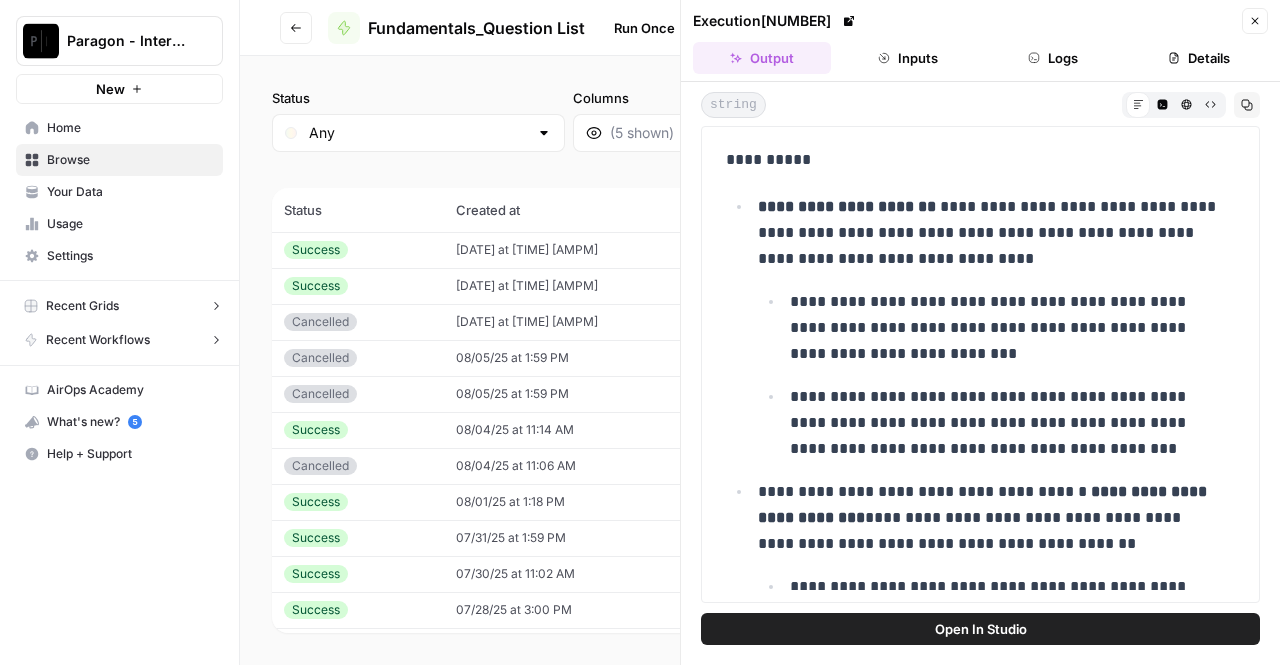click on "Execution  27144728 Close Output Inputs Logs Details" at bounding box center [980, 41] 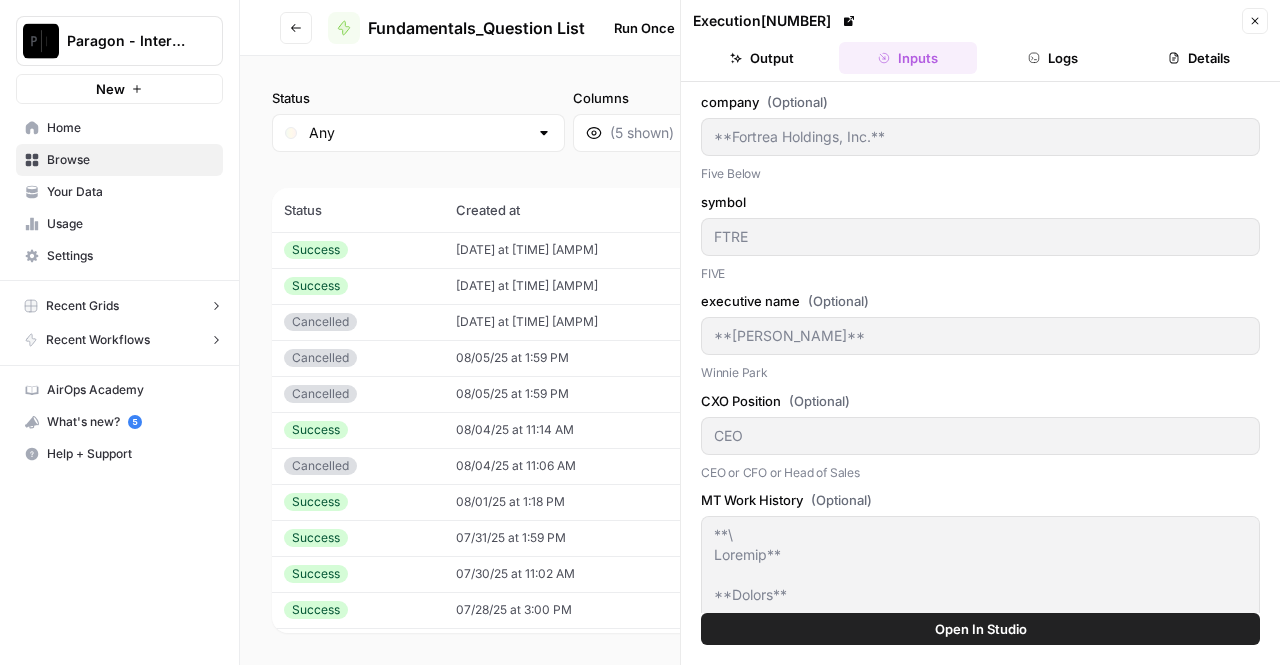 click on "Output" at bounding box center [762, 58] 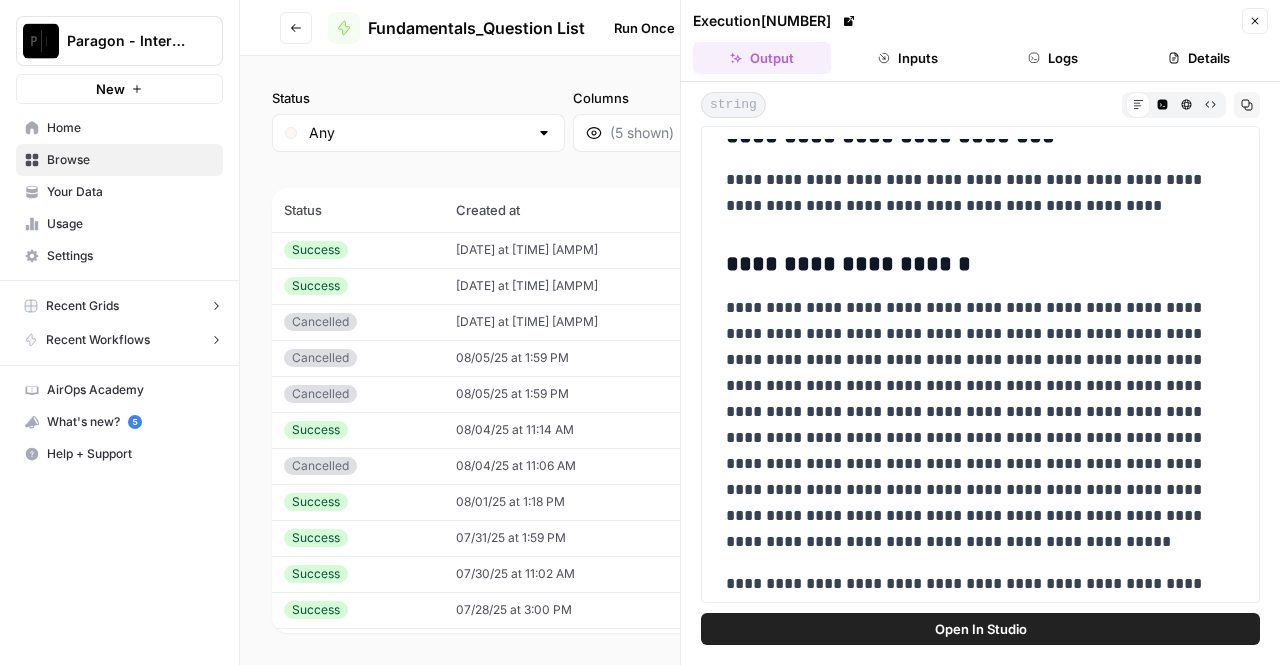 scroll, scrollTop: 11999, scrollLeft: 0, axis: vertical 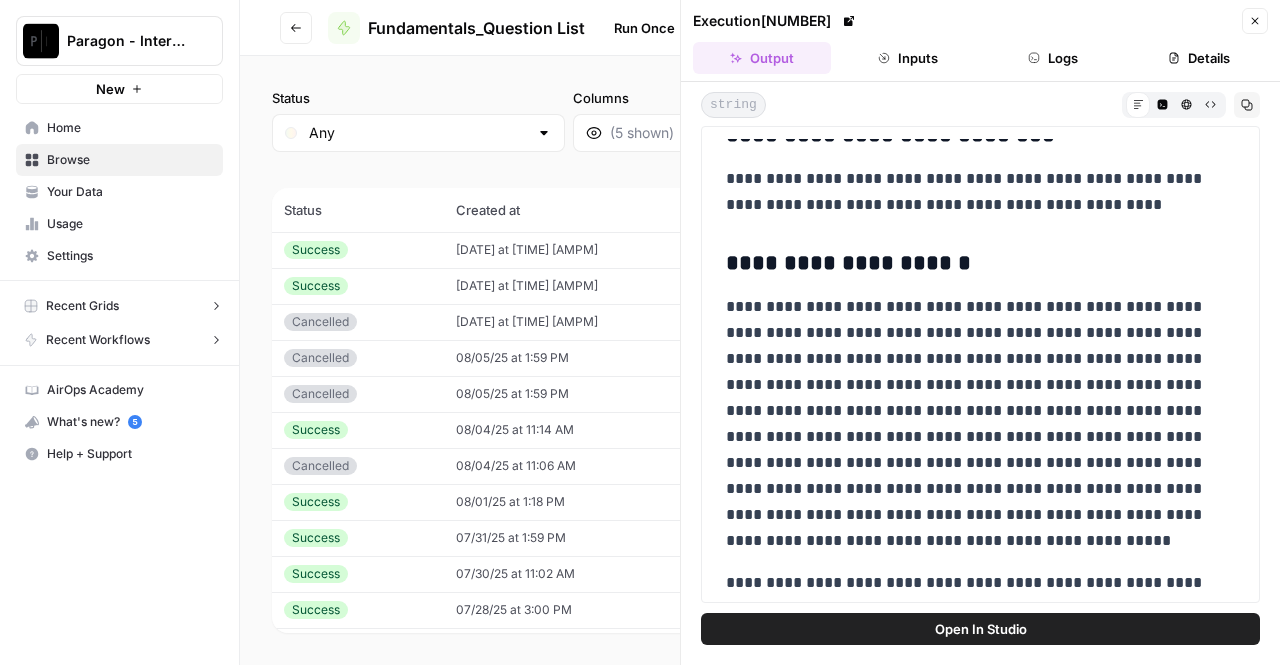 drag, startPoint x: 724, startPoint y: 225, endPoint x: 911, endPoint y: 351, distance: 225.48836 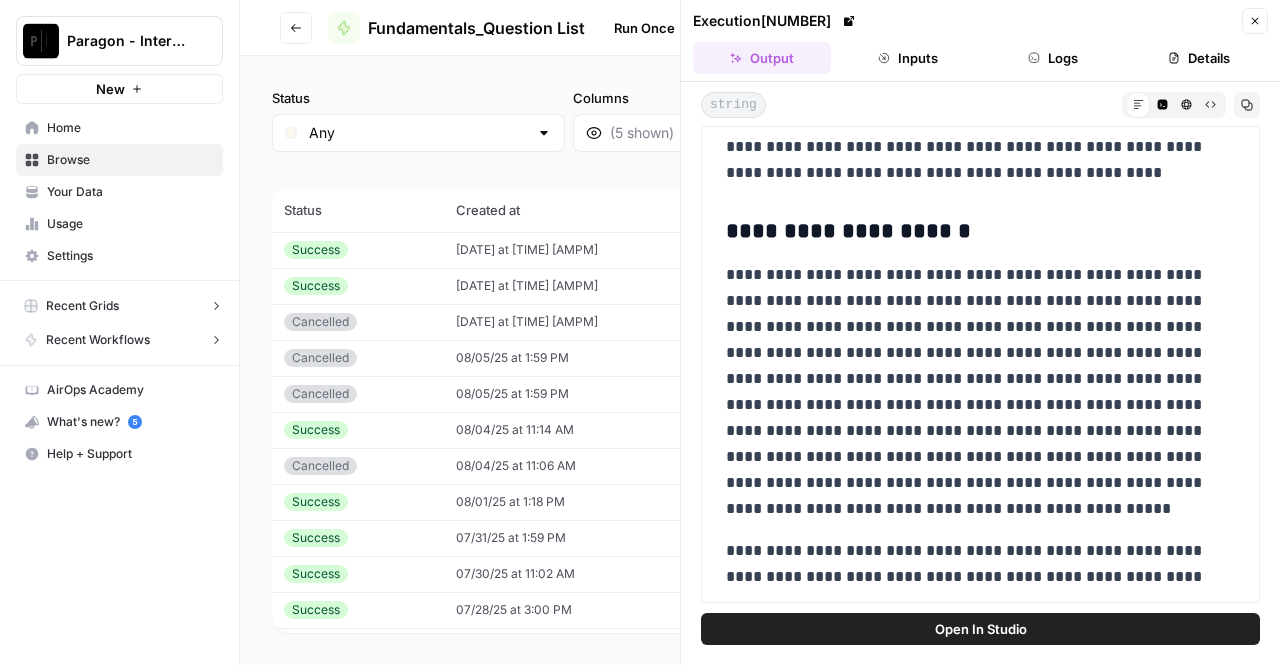 scroll, scrollTop: 11945, scrollLeft: 0, axis: vertical 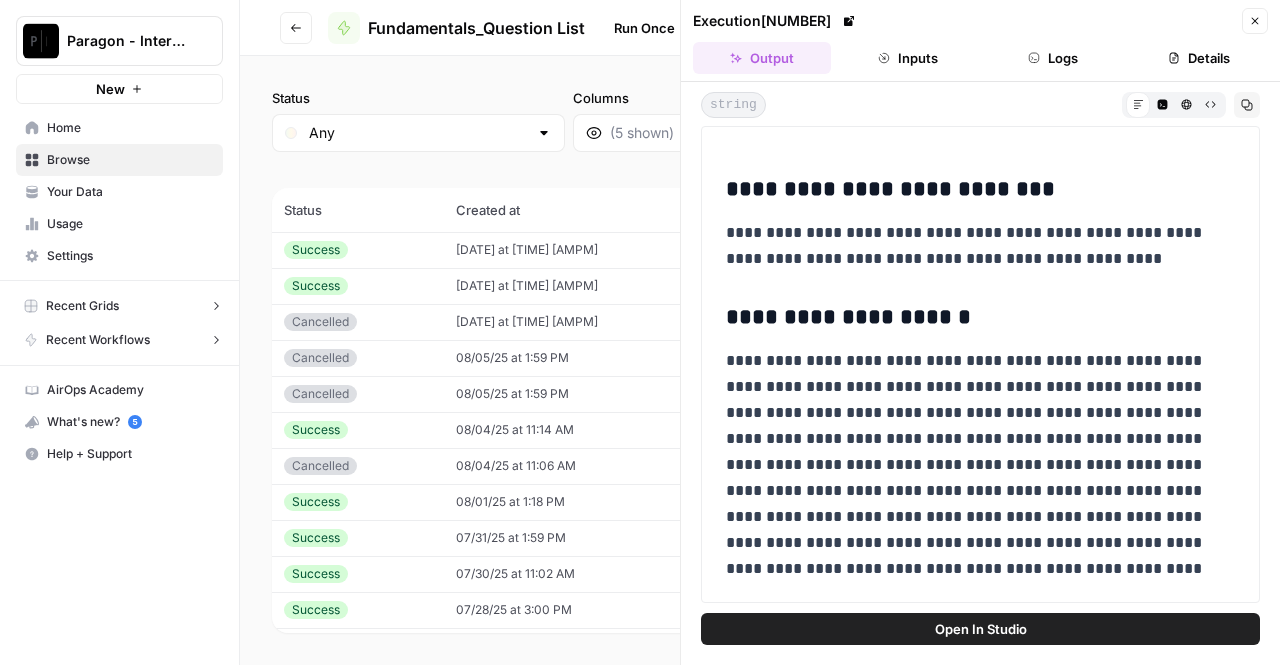 click on "**********" at bounding box center (973, 478) 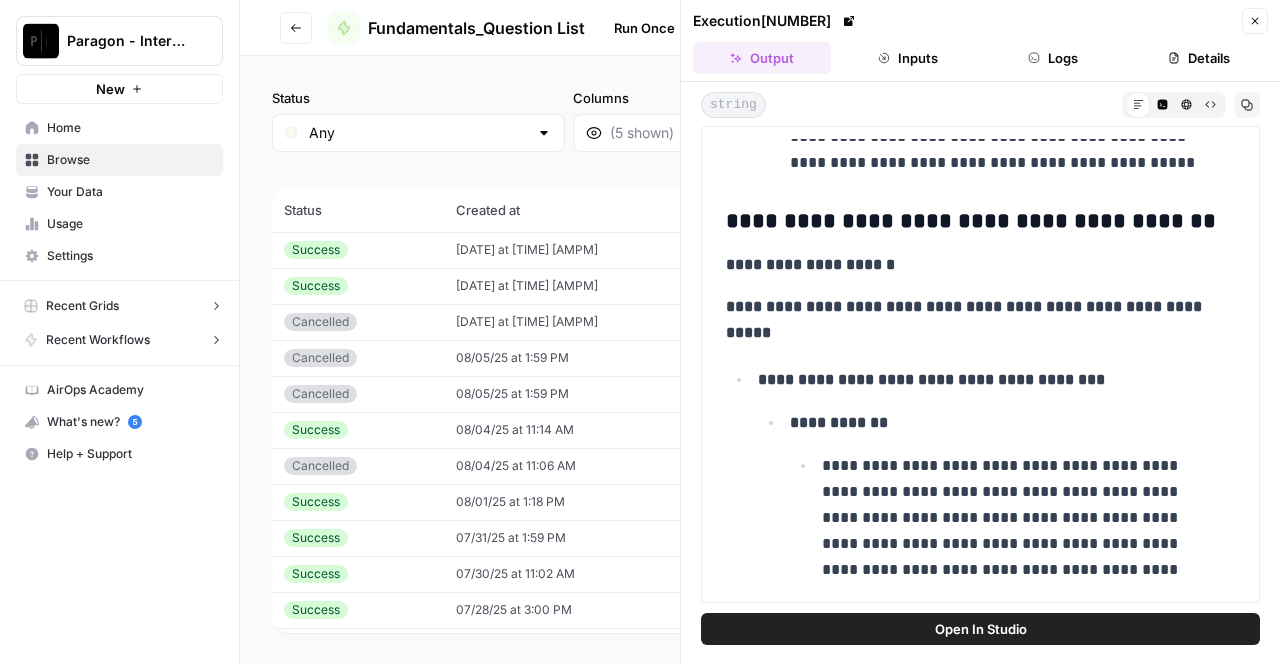 scroll, scrollTop: 18790, scrollLeft: 0, axis: vertical 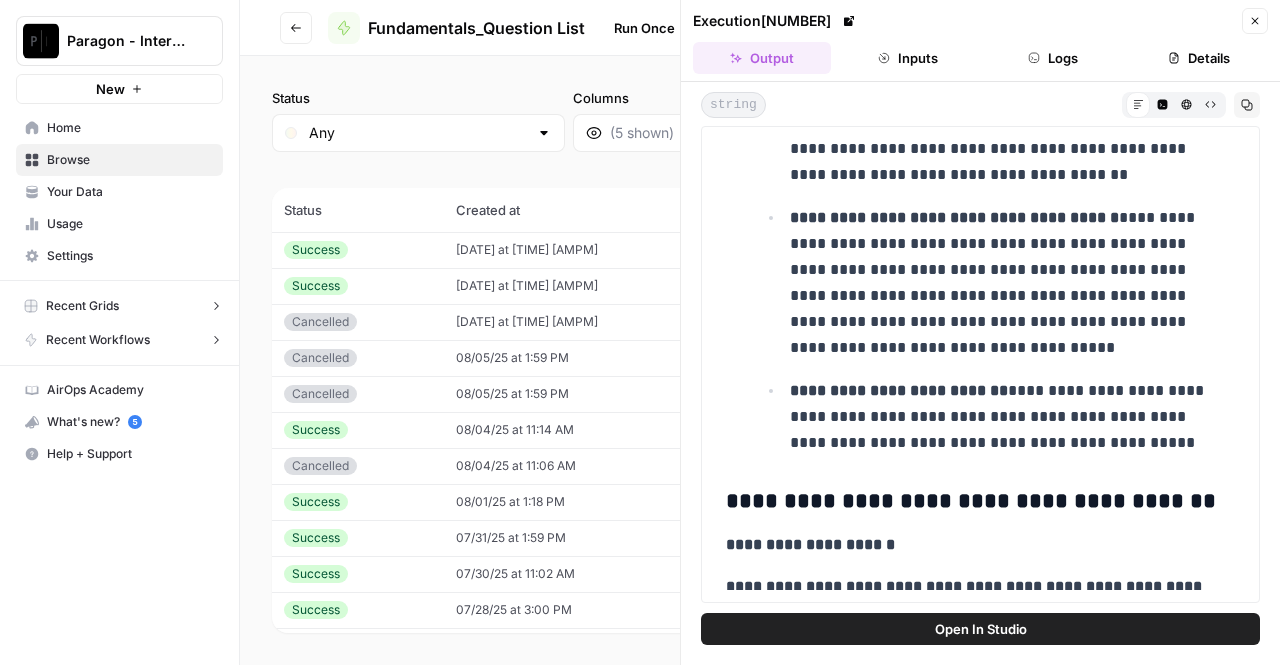 drag, startPoint x: 723, startPoint y: 279, endPoint x: 1105, endPoint y: 365, distance: 391.56097 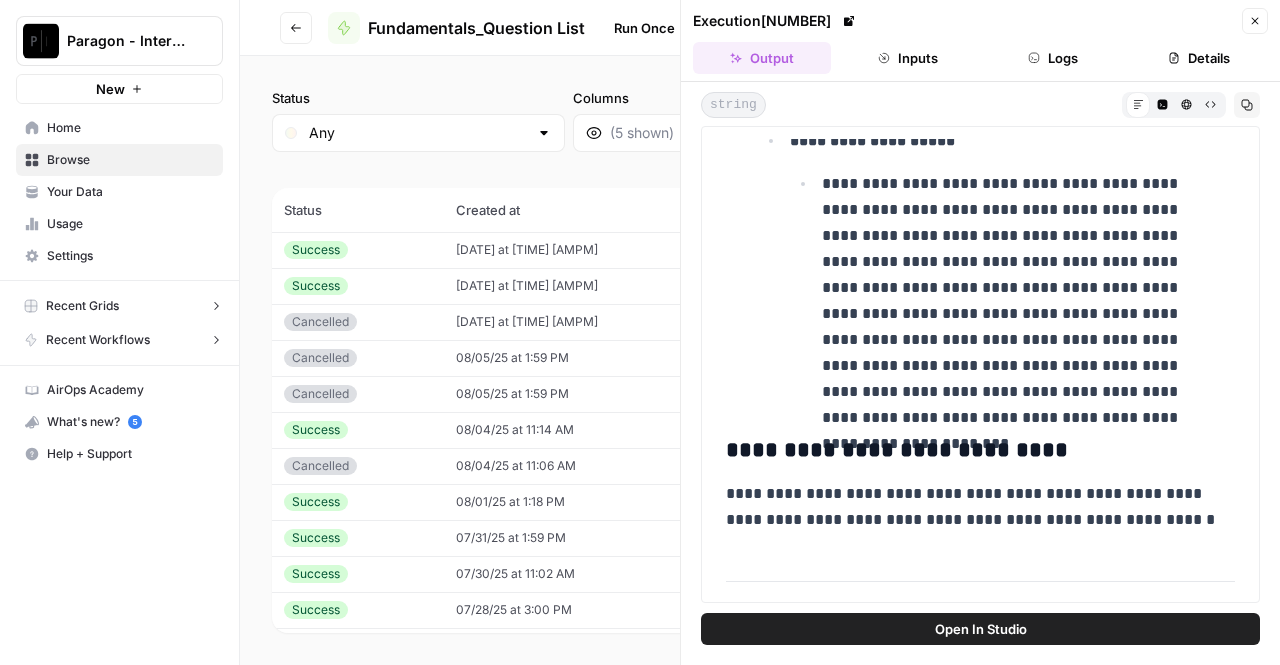 scroll, scrollTop: 24482, scrollLeft: 0, axis: vertical 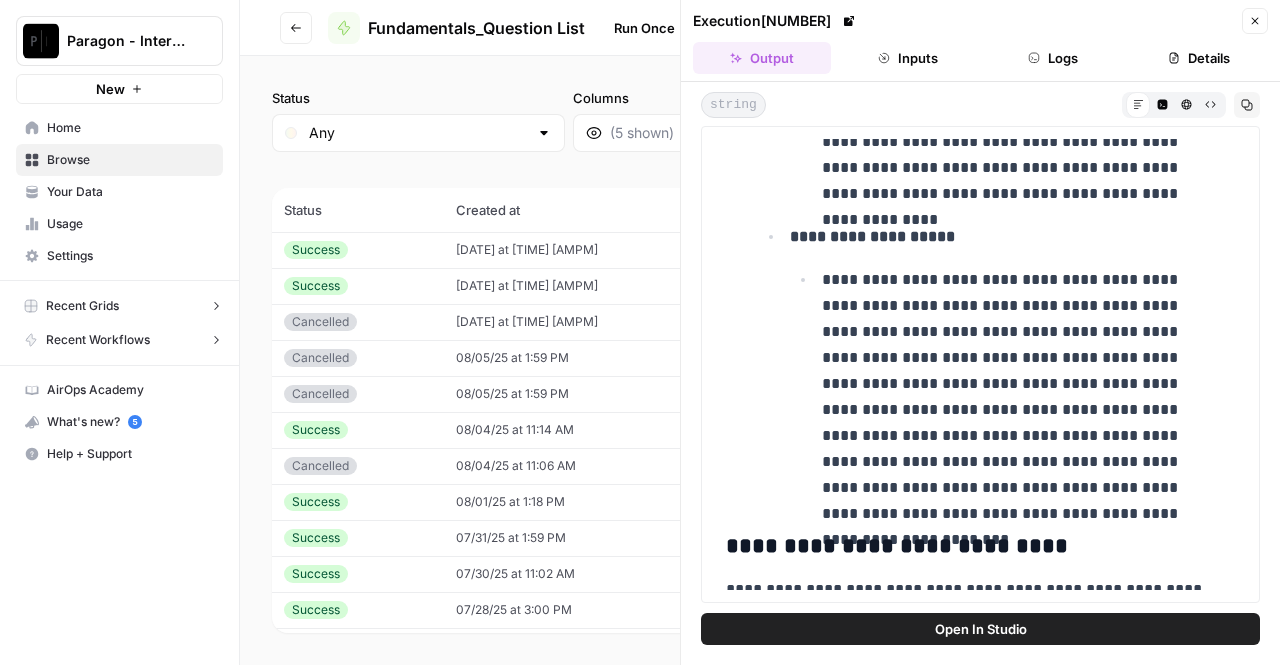 drag, startPoint x: 727, startPoint y: 205, endPoint x: 1177, endPoint y: 401, distance: 490.83194 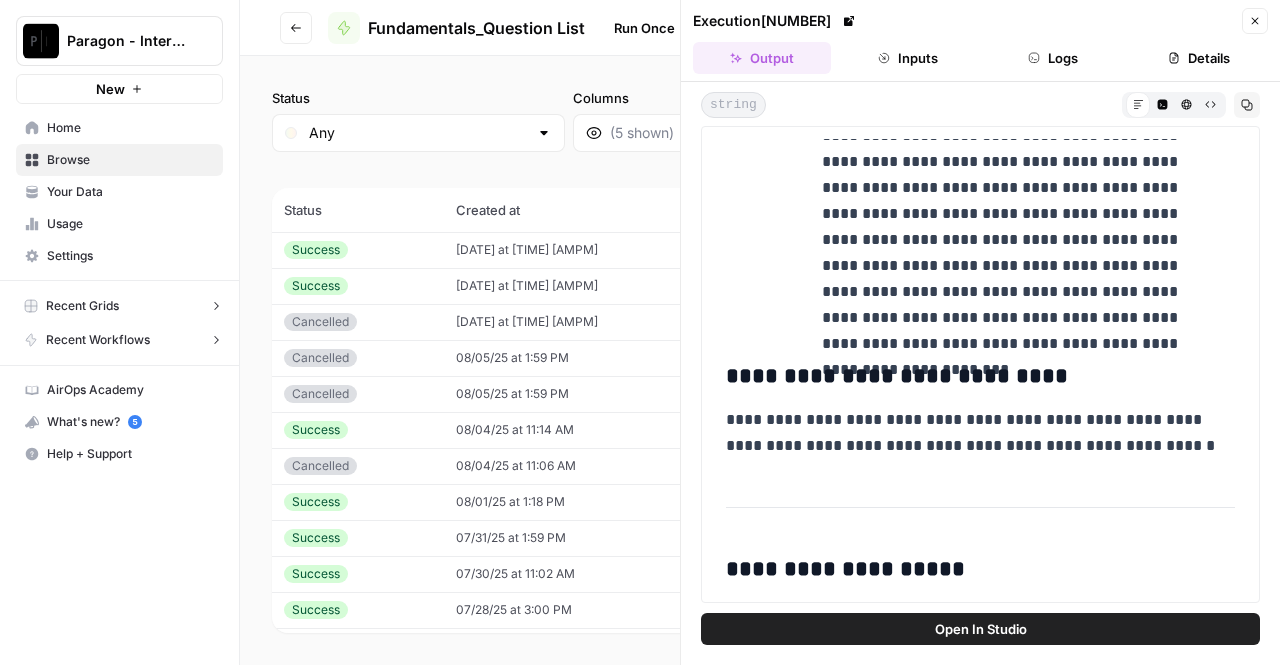 scroll, scrollTop: 24654, scrollLeft: 0, axis: vertical 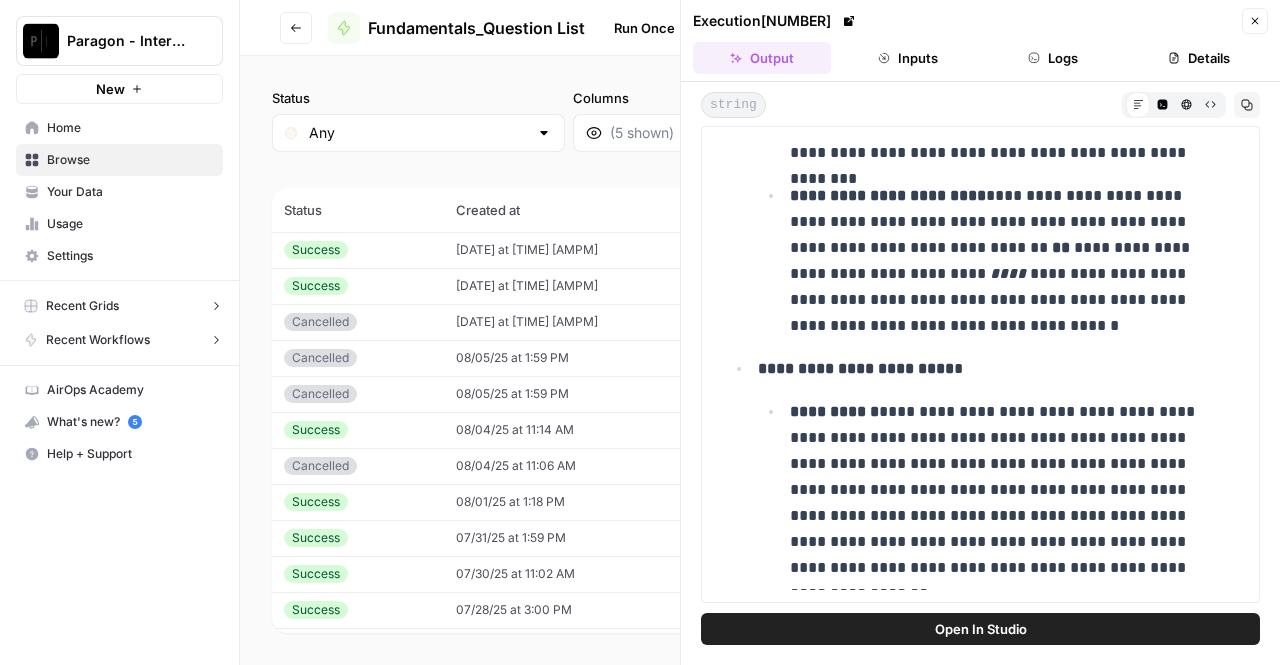 drag, startPoint x: 728, startPoint y: 280, endPoint x: 878, endPoint y: 425, distance: 208.62646 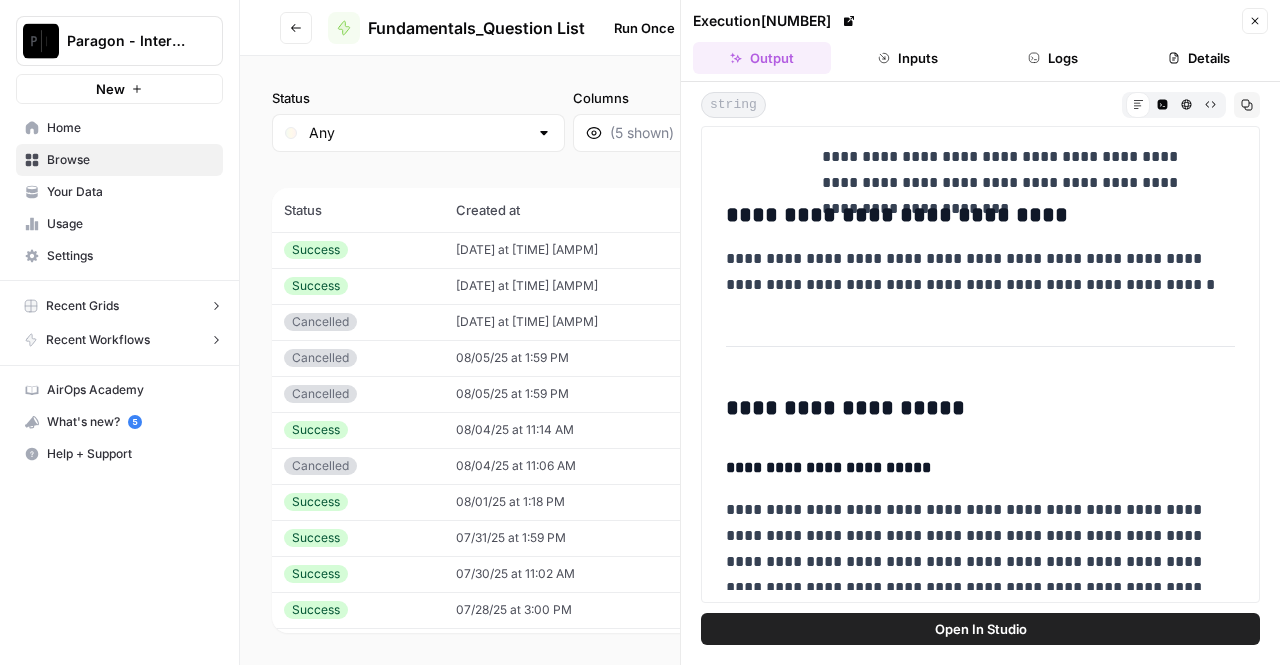 scroll, scrollTop: 24810, scrollLeft: 0, axis: vertical 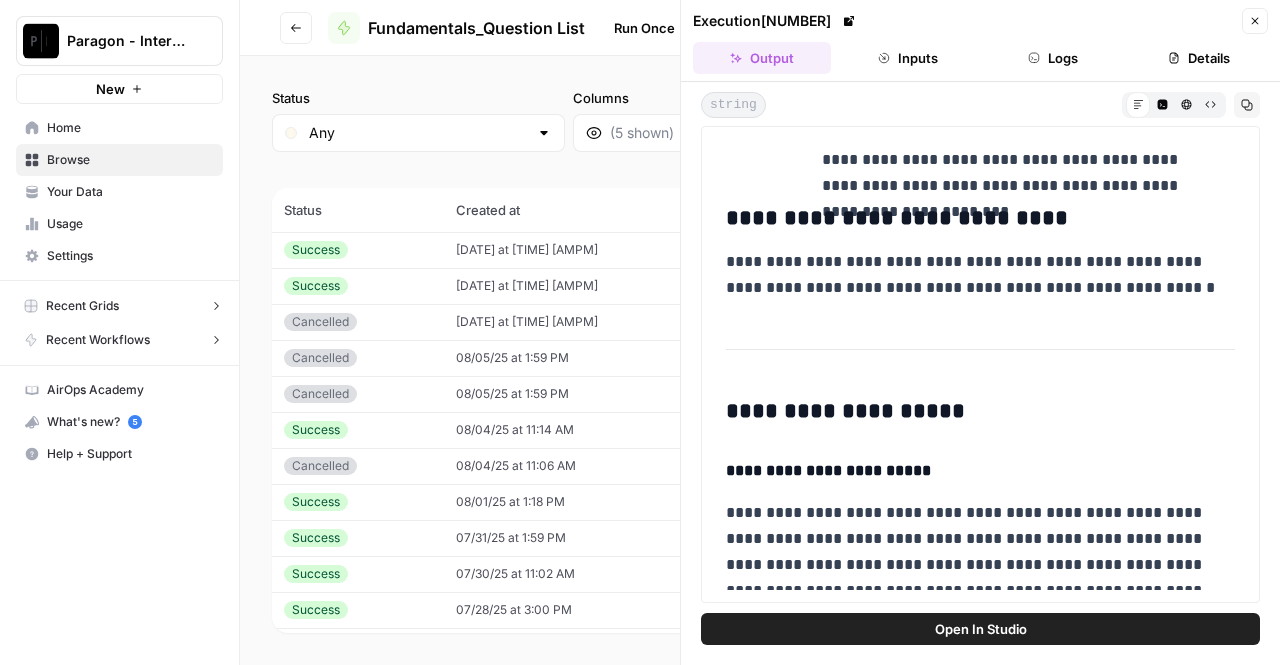 click on "**********" at bounding box center [973, 682] 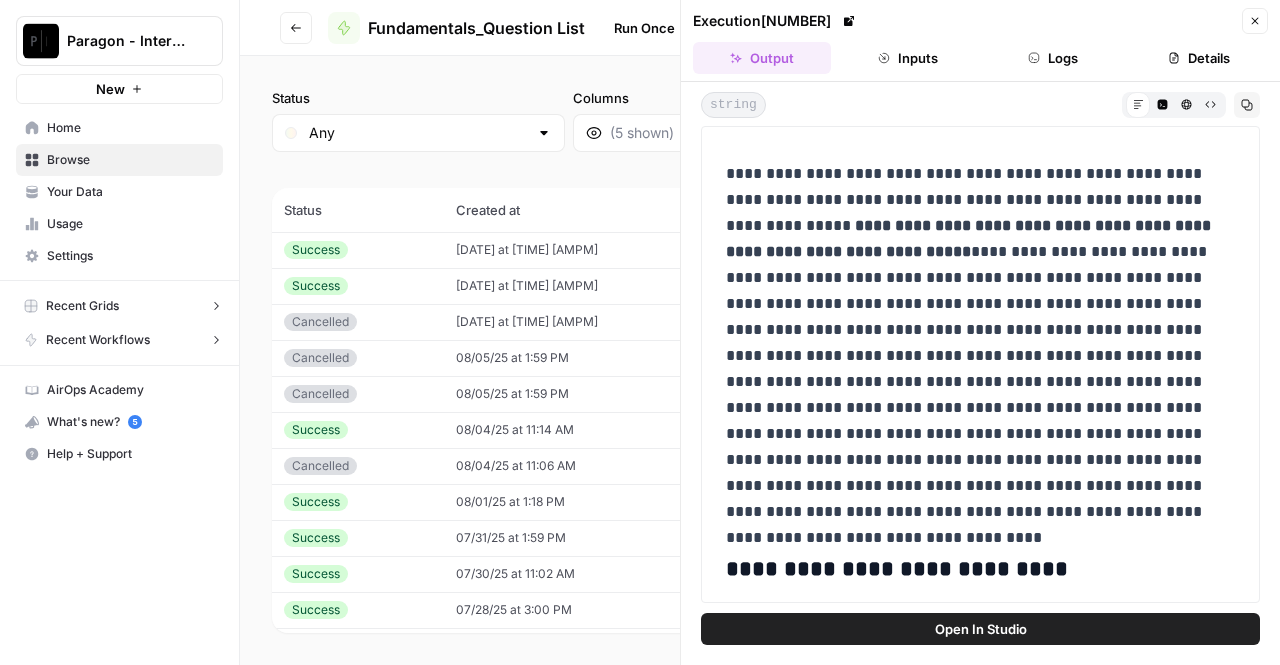 scroll, scrollTop: 32962, scrollLeft: 0, axis: vertical 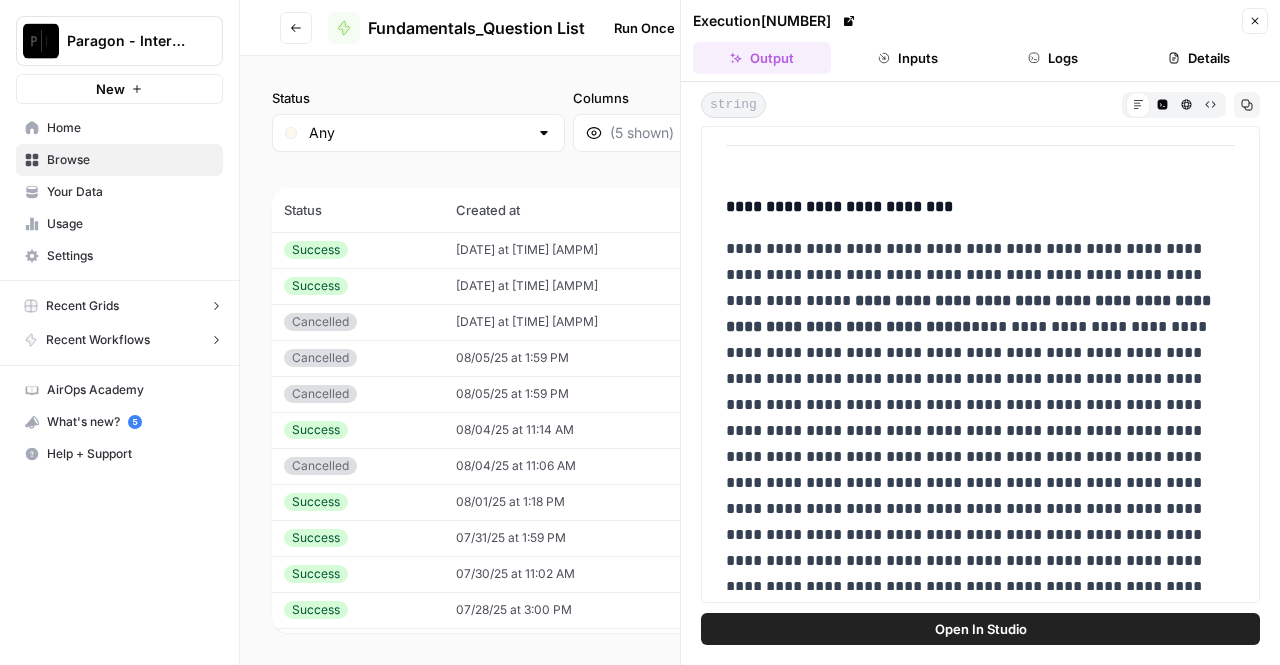 drag, startPoint x: 724, startPoint y: 303, endPoint x: 1107, endPoint y: 473, distance: 419.03342 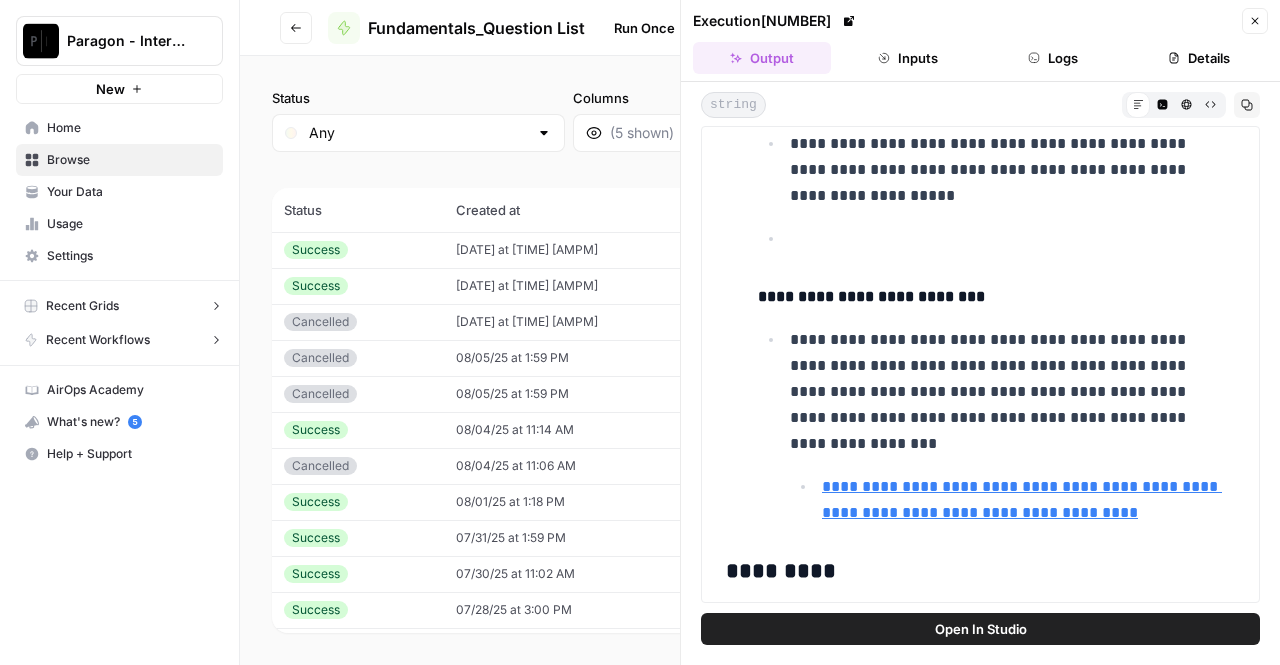 scroll, scrollTop: 40687, scrollLeft: 0, axis: vertical 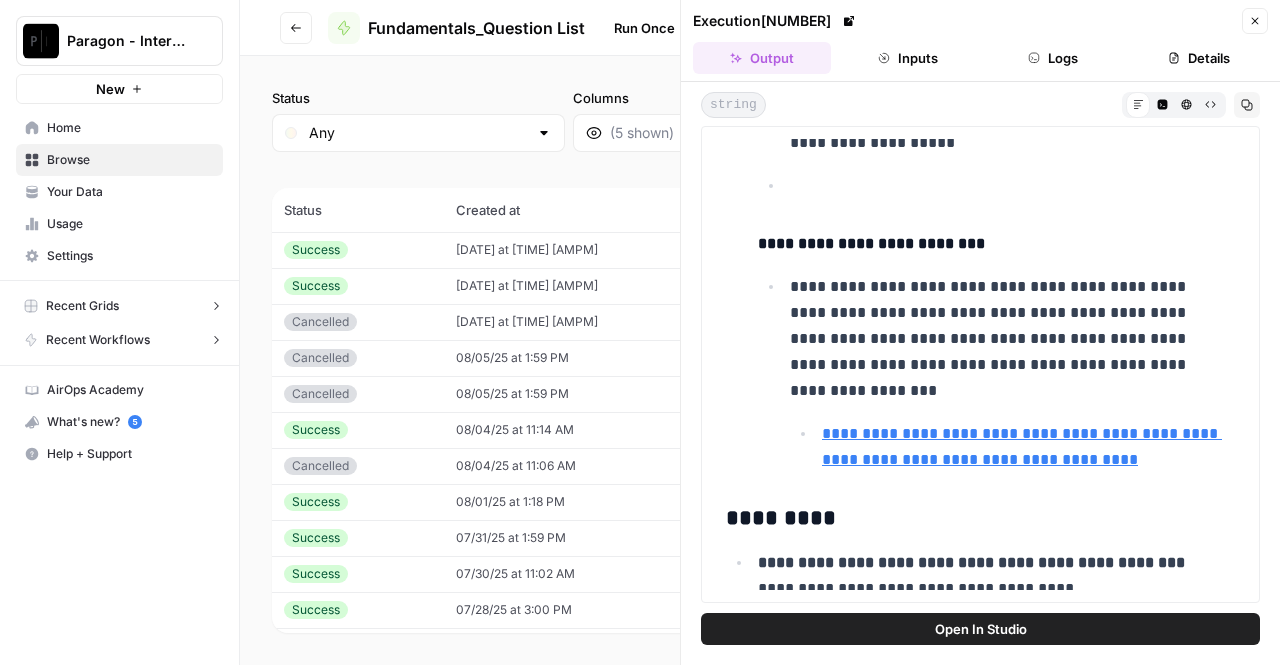drag, startPoint x: 728, startPoint y: 344, endPoint x: 1206, endPoint y: 568, distance: 527.88257 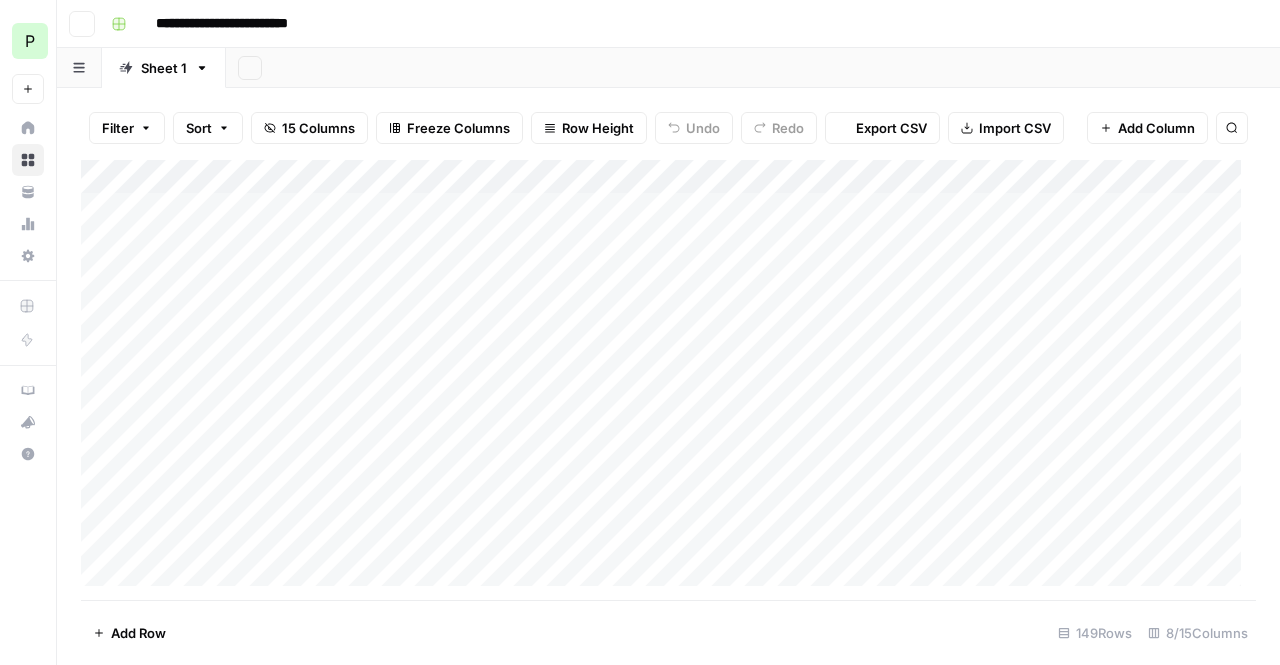 scroll, scrollTop: 0, scrollLeft: 0, axis: both 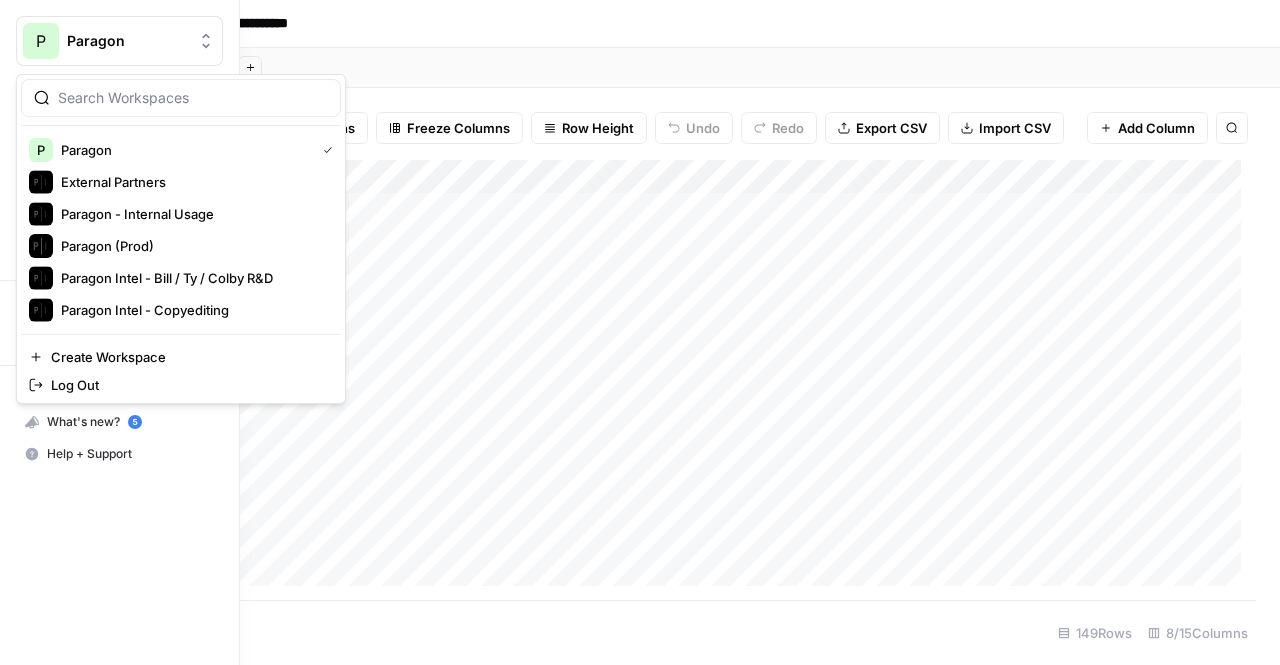 click on "P" at bounding box center (41, 41) 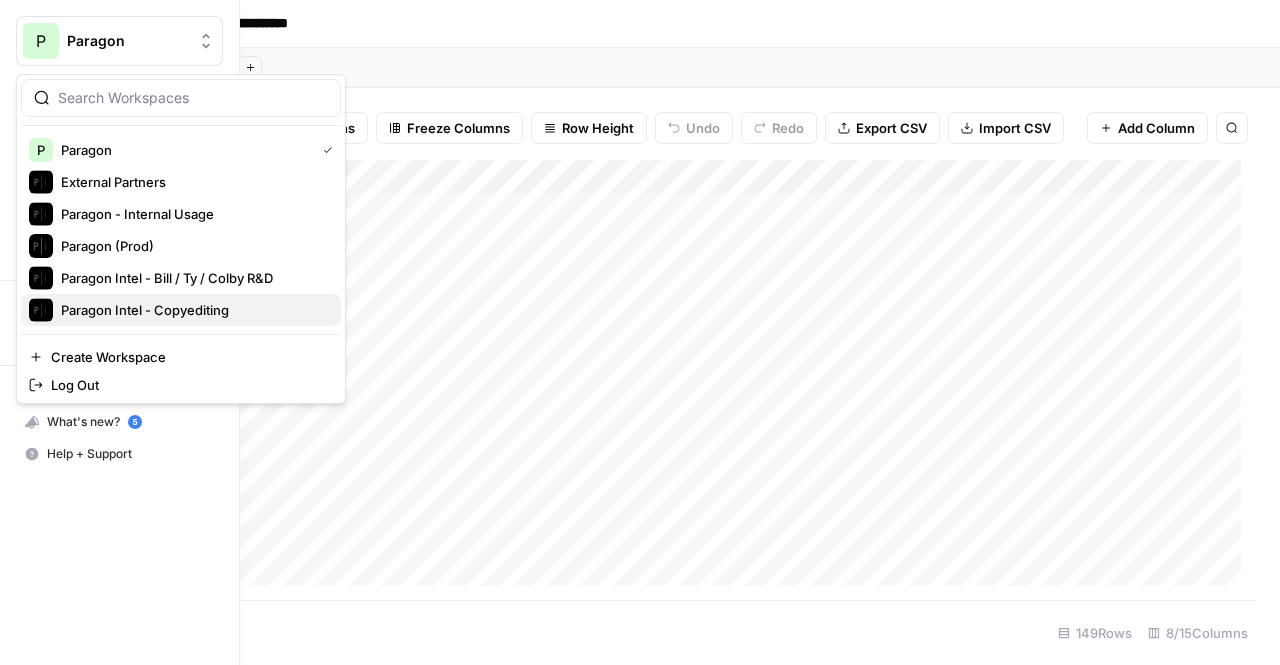 click on "Paragon Intel - Copyediting" at bounding box center (193, 310) 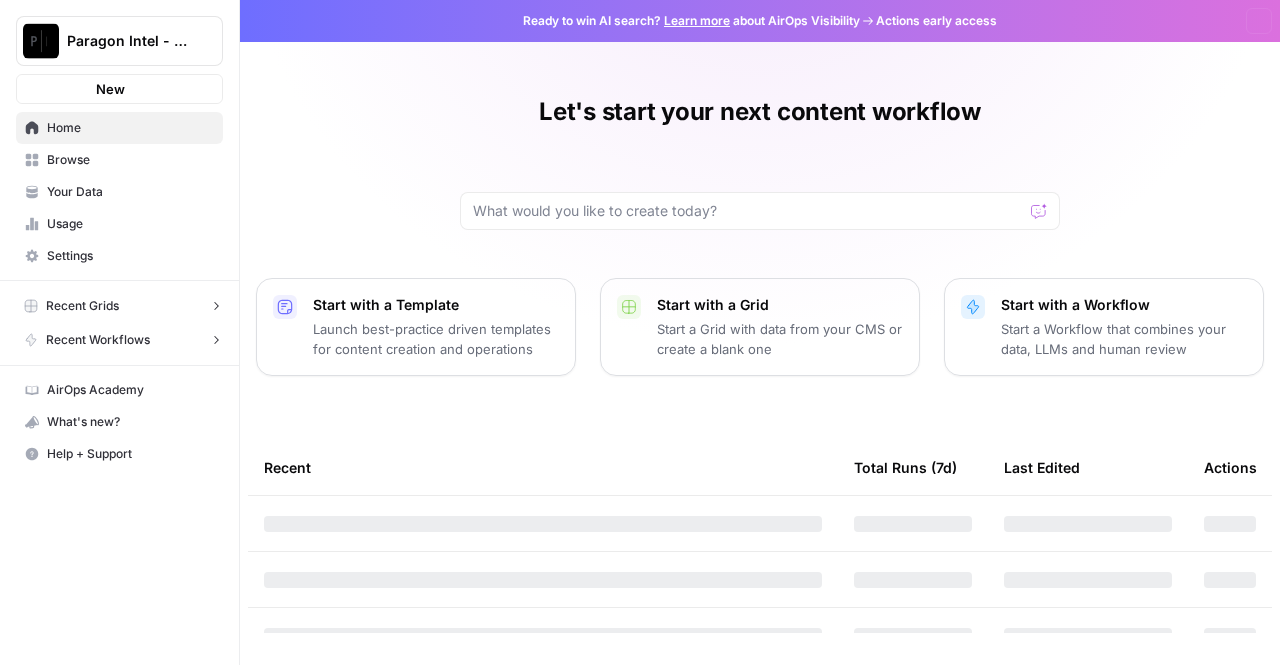 click on "Paragon Intel - Copyediting" at bounding box center [119, 41] 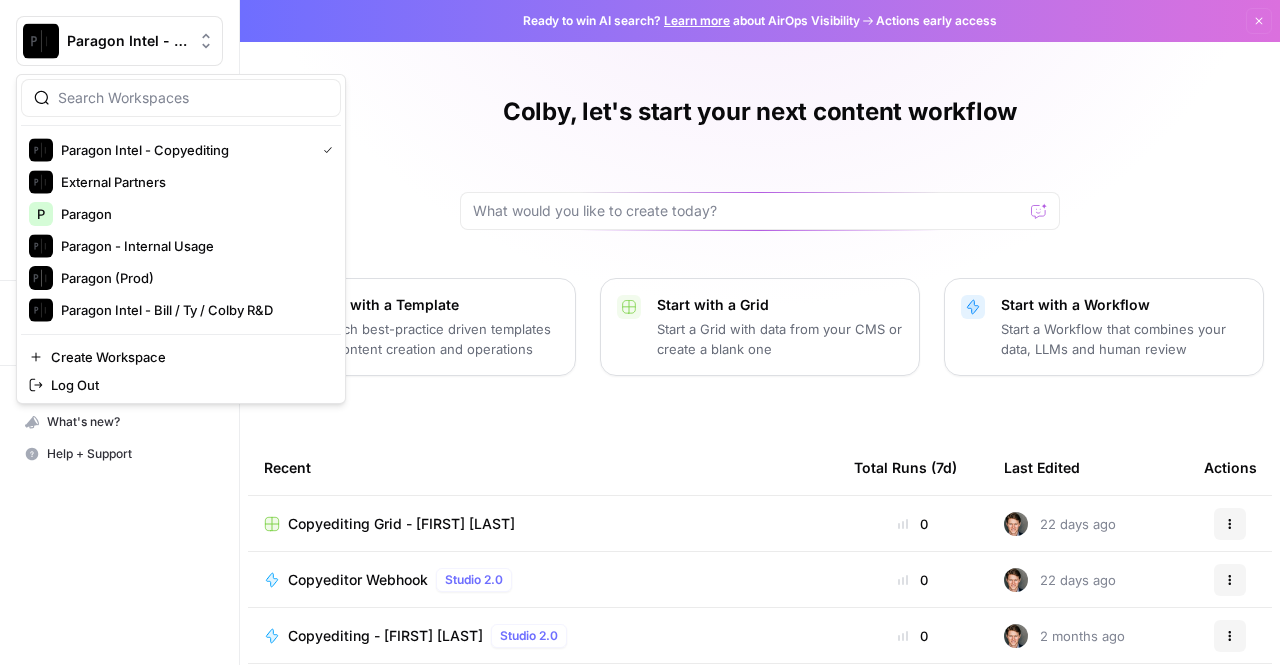 scroll, scrollTop: 0, scrollLeft: 0, axis: both 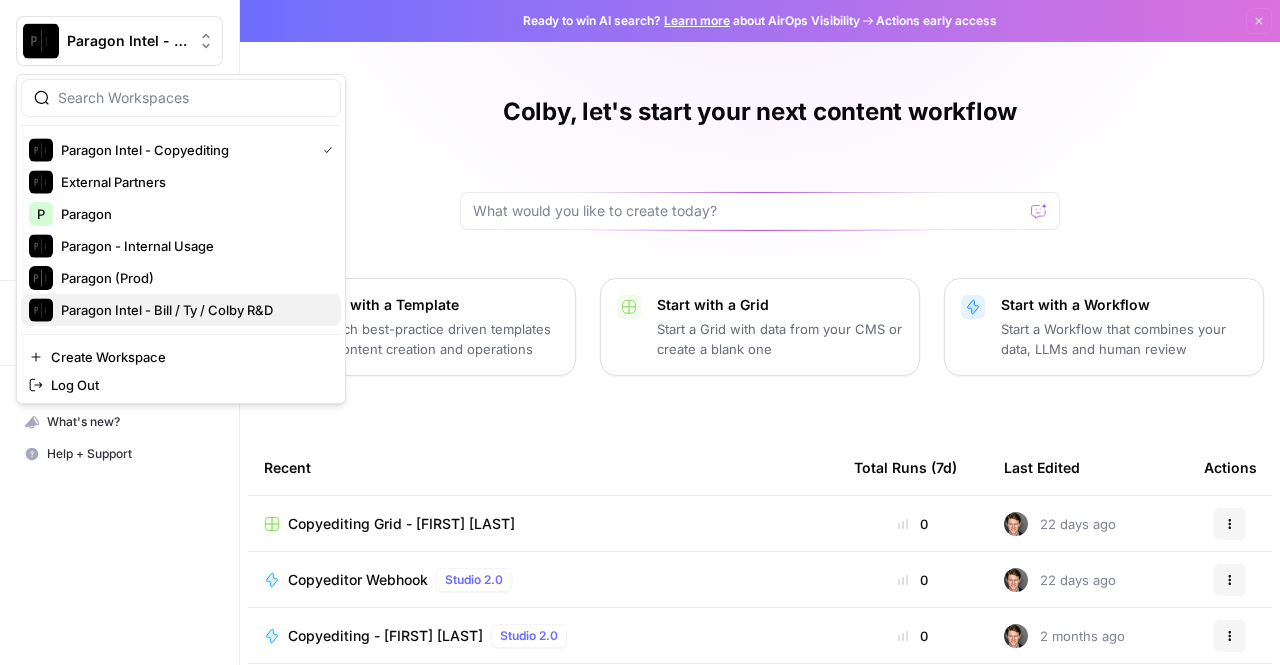 click on "Paragon Intel - Bill / Ty / Colby R&D" at bounding box center [193, 310] 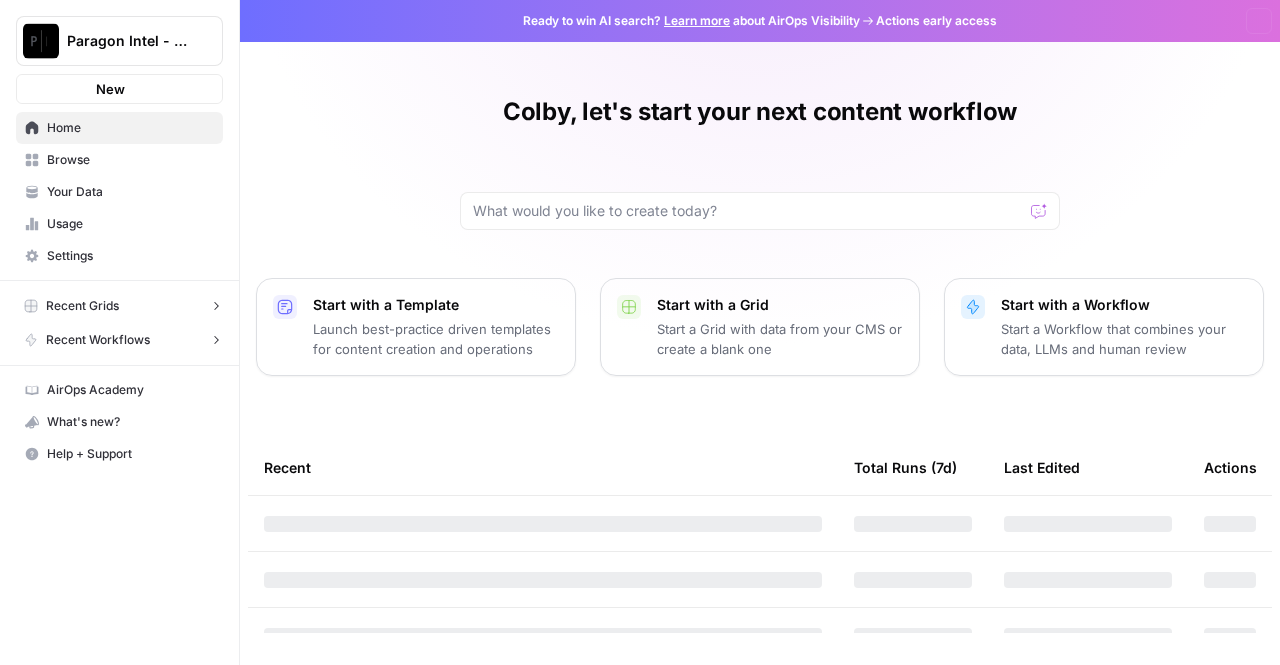 scroll, scrollTop: 0, scrollLeft: 0, axis: both 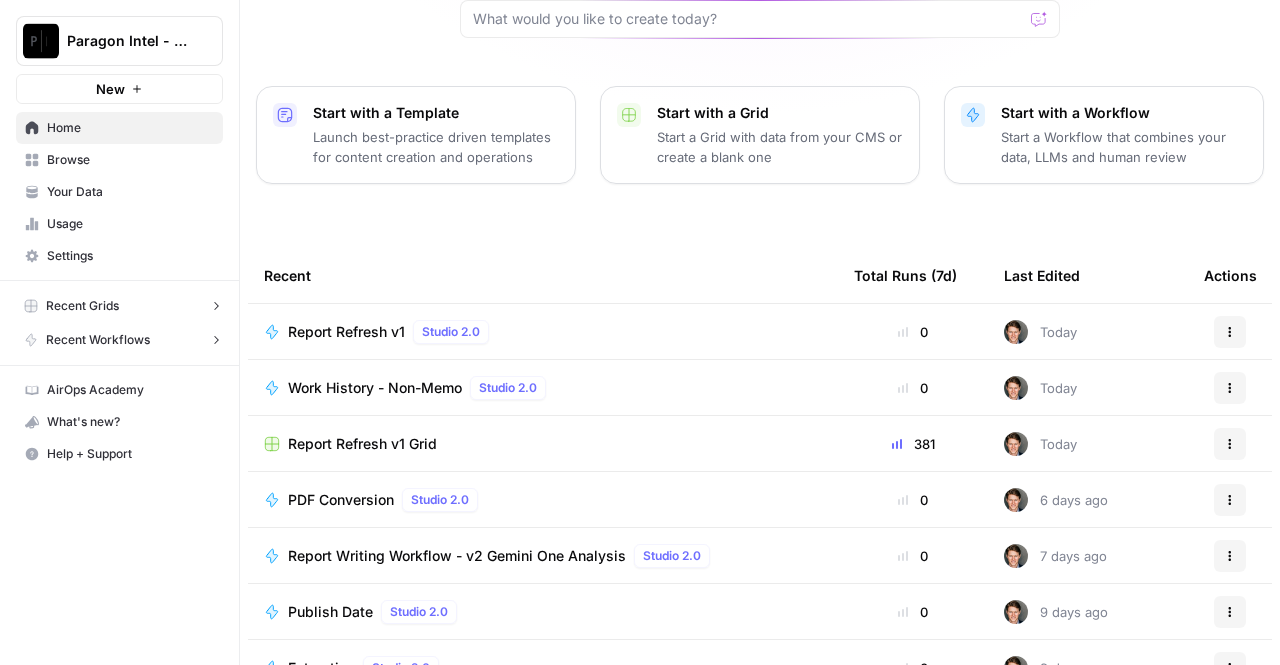 click on "Report Writing Workflow - v2 Gemini One Analysis" at bounding box center [457, 556] 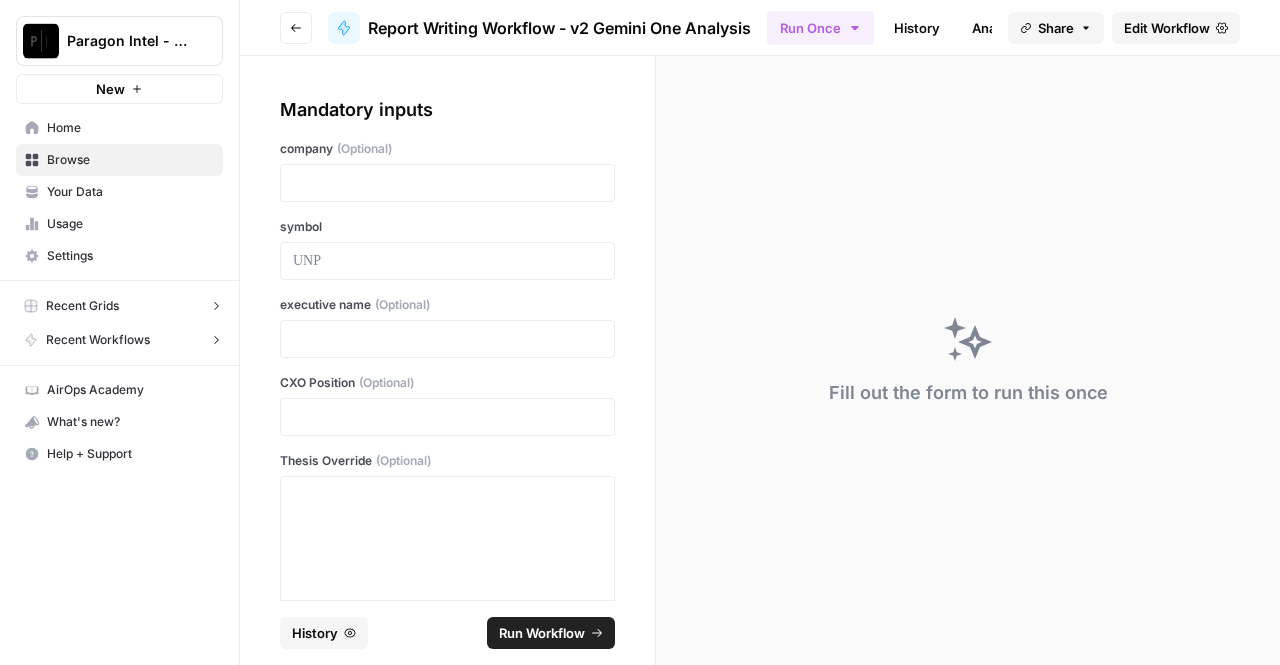 click on "History" at bounding box center (315, 633) 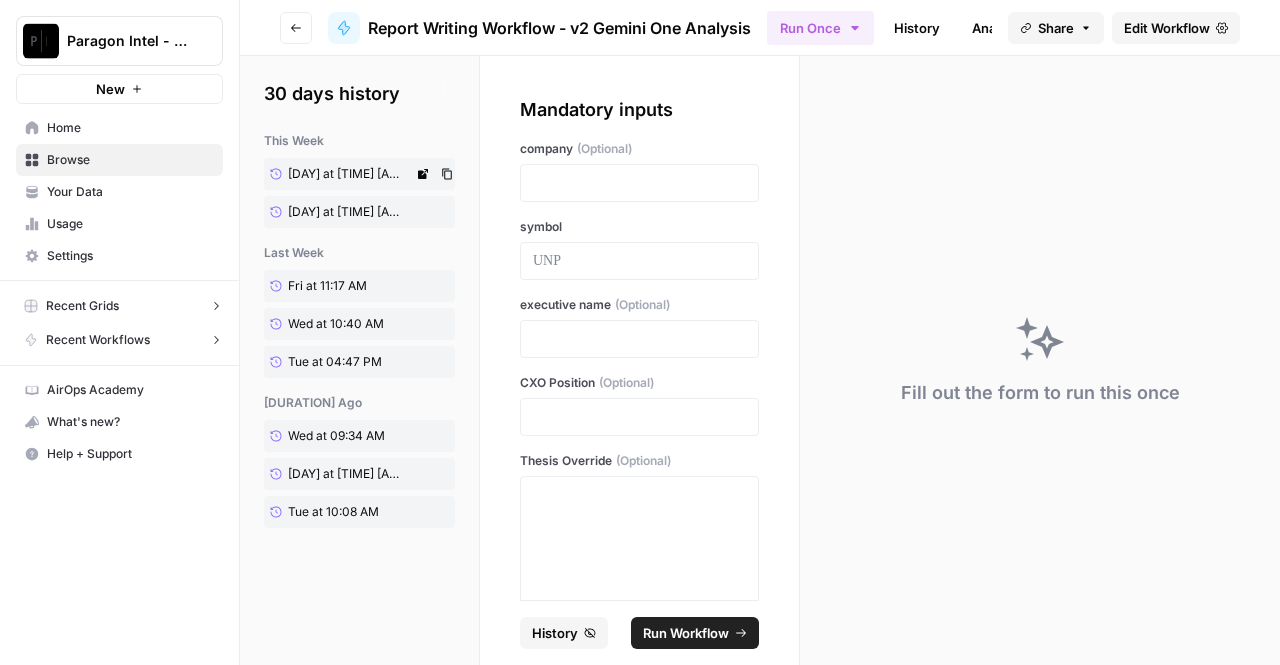 click on "[DAY] at [TIME]" at bounding box center (347, 174) 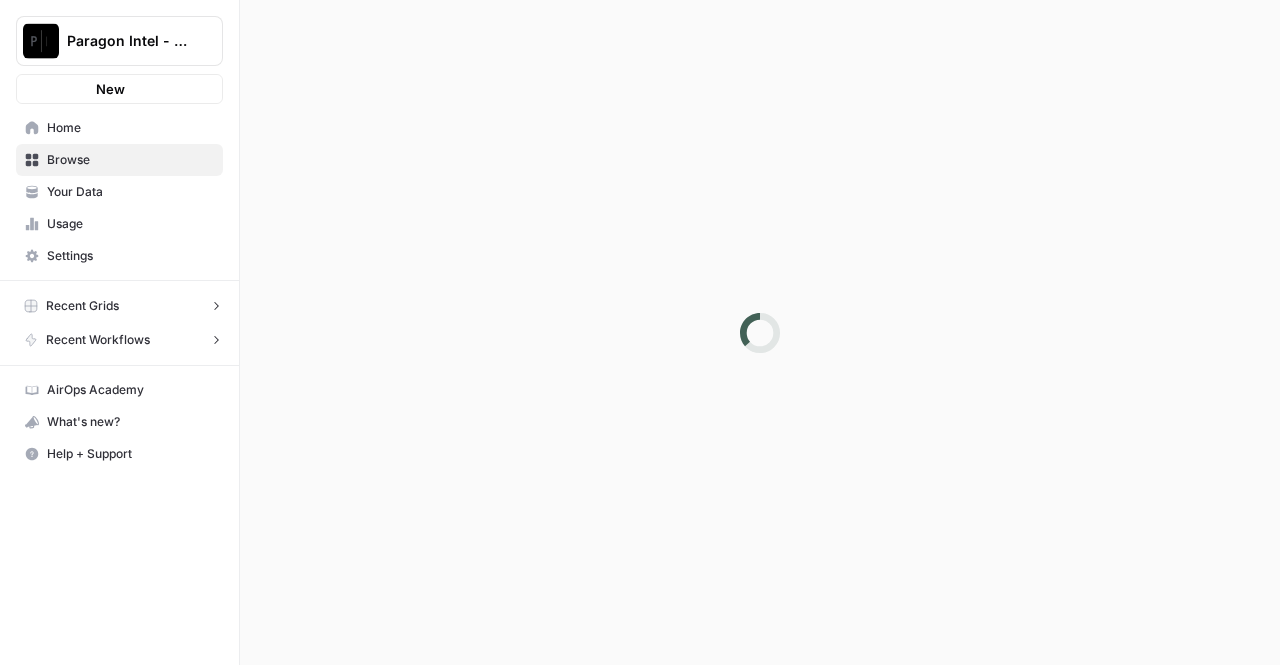 scroll, scrollTop: 0, scrollLeft: 0, axis: both 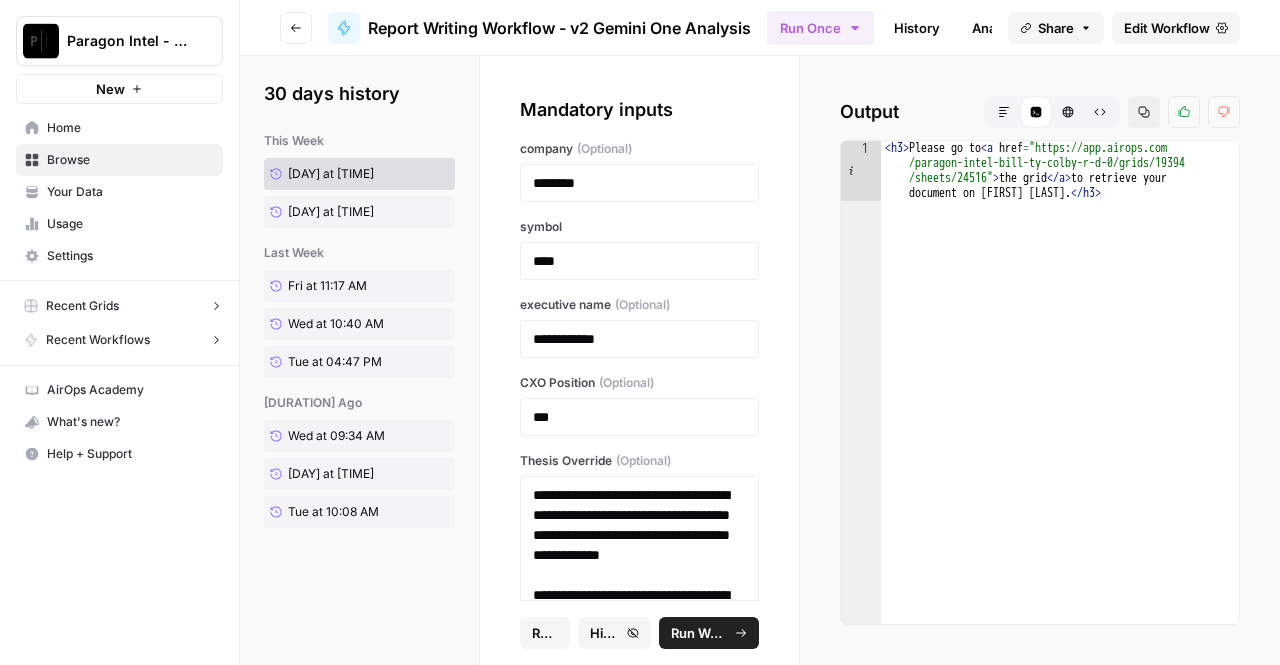 click on "Go back" at bounding box center [296, 28] 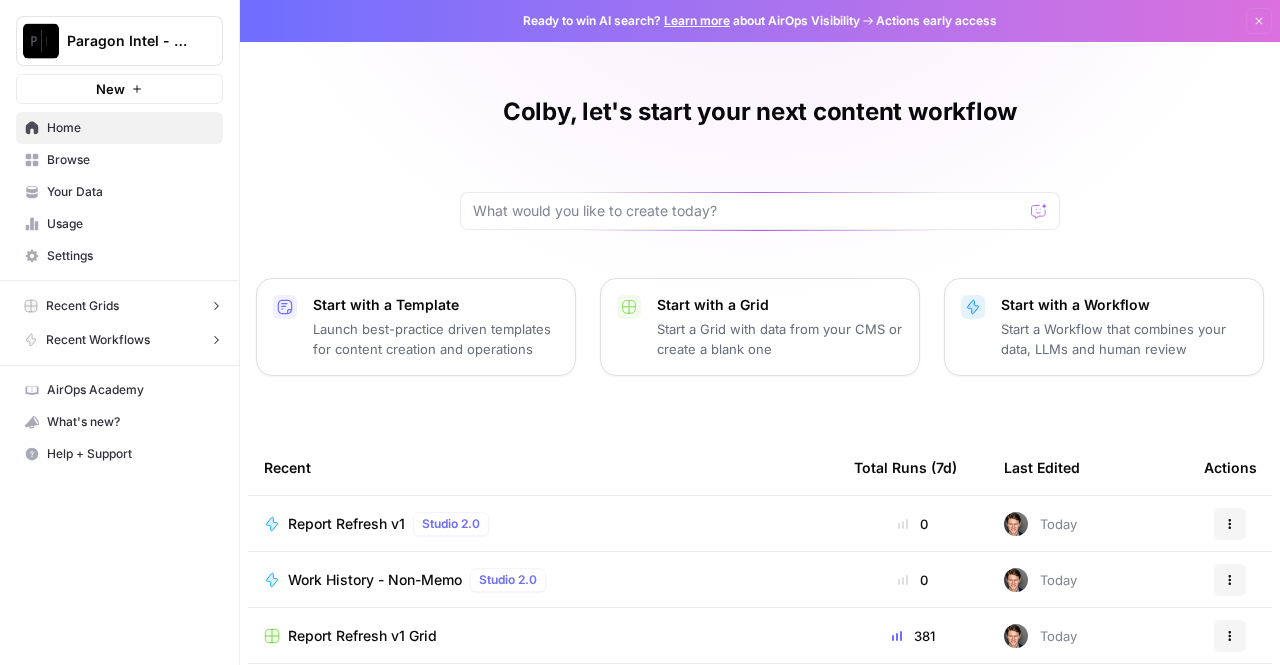 scroll, scrollTop: 204, scrollLeft: 0, axis: vertical 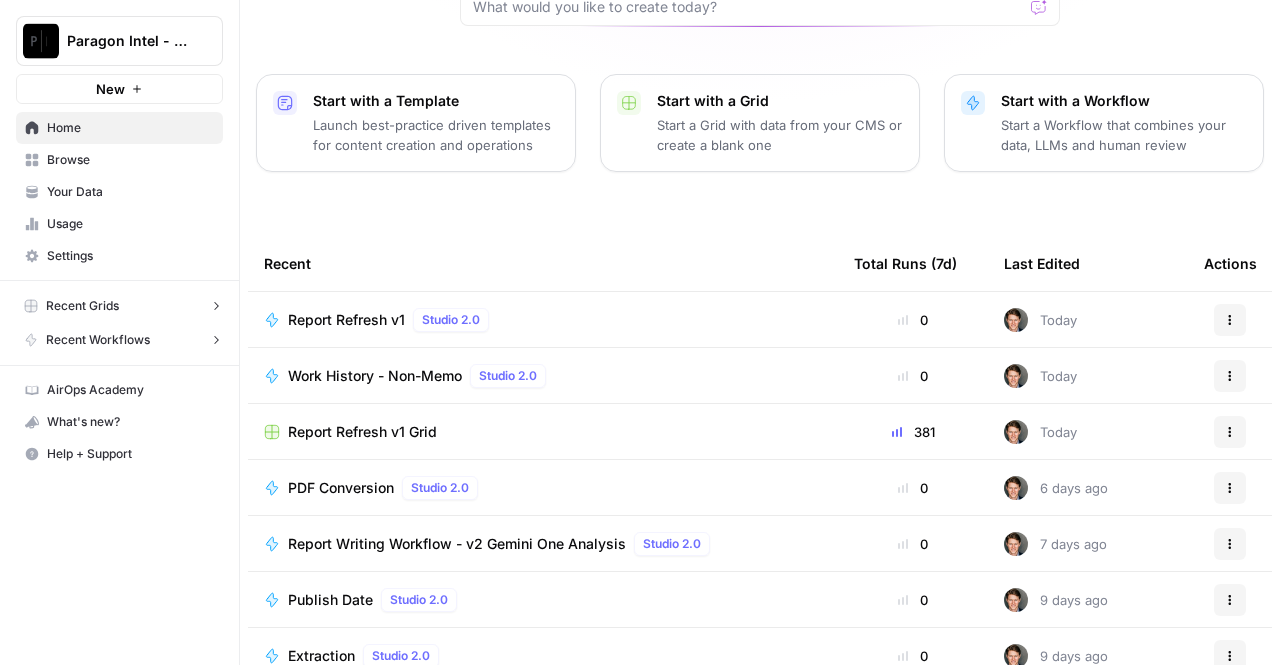 click on "Report Writing Workflow - v2 Gemini One Analysis" at bounding box center (457, 544) 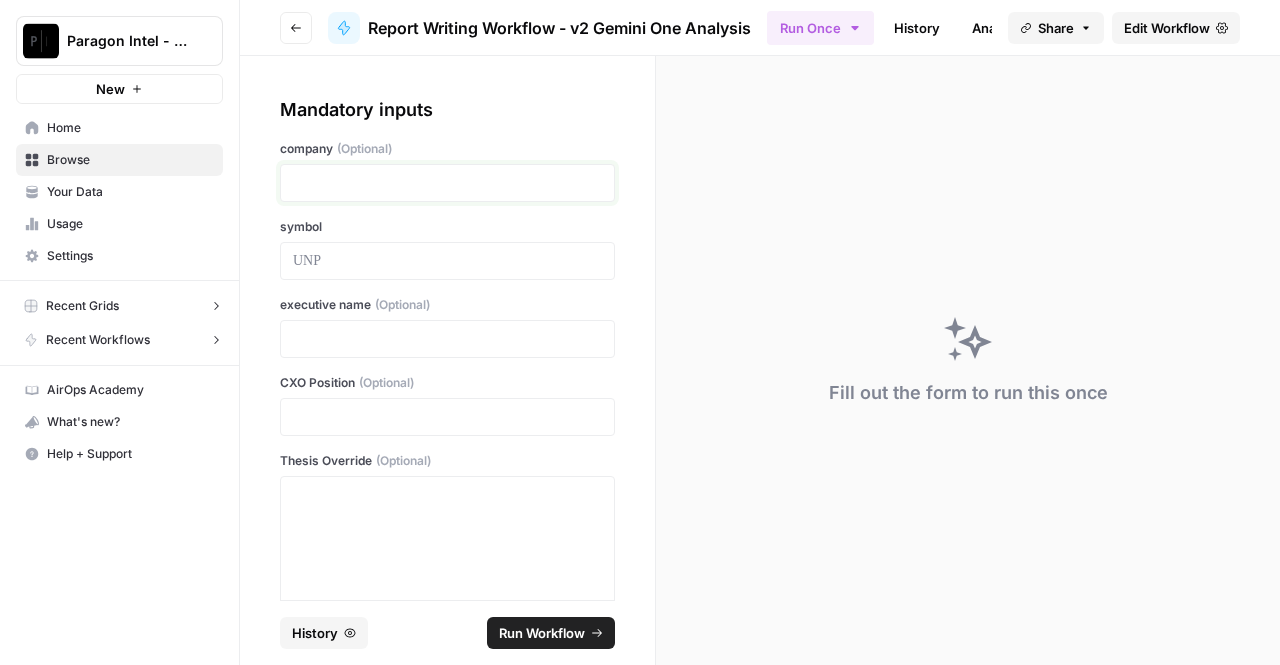 click at bounding box center [447, 183] 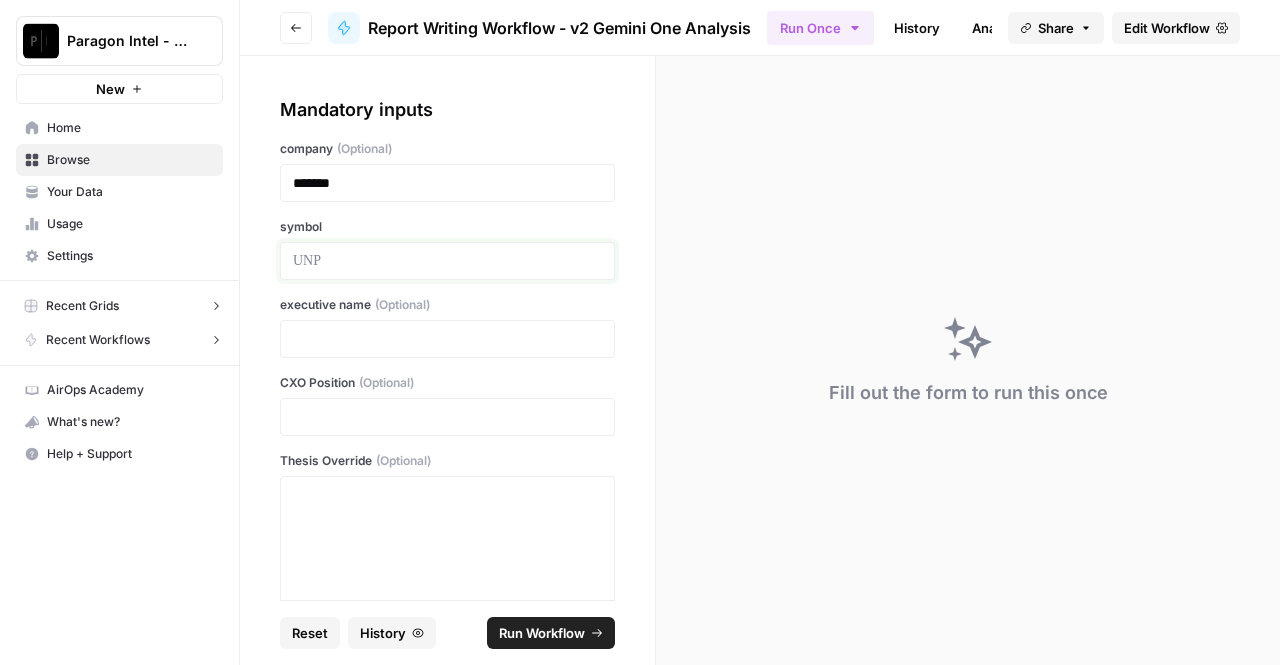 type 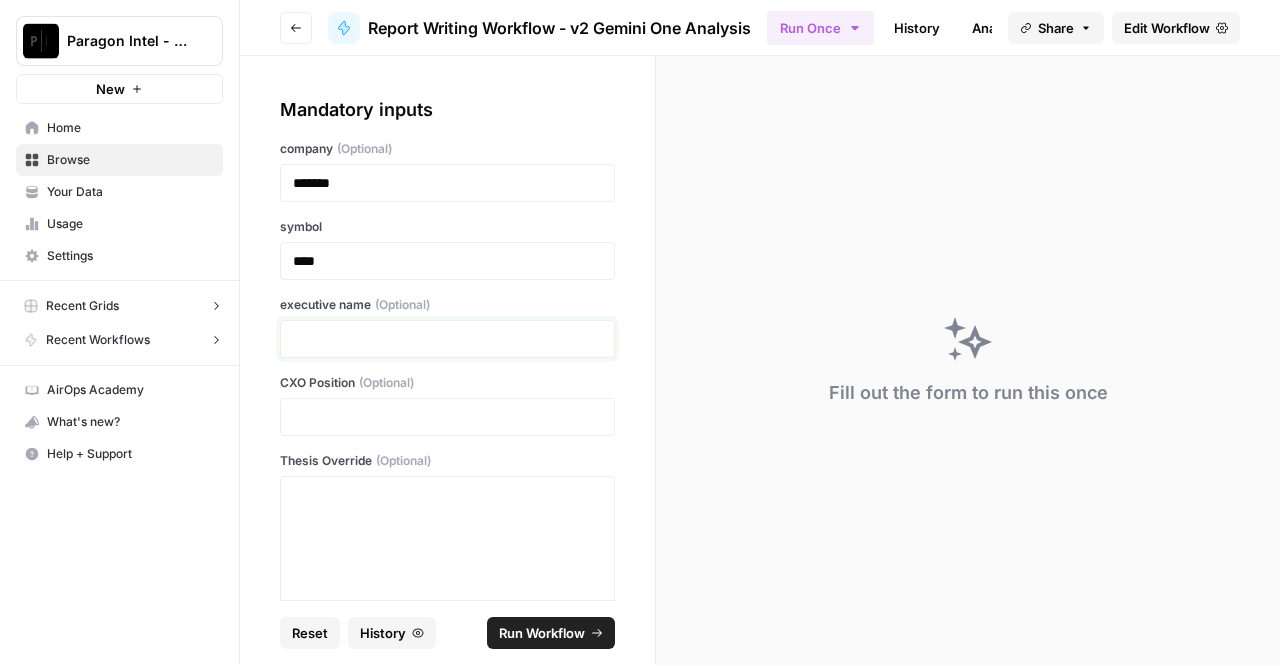 click at bounding box center [447, 339] 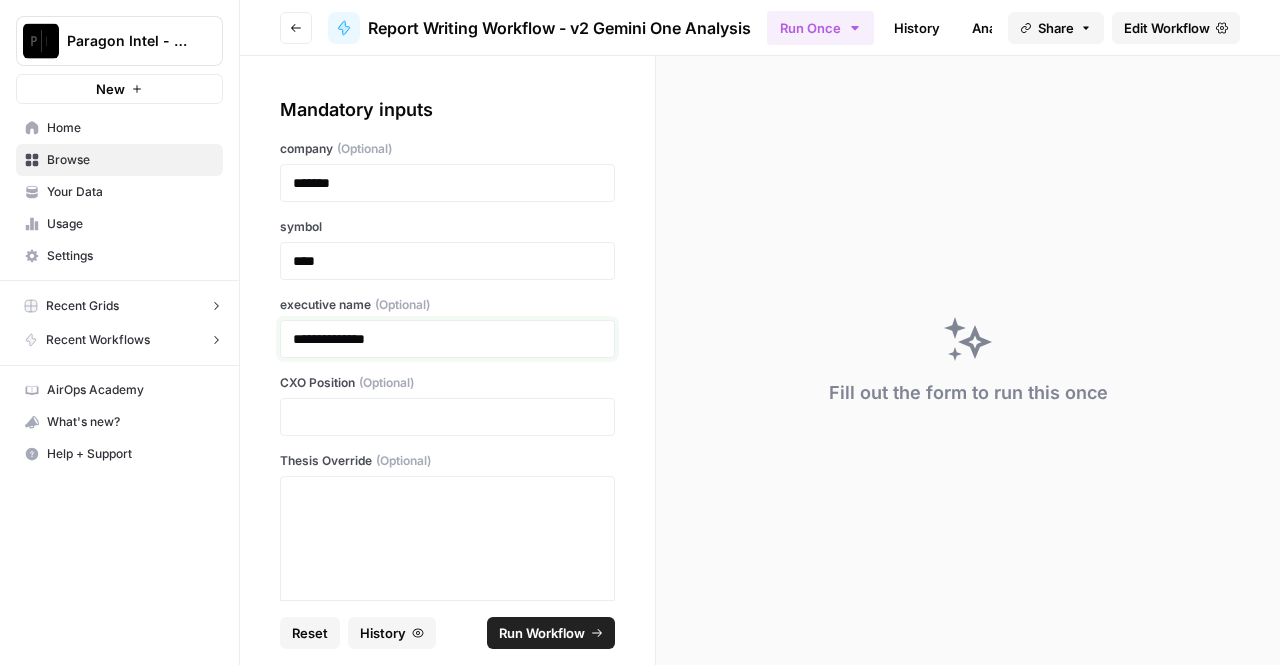 scroll, scrollTop: 124, scrollLeft: 0, axis: vertical 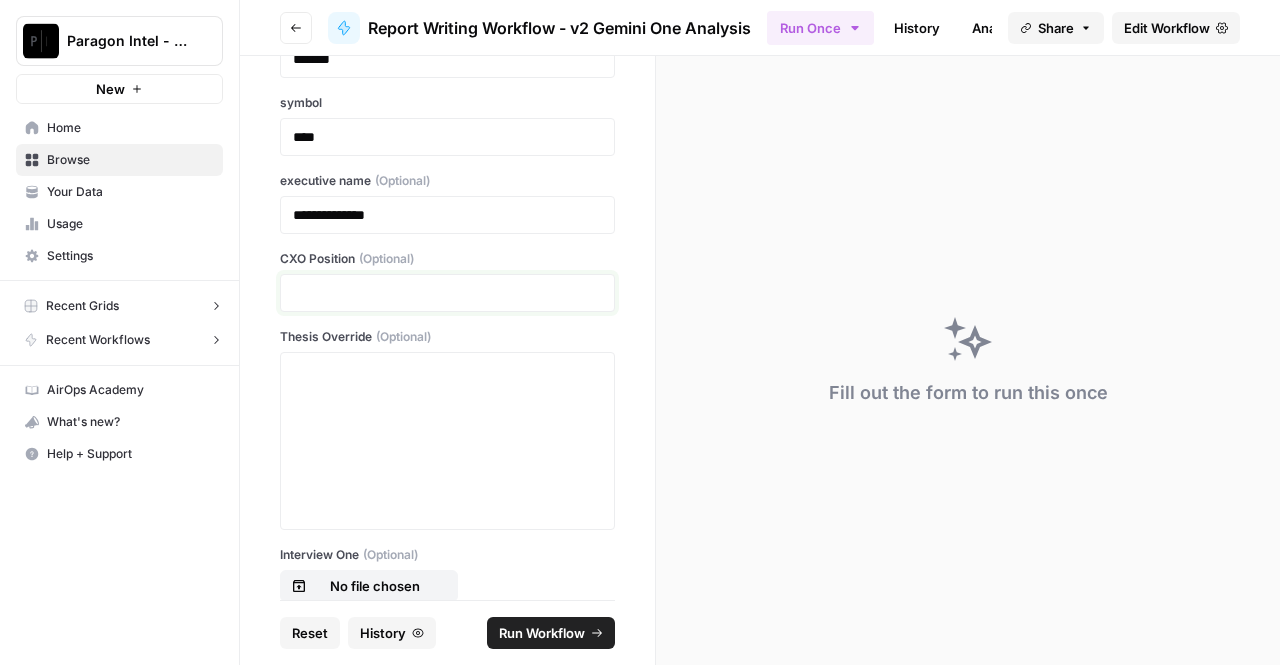 click at bounding box center (447, 293) 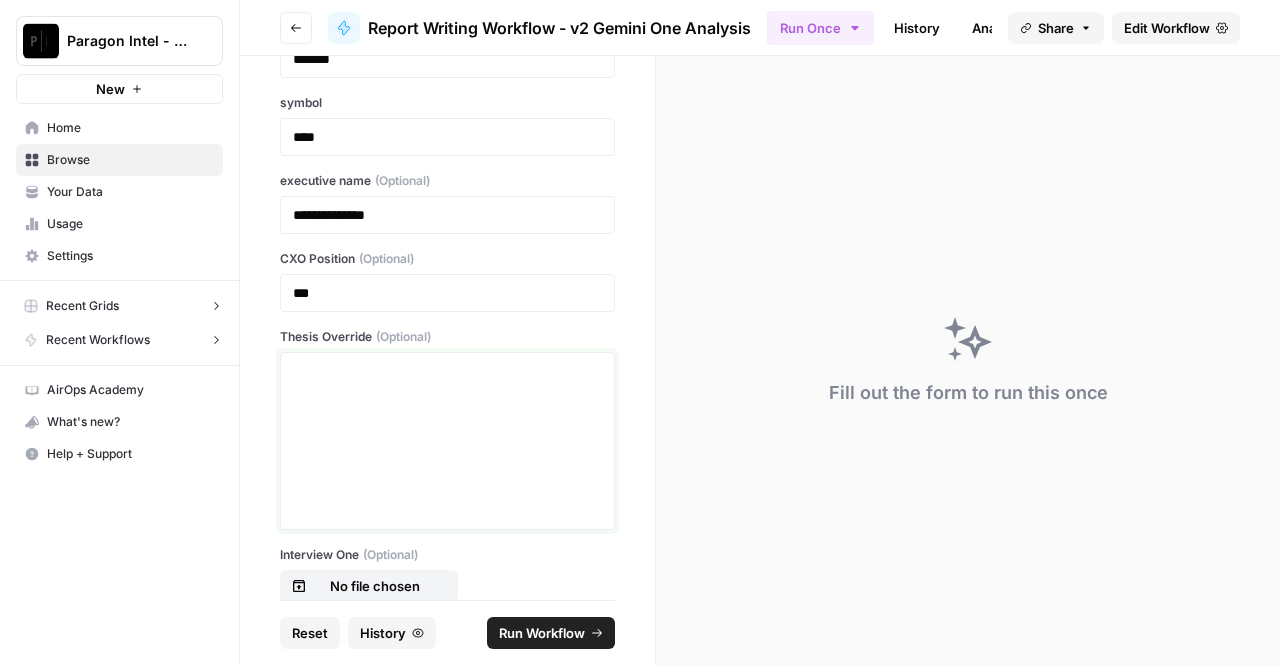 click at bounding box center [447, 371] 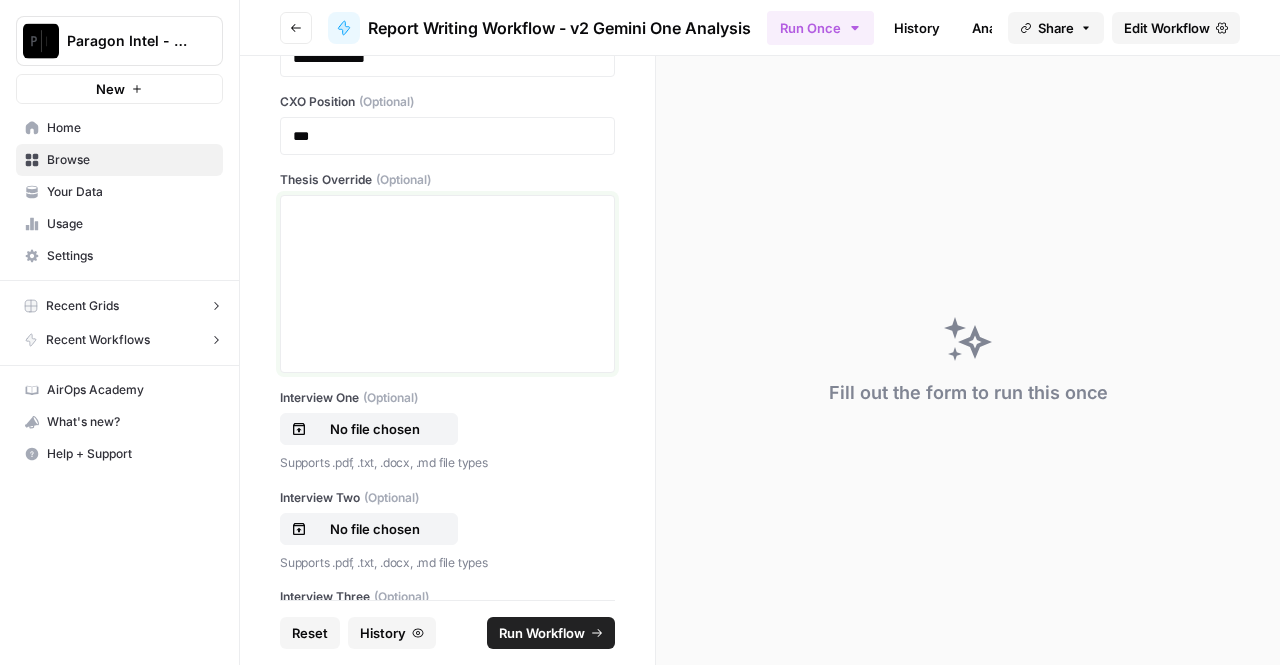 scroll, scrollTop: 280, scrollLeft: 0, axis: vertical 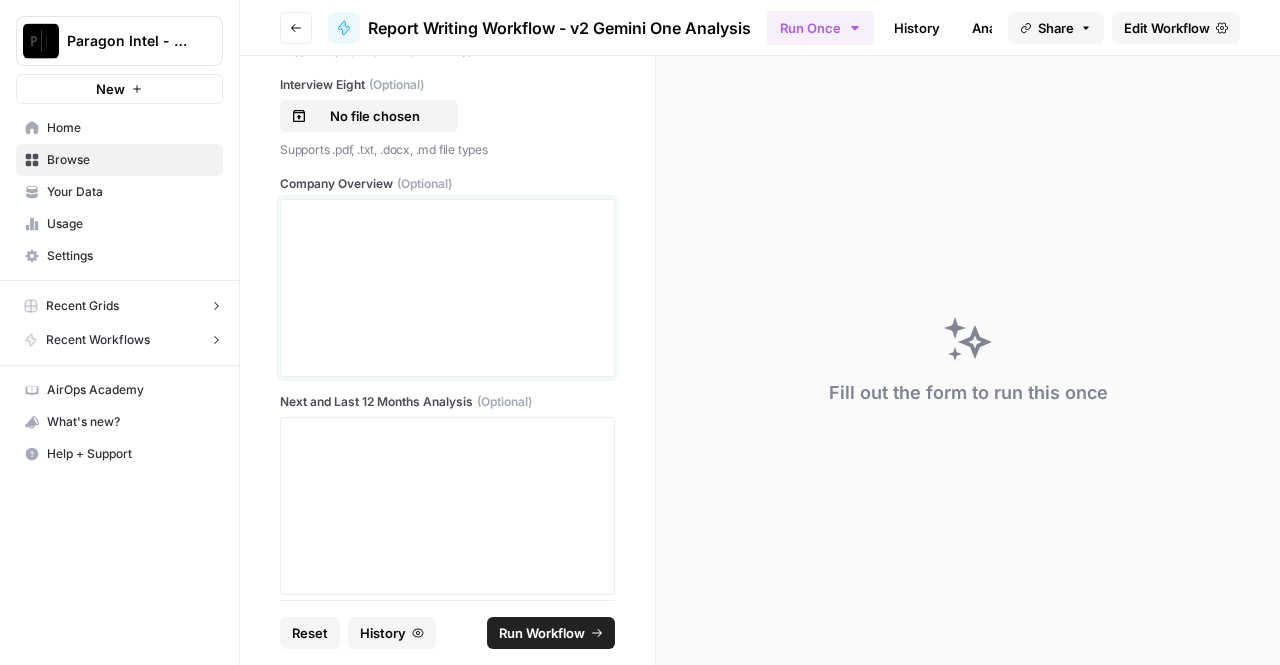 click at bounding box center [447, 288] 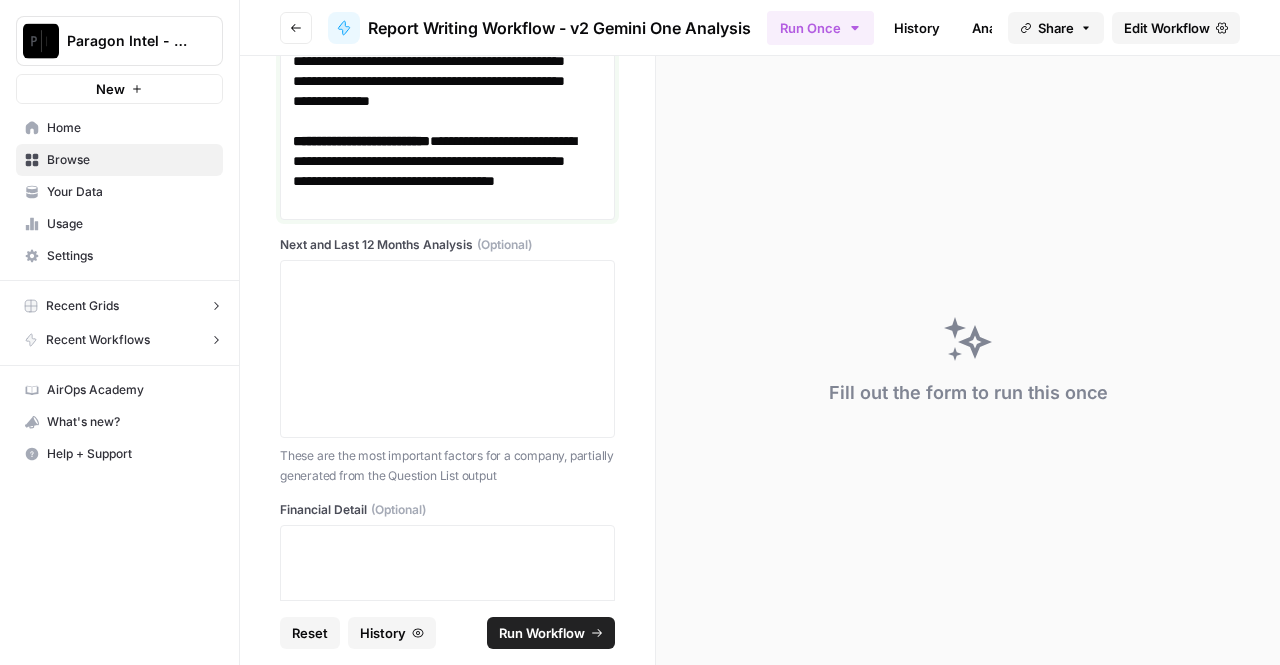 scroll, scrollTop: 7768, scrollLeft: 0, axis: vertical 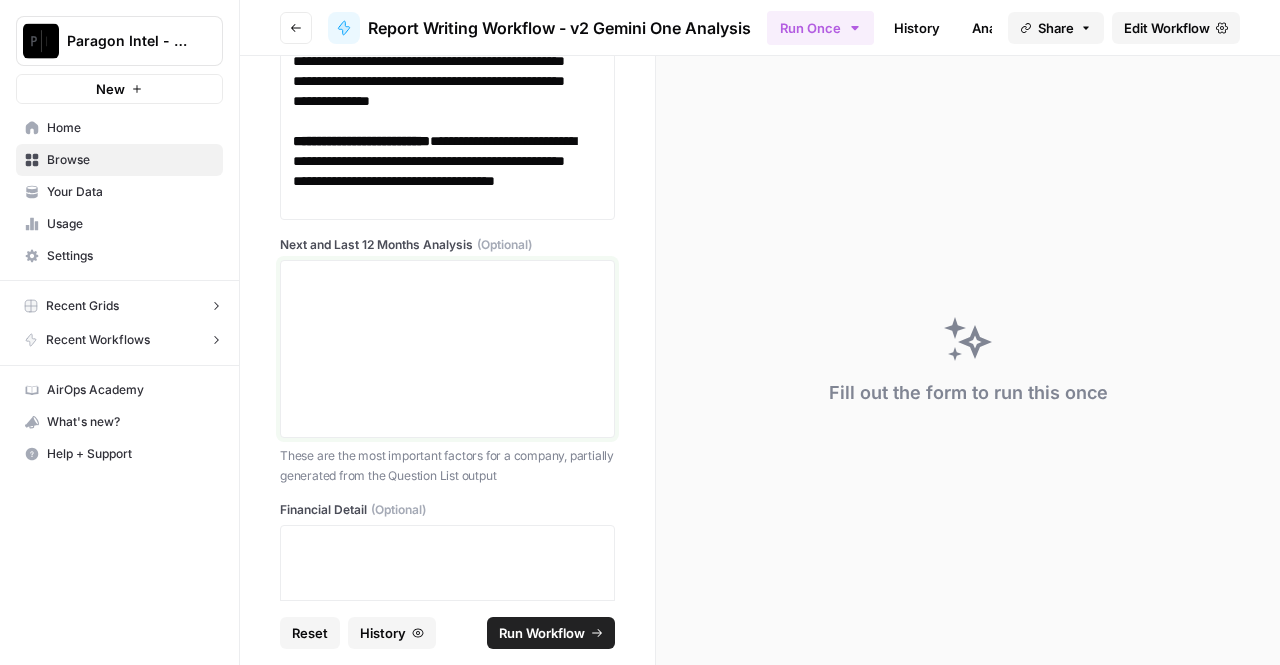 click at bounding box center (447, 349) 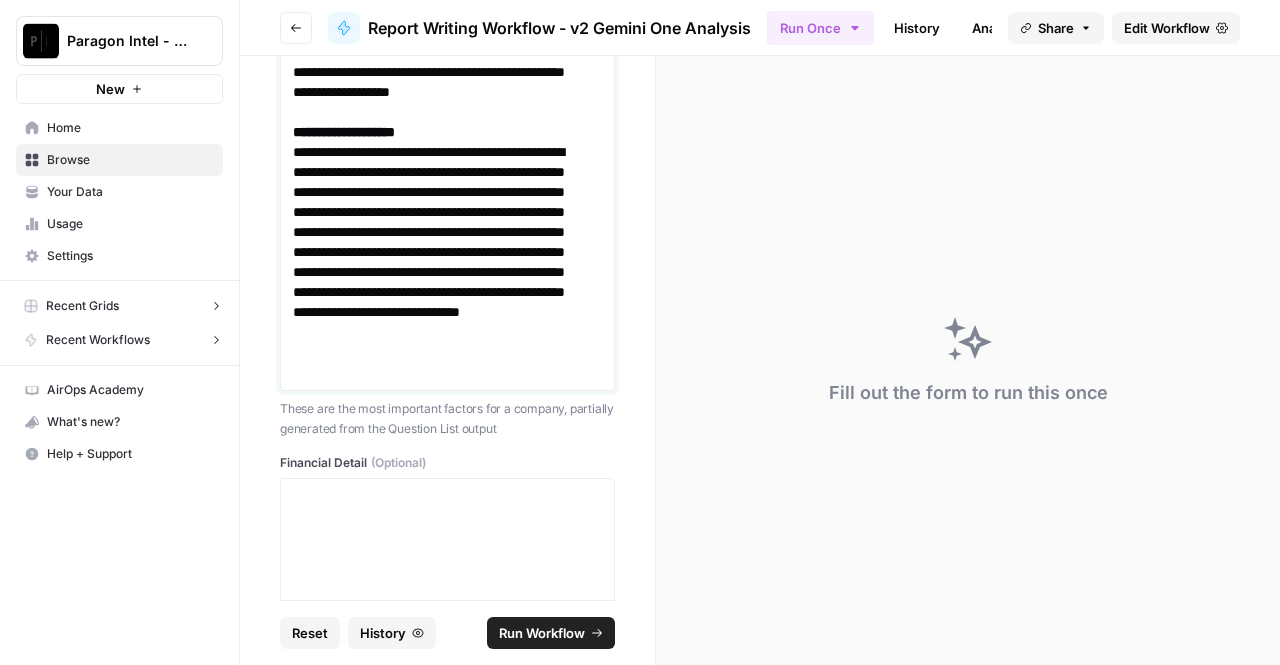 scroll, scrollTop: 12304, scrollLeft: 0, axis: vertical 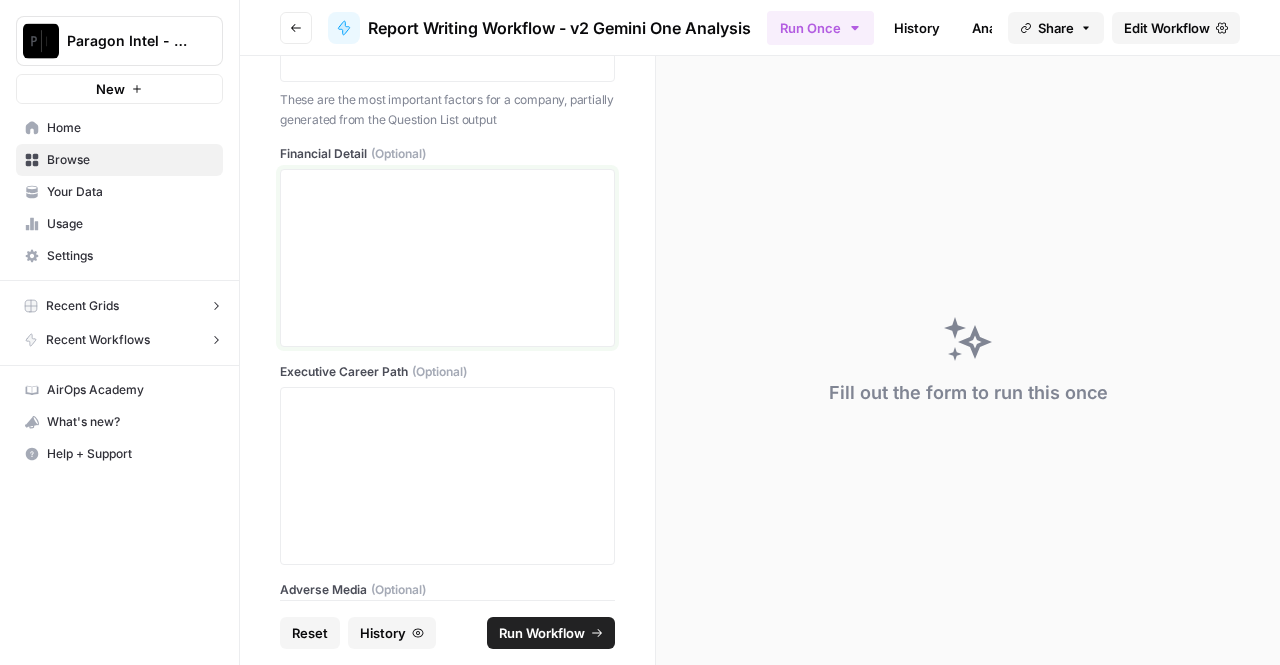 click at bounding box center (447, 258) 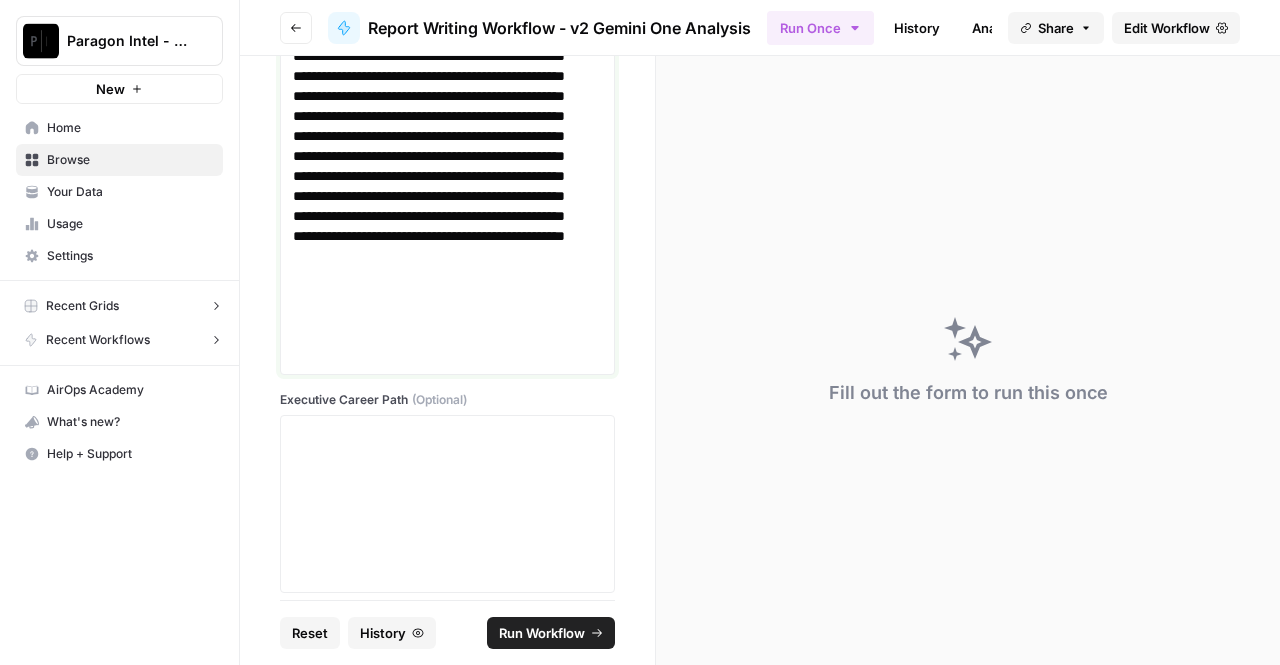 scroll, scrollTop: 18922, scrollLeft: 0, axis: vertical 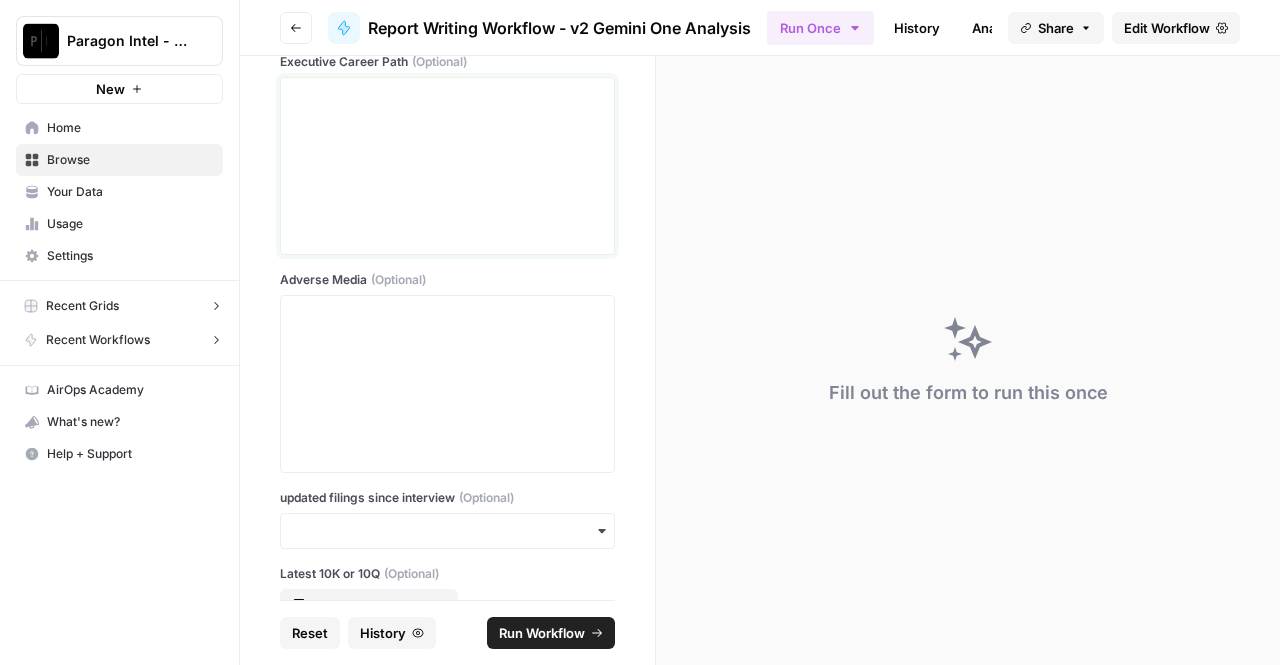 click at bounding box center (447, 166) 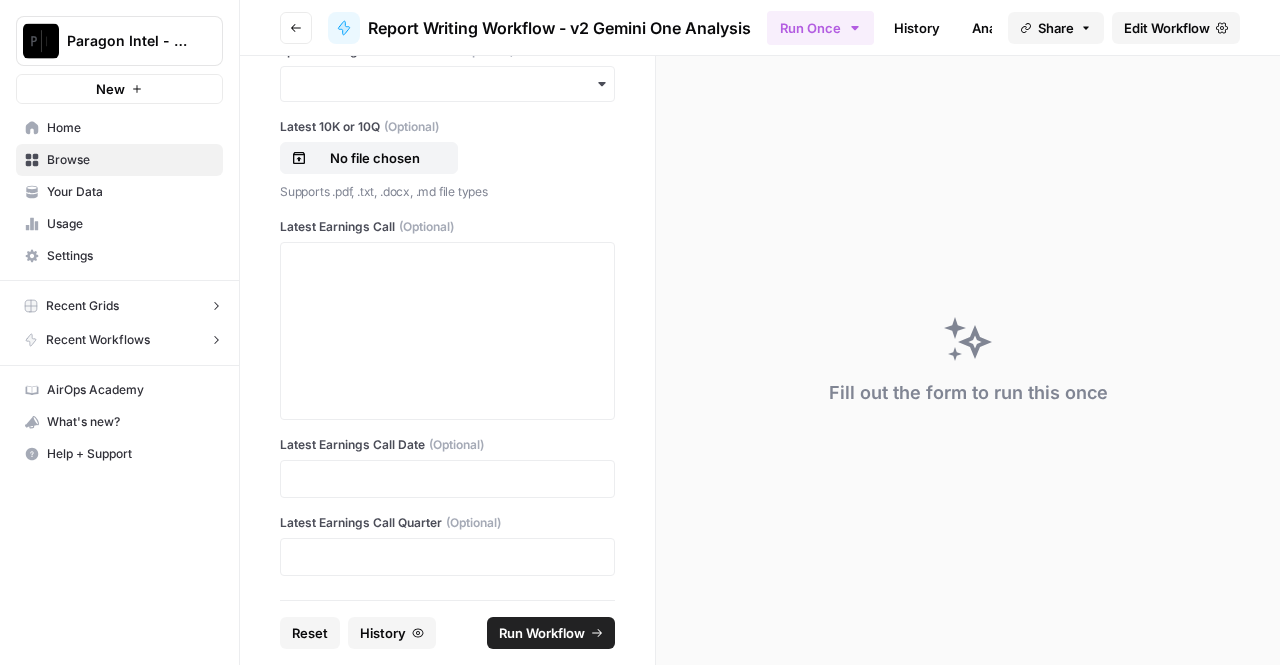 scroll, scrollTop: 25042, scrollLeft: 0, axis: vertical 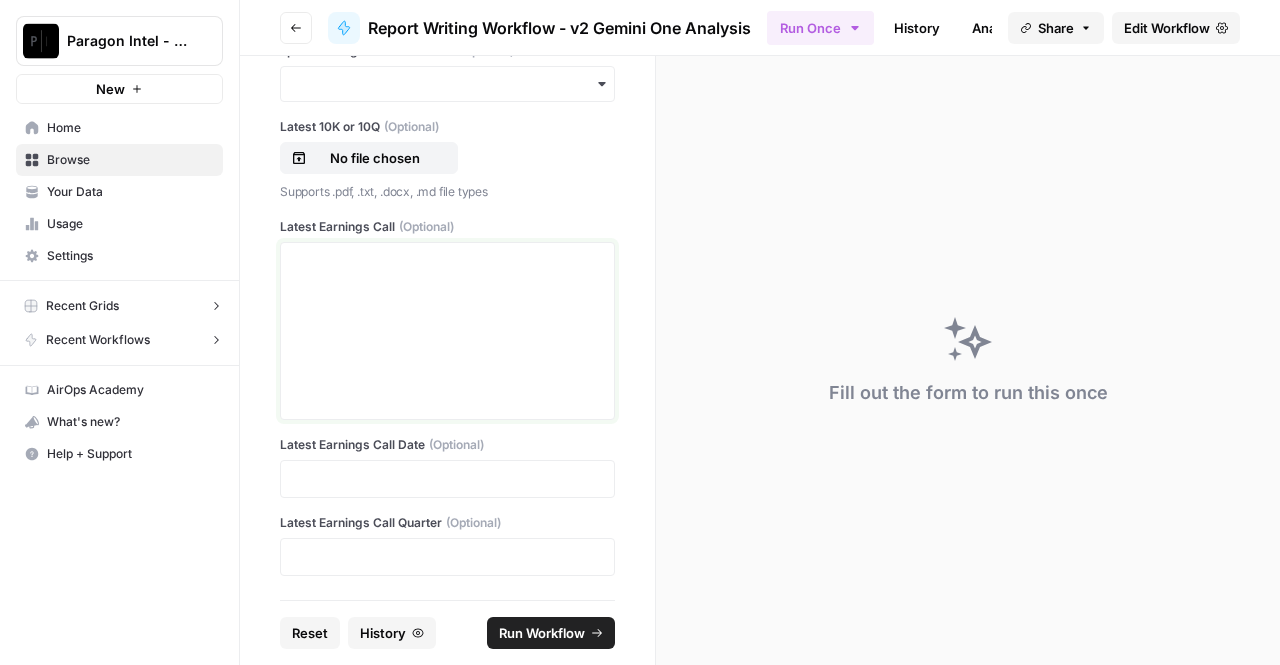 click at bounding box center (447, 331) 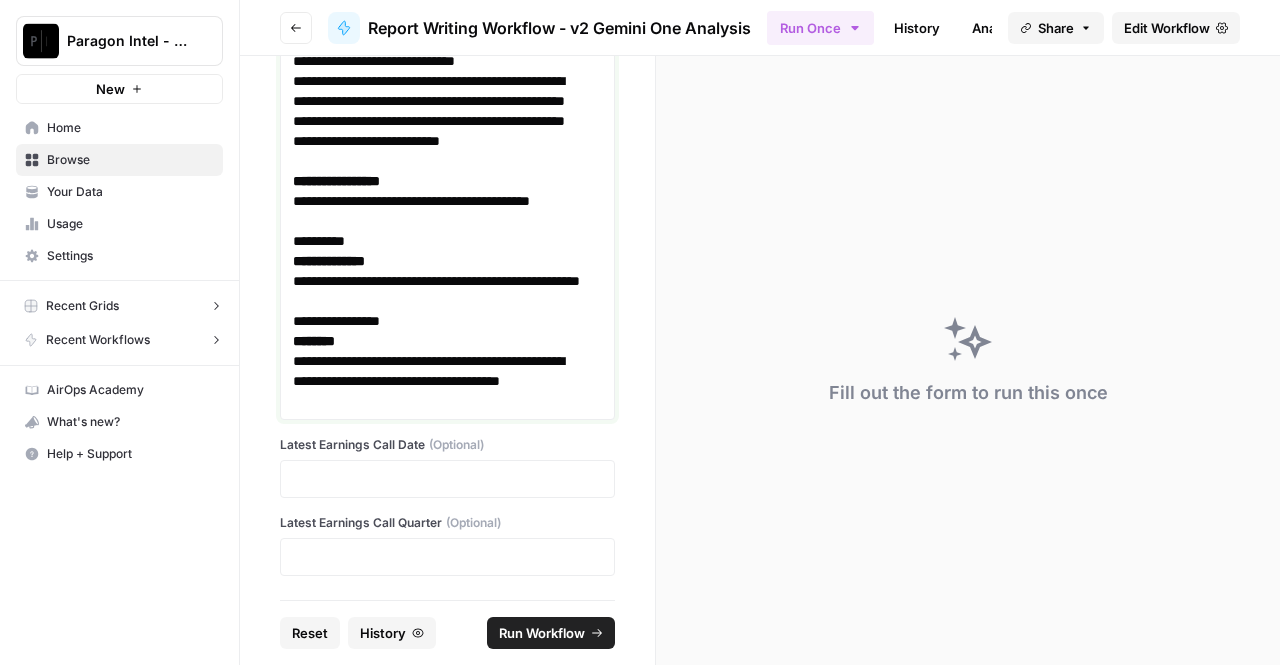 scroll, scrollTop: 51896, scrollLeft: 0, axis: vertical 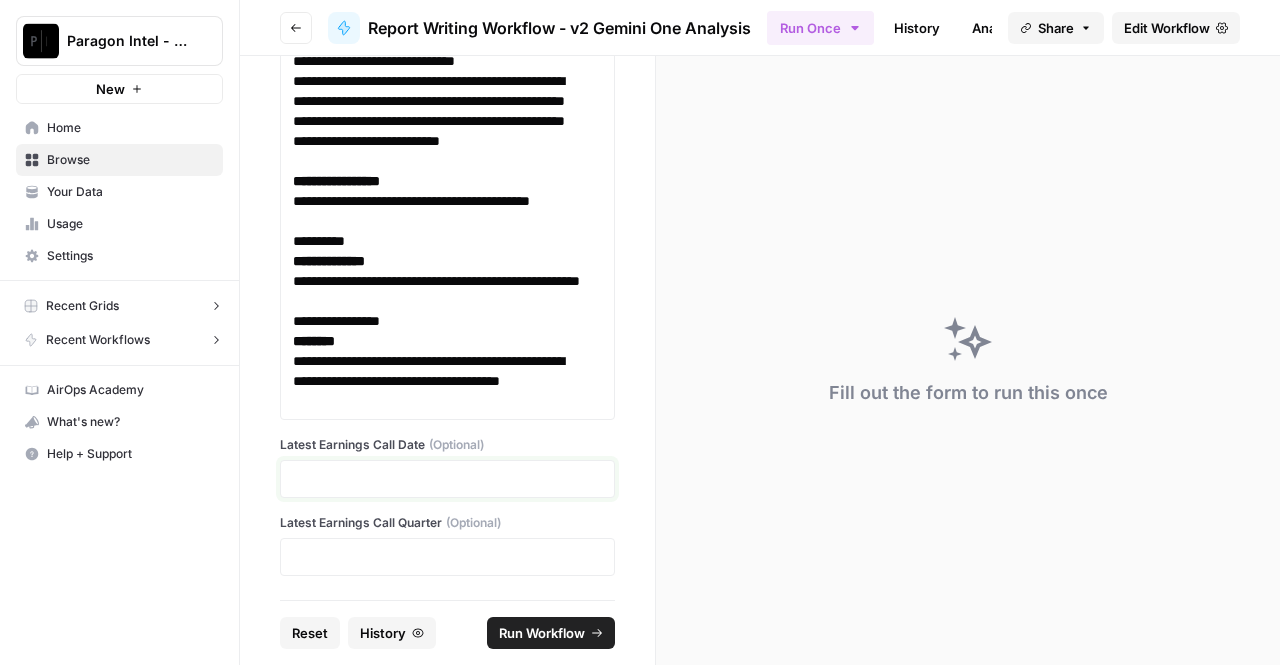 click at bounding box center (447, 479) 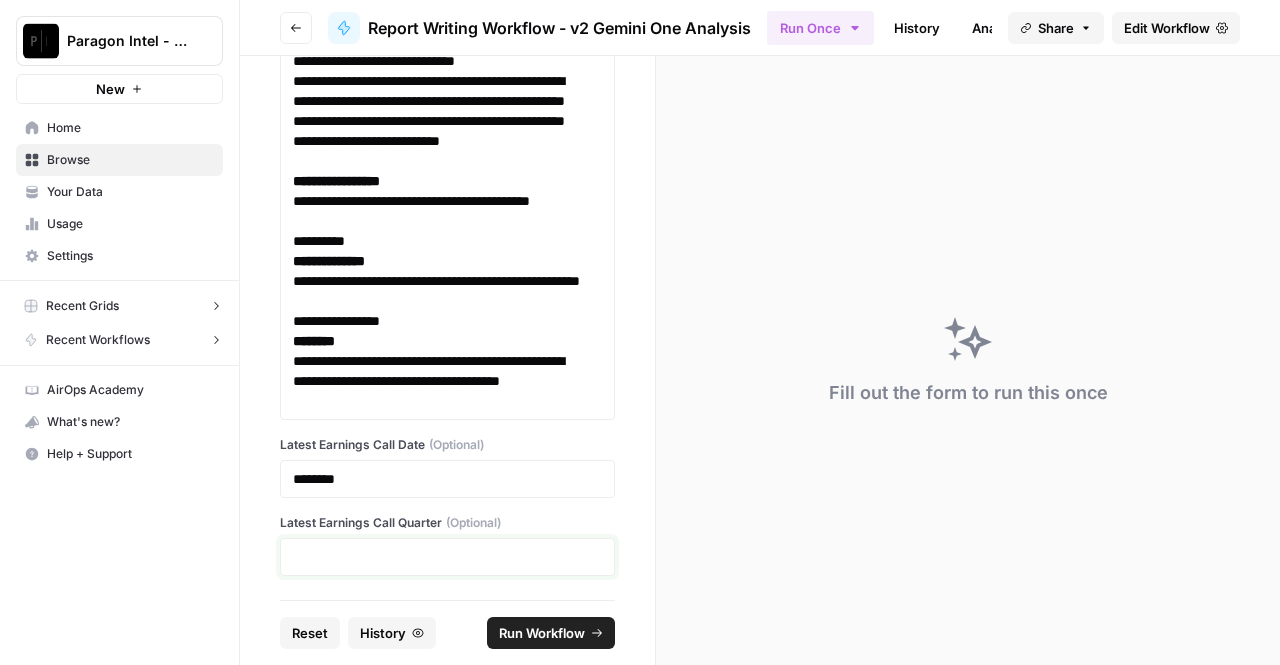 click at bounding box center (447, 557) 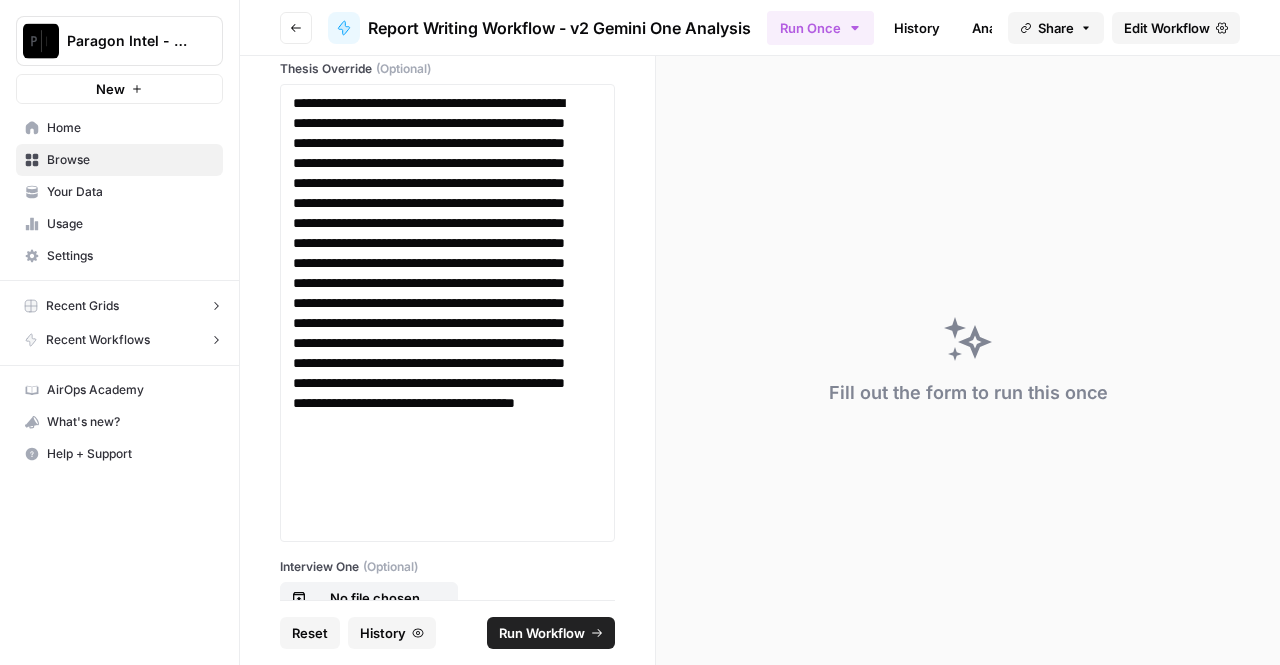 scroll, scrollTop: 0, scrollLeft: 0, axis: both 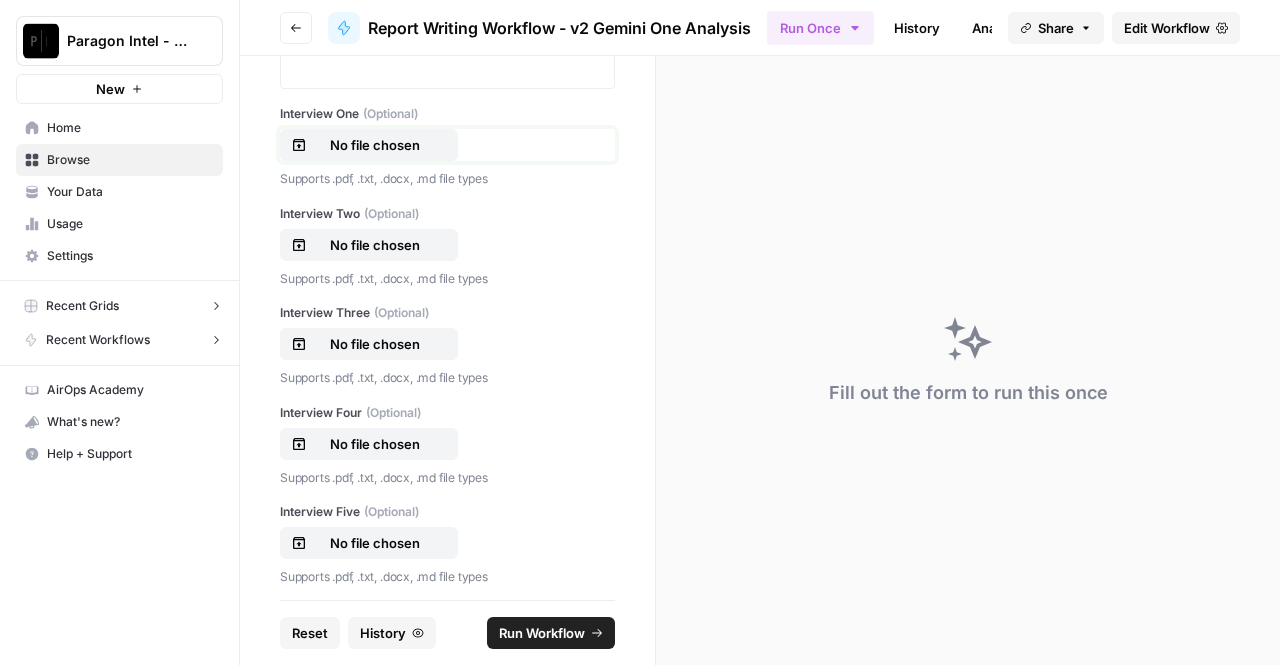 click on "No file chosen" at bounding box center (375, 145) 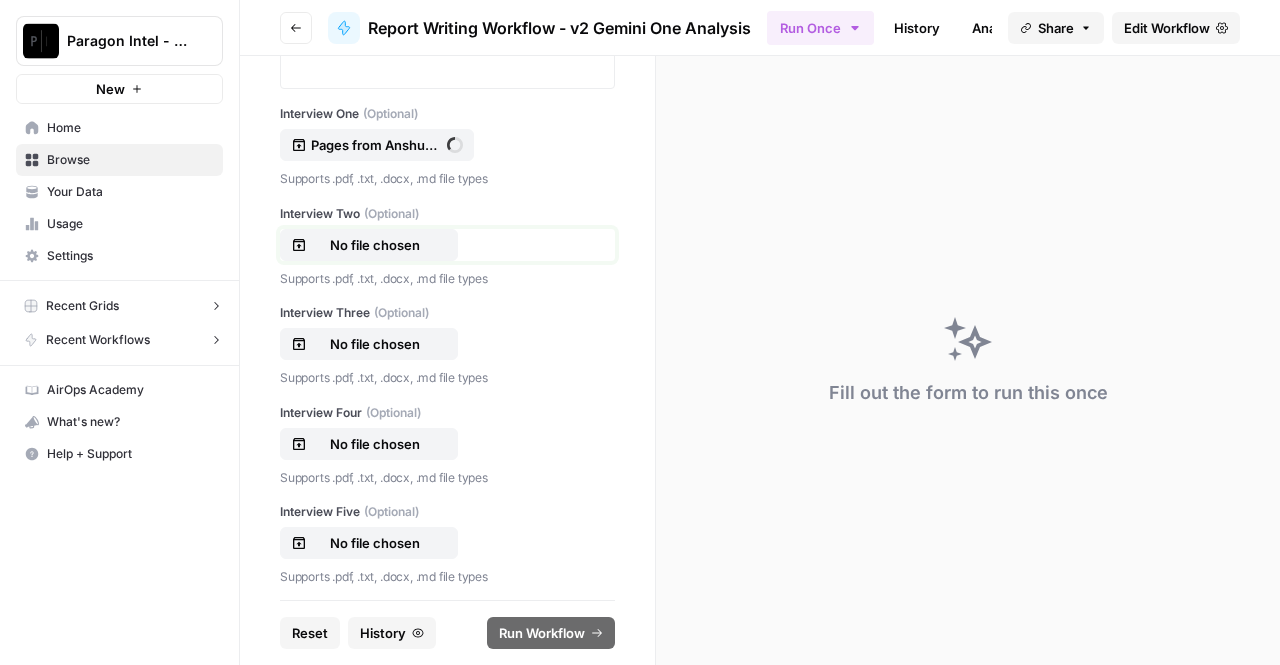 click on "No file chosen" at bounding box center (375, 245) 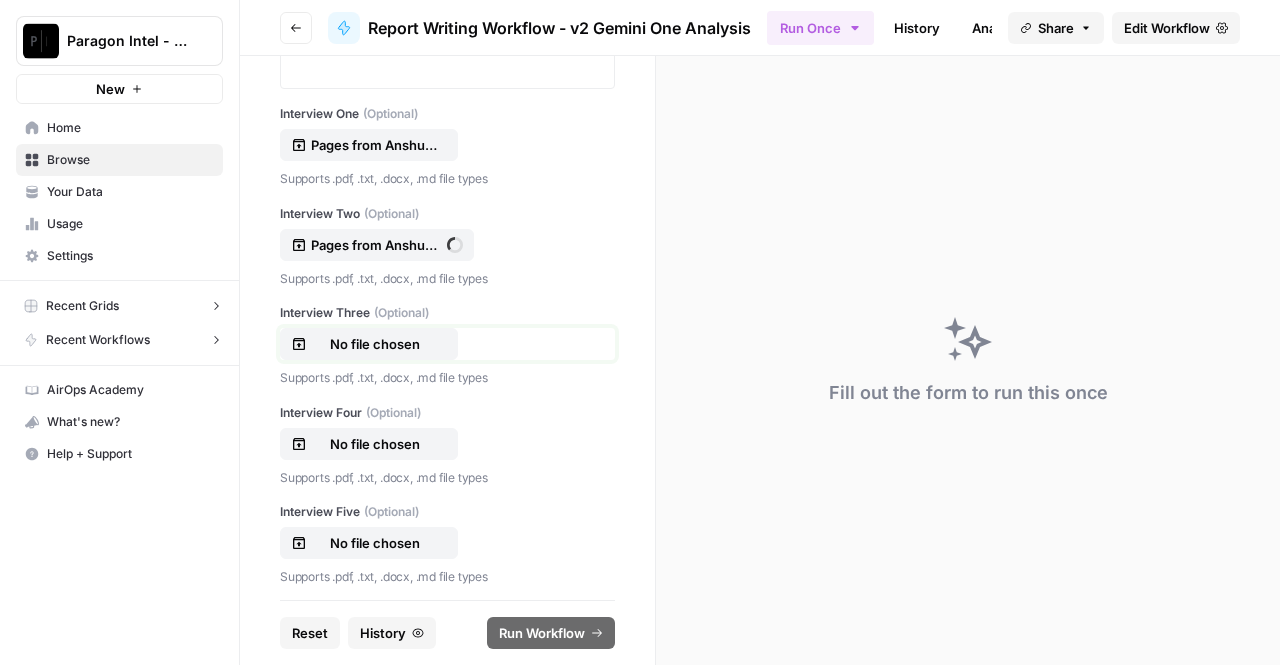 click on "No file chosen" at bounding box center [375, 344] 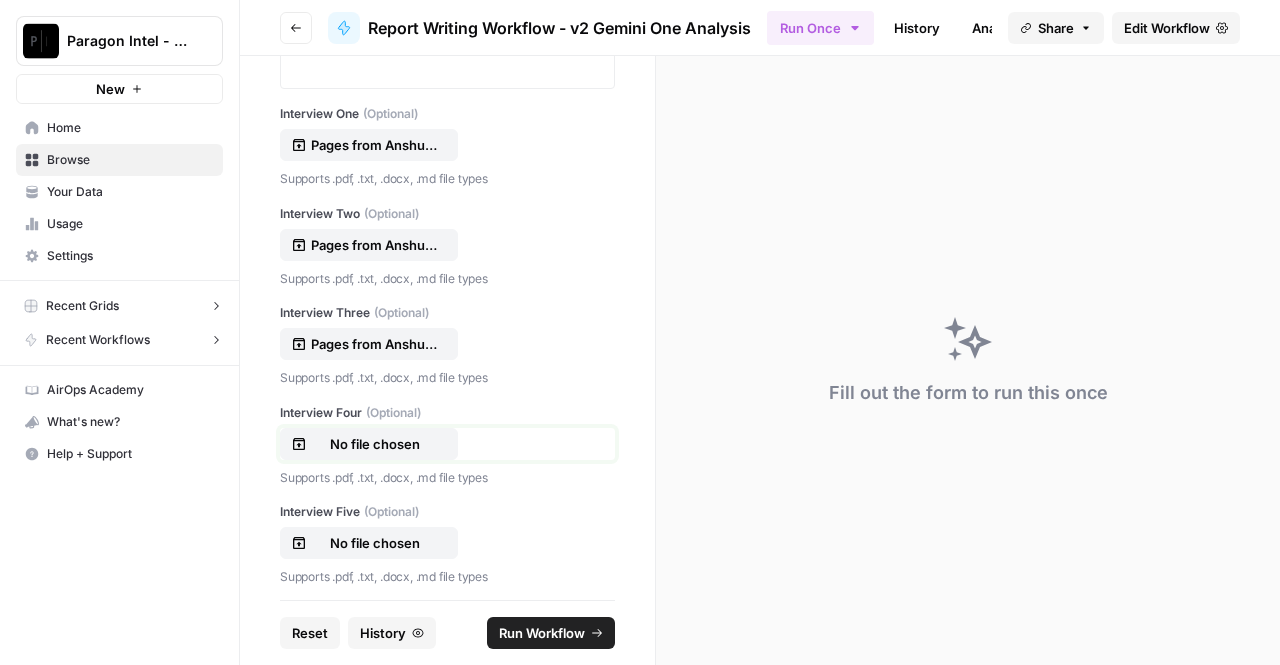 click on "No file chosen" at bounding box center [375, 444] 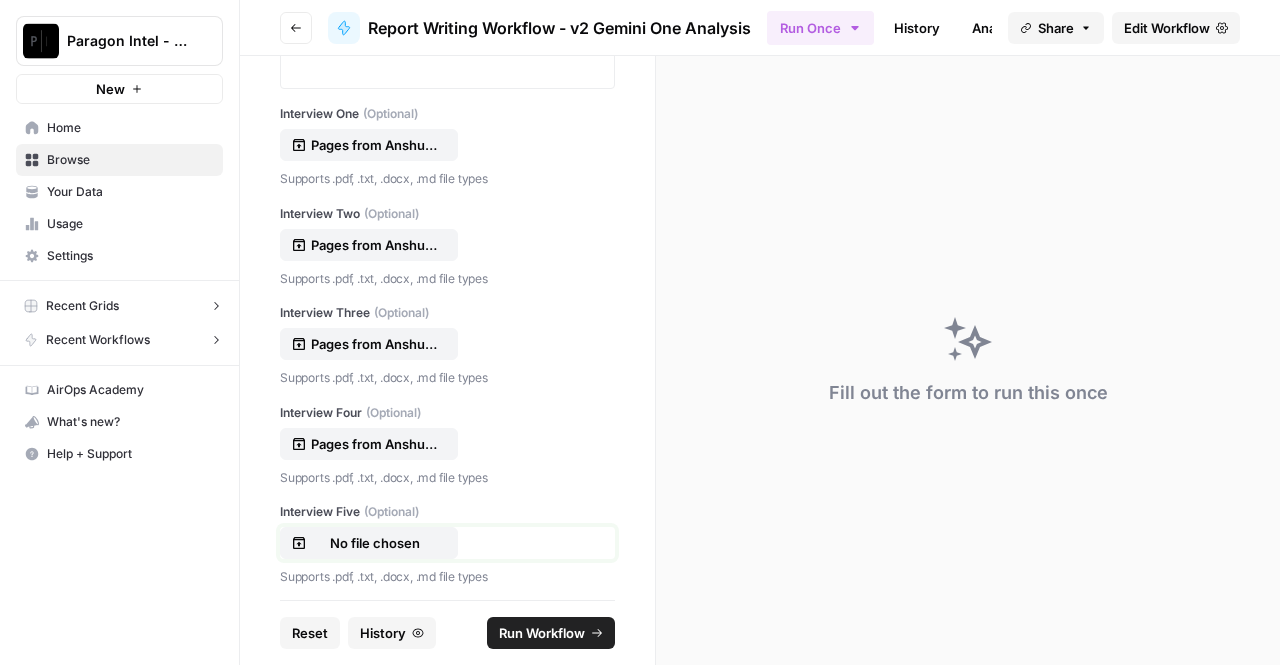 click on "No file chosen" at bounding box center (375, 543) 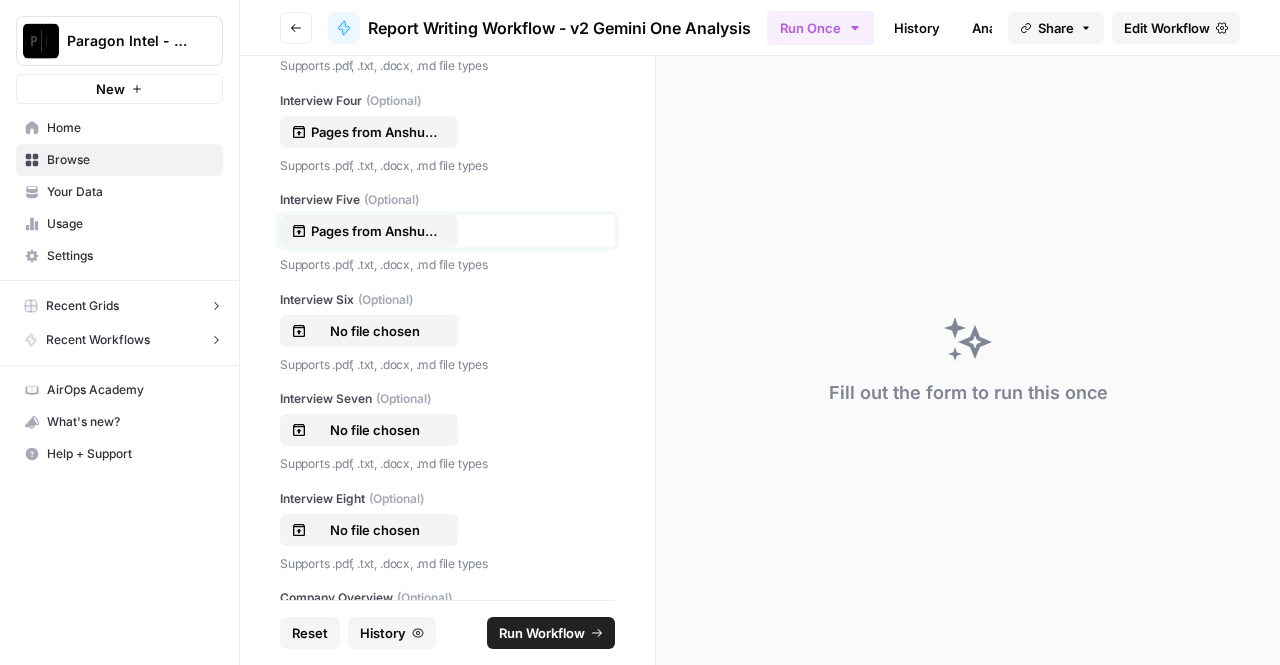scroll, scrollTop: 1158, scrollLeft: 0, axis: vertical 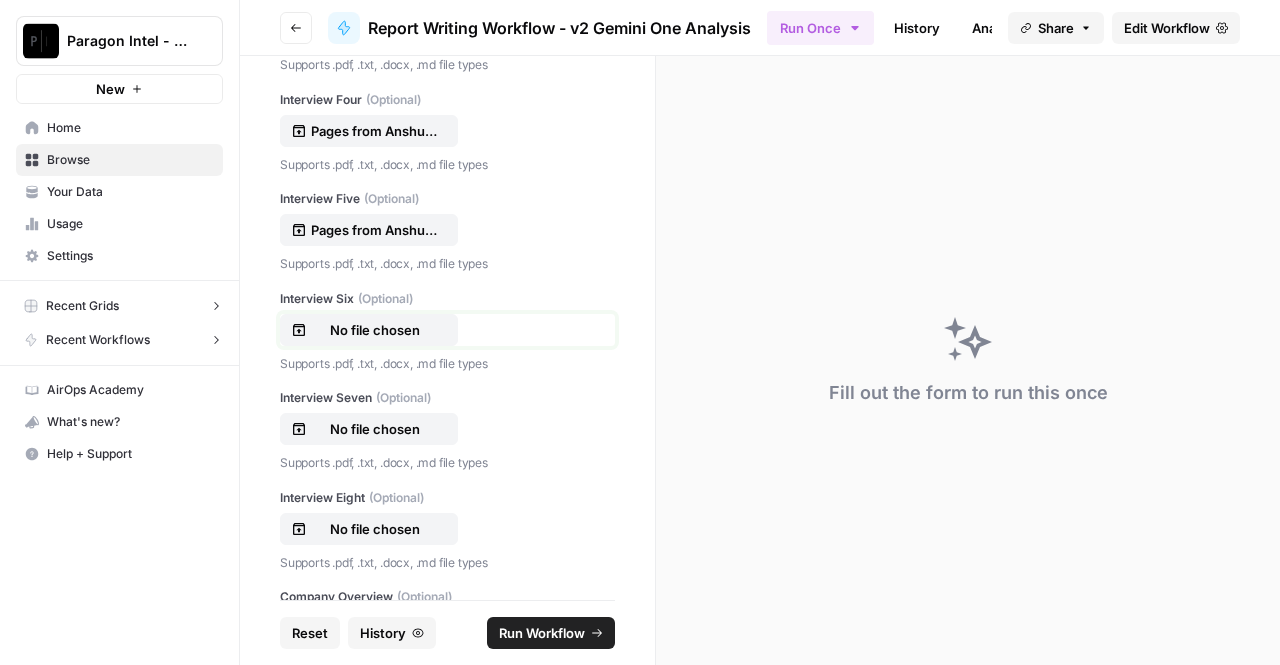 click on "No file chosen" at bounding box center [375, 330] 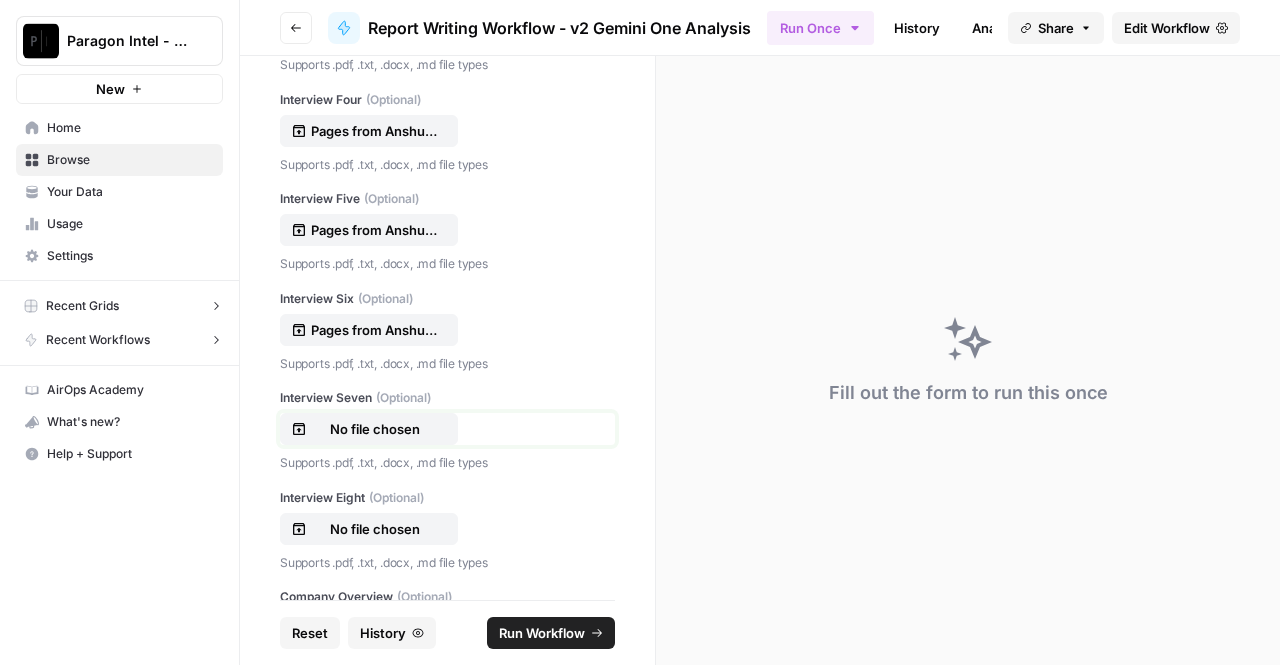 click on "No file chosen" at bounding box center (375, 429) 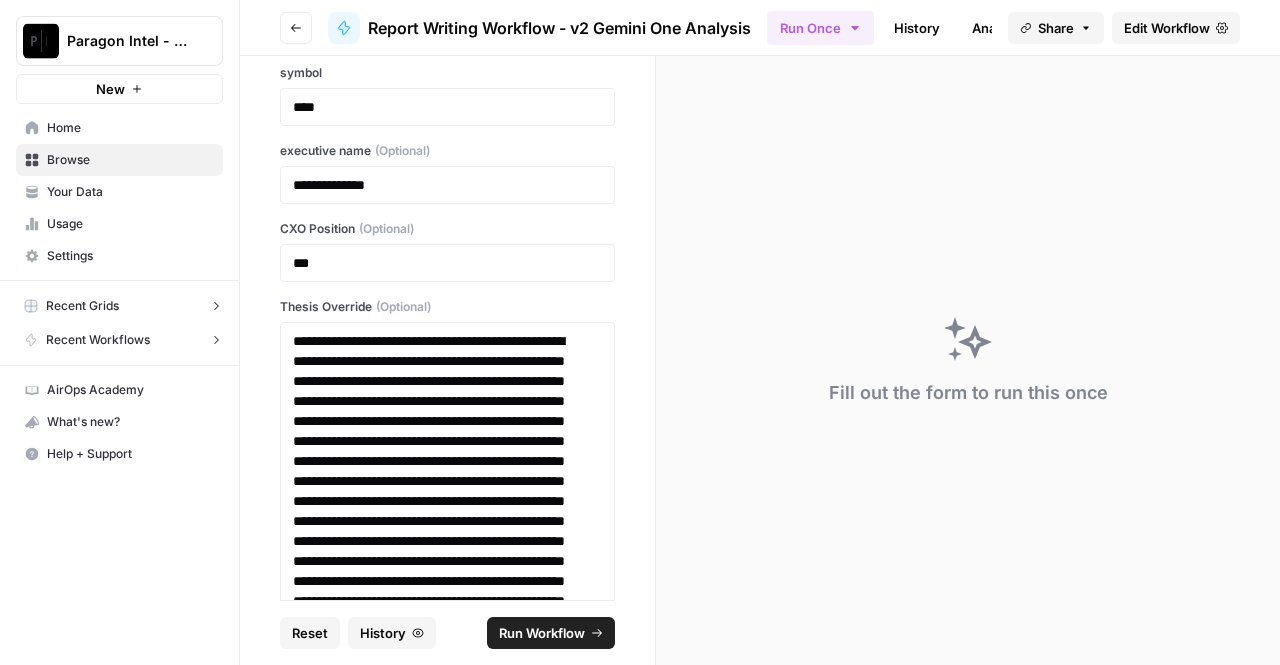 scroll, scrollTop: 0, scrollLeft: 0, axis: both 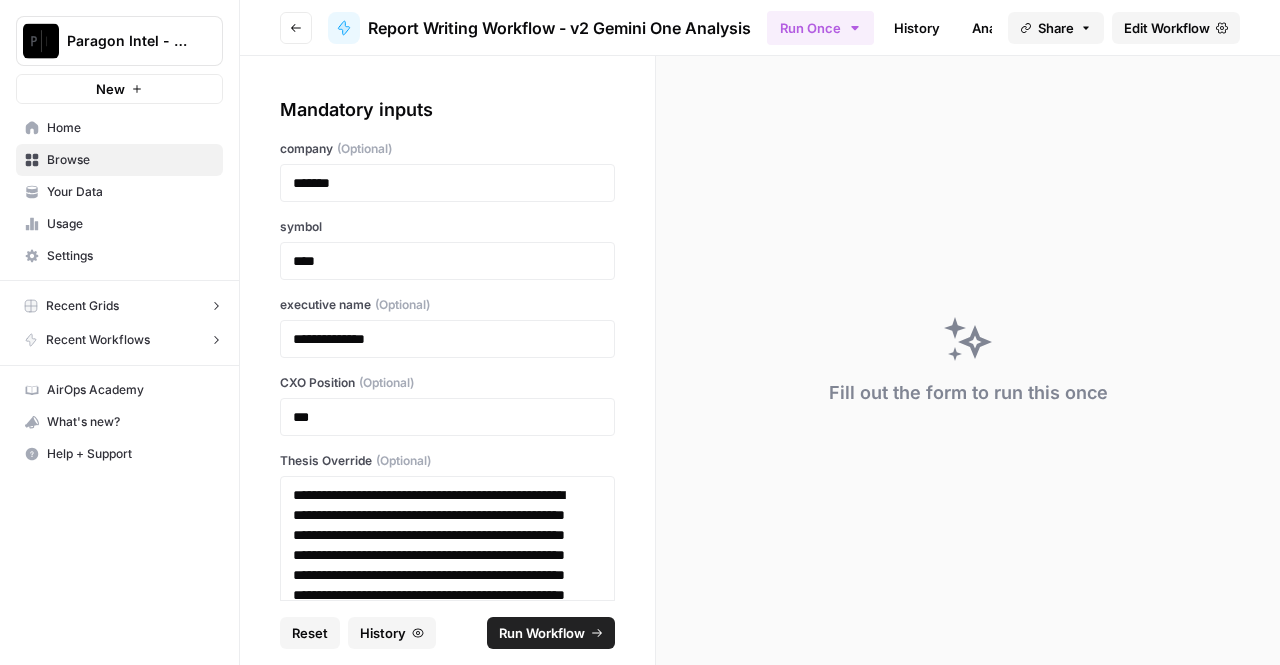 click on "Run Workflow" at bounding box center [542, 633] 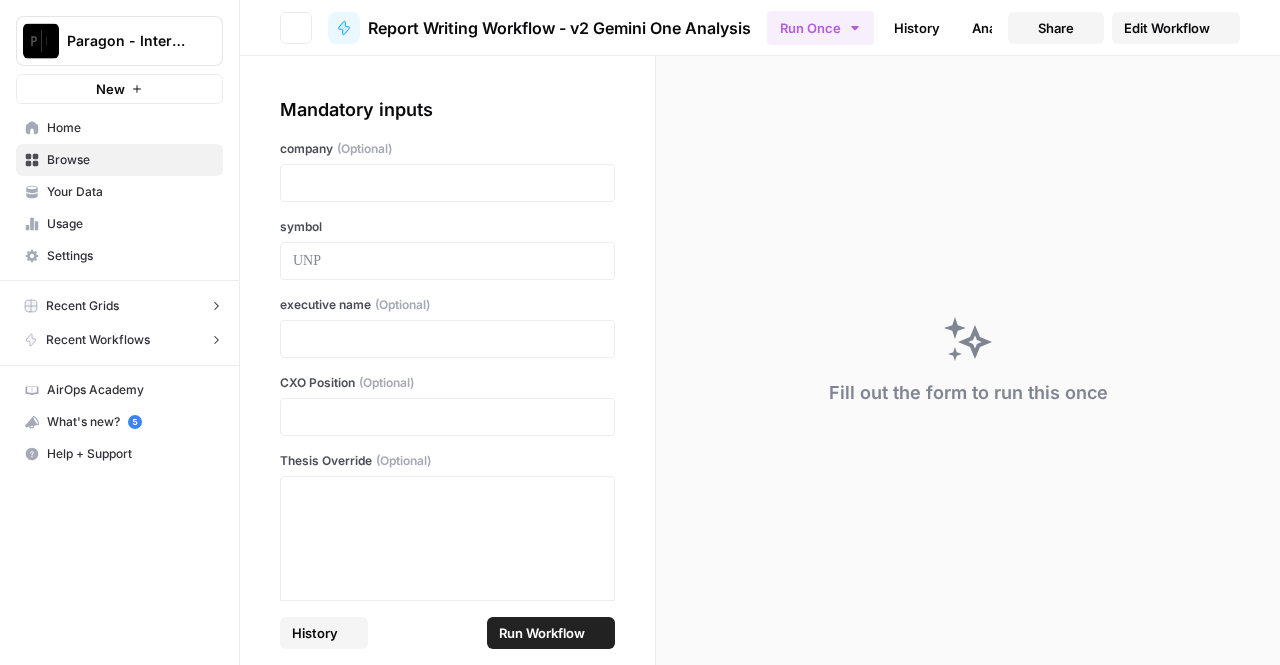 scroll, scrollTop: 0, scrollLeft: 0, axis: both 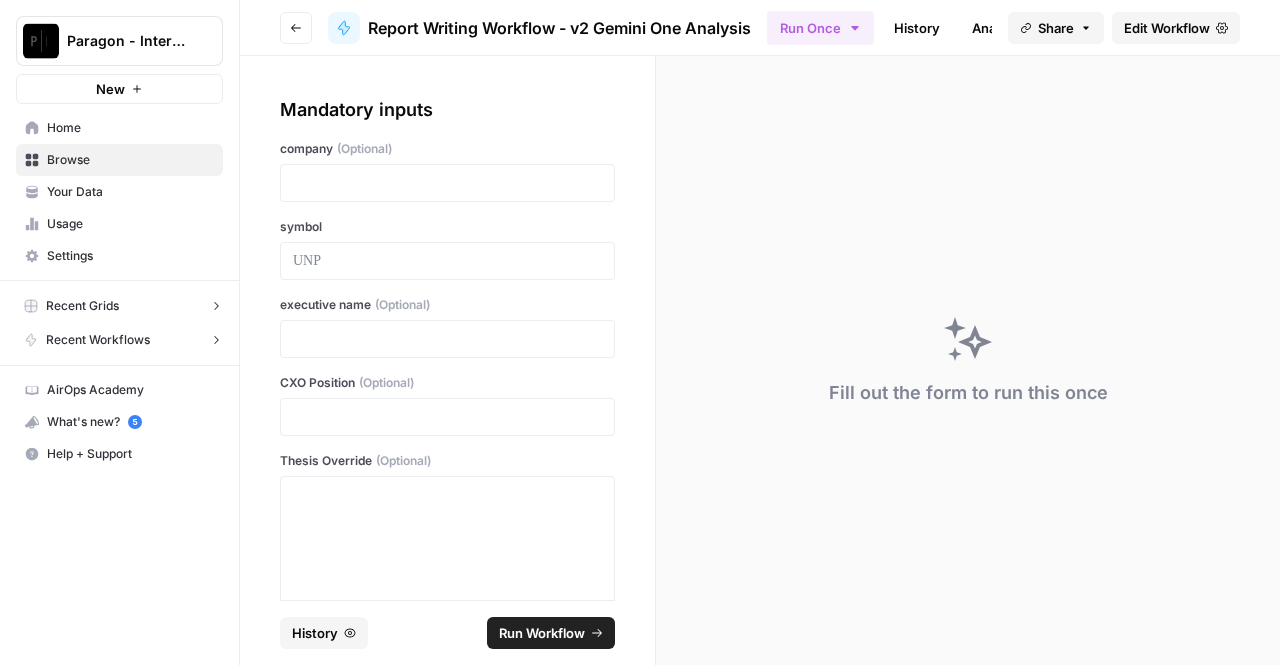 click on "History" at bounding box center [917, 28] 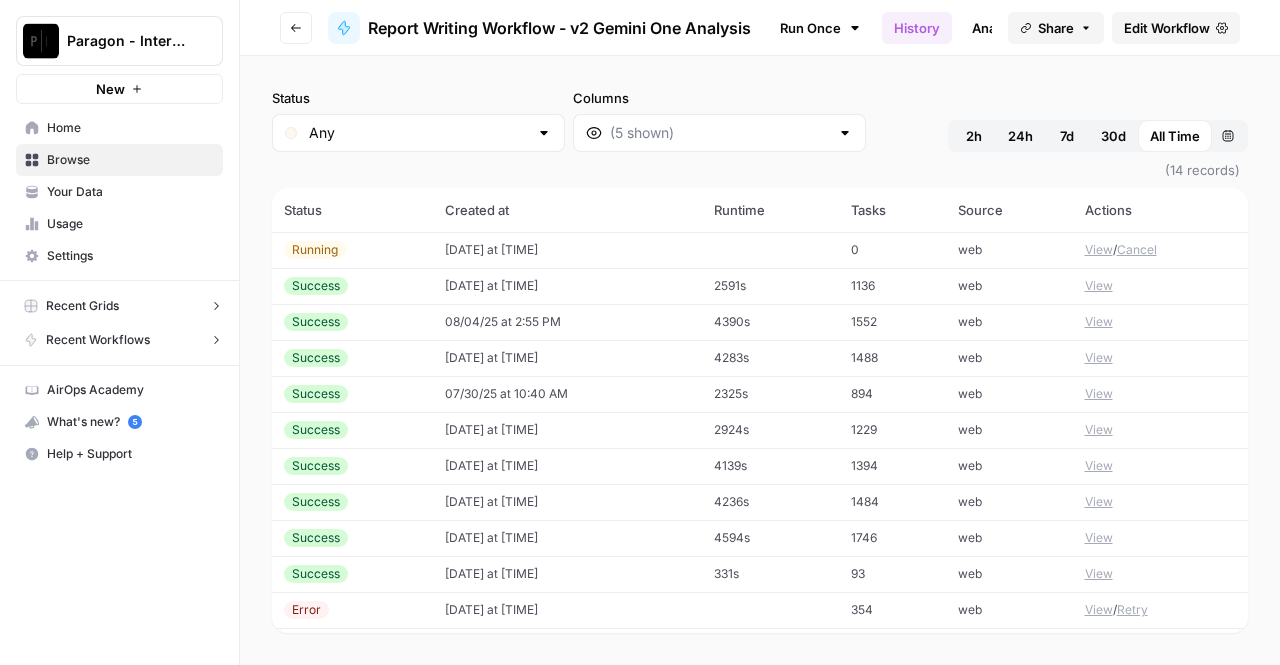 click on "View" at bounding box center [1099, 250] 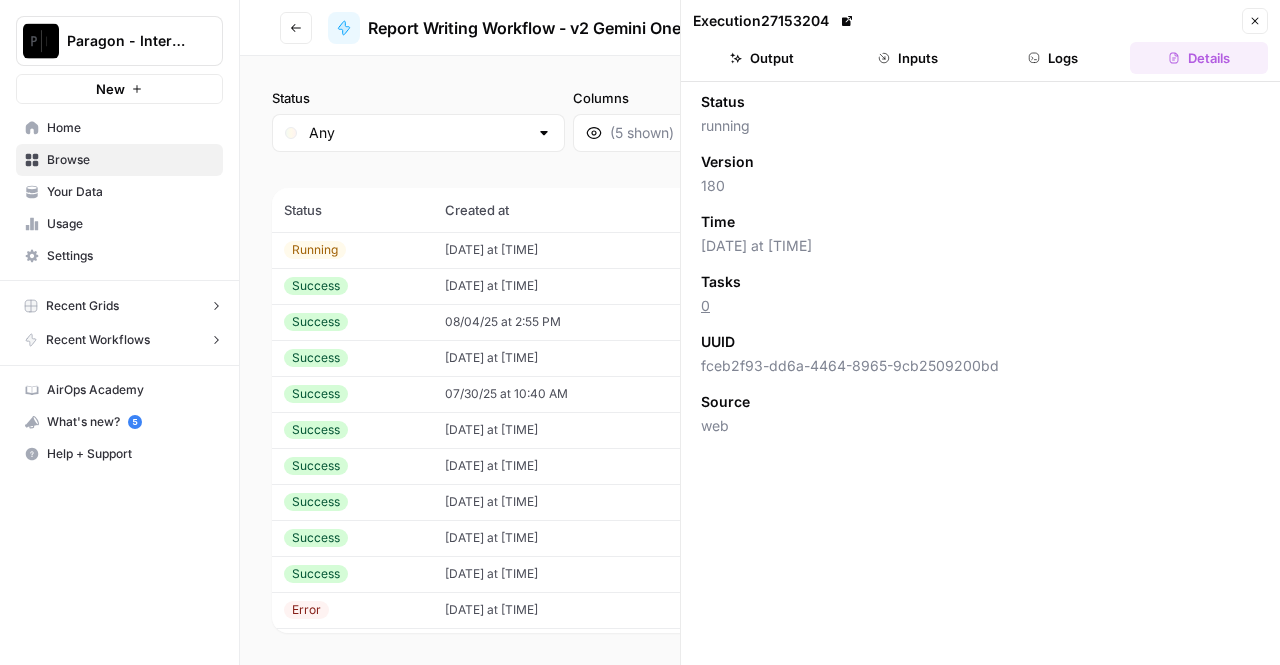 click 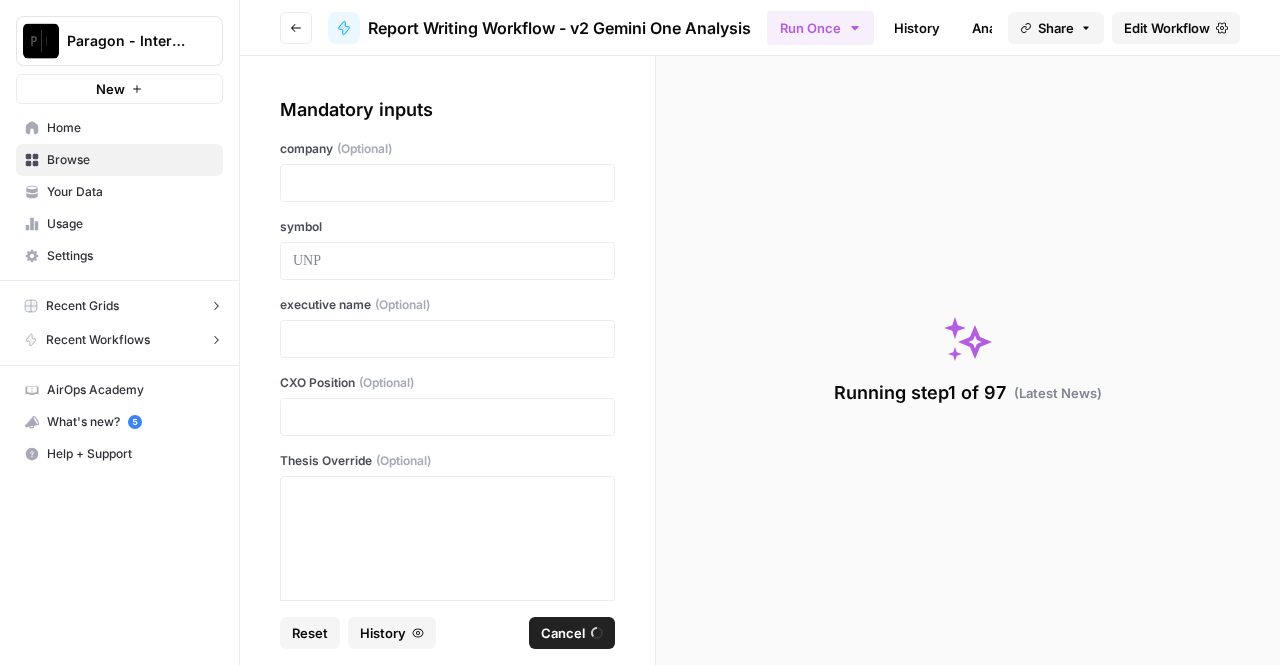 click on "Browse" at bounding box center [130, 160] 